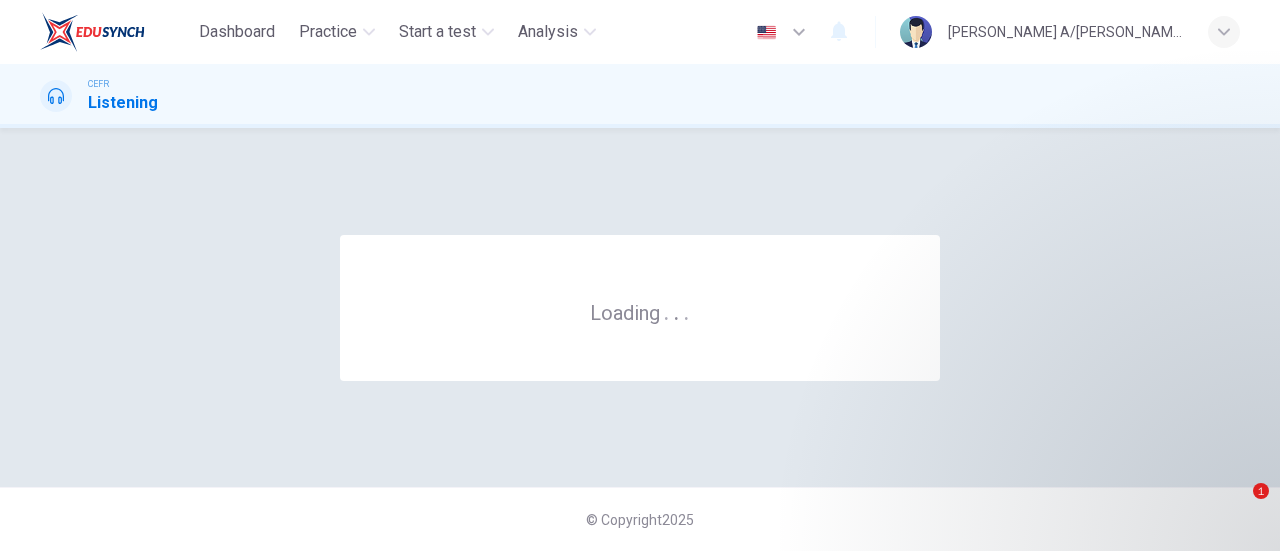 scroll, scrollTop: 0, scrollLeft: 0, axis: both 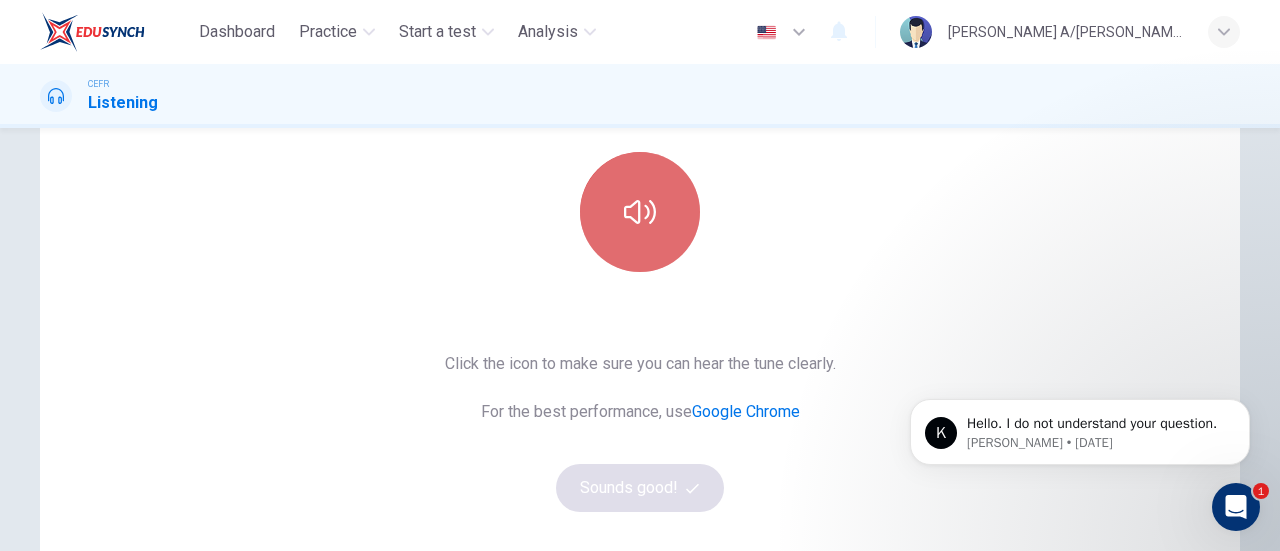 click at bounding box center (640, 212) 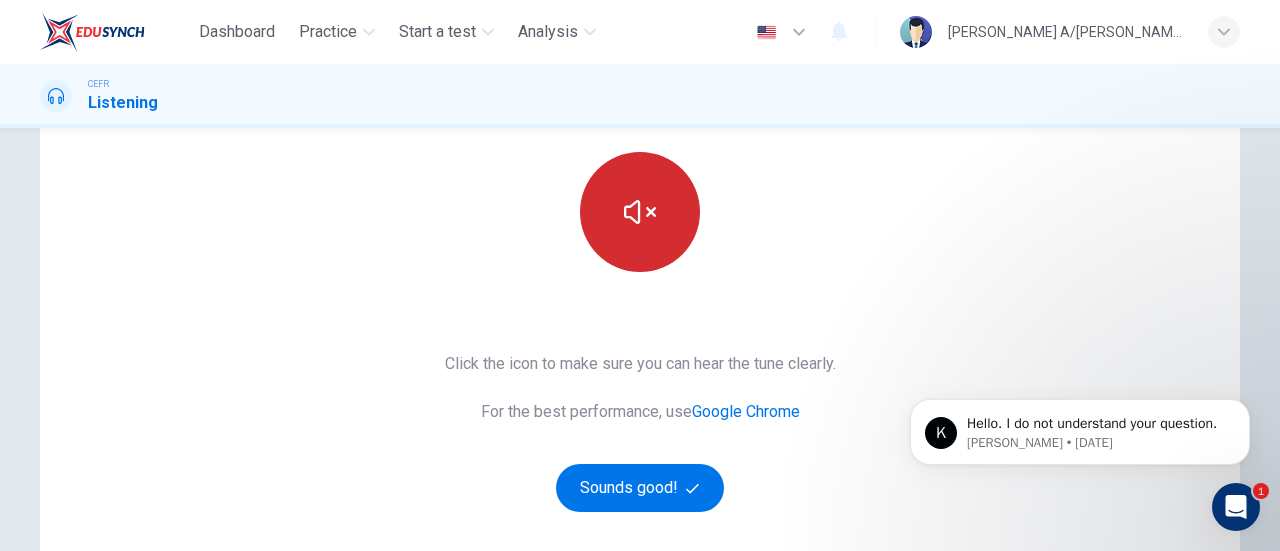 type 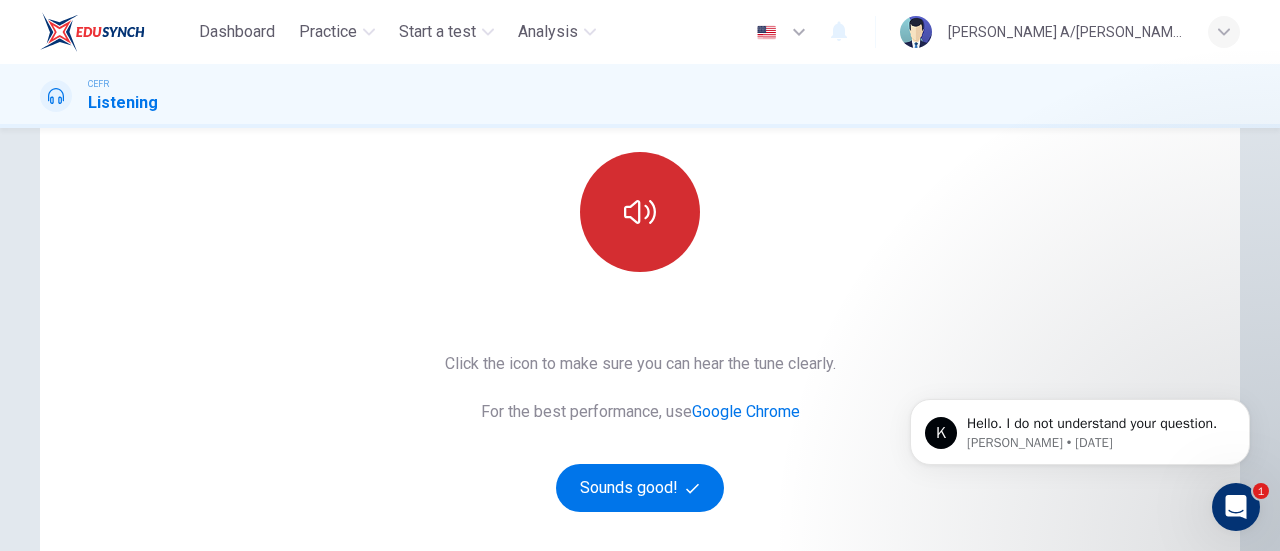 click at bounding box center (640, 212) 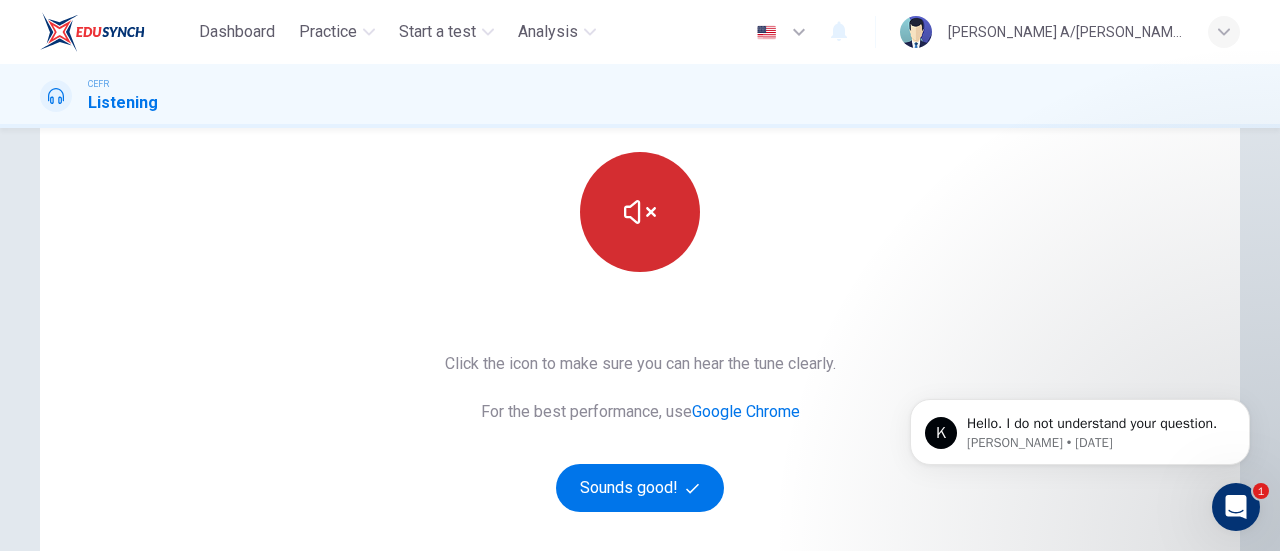 click 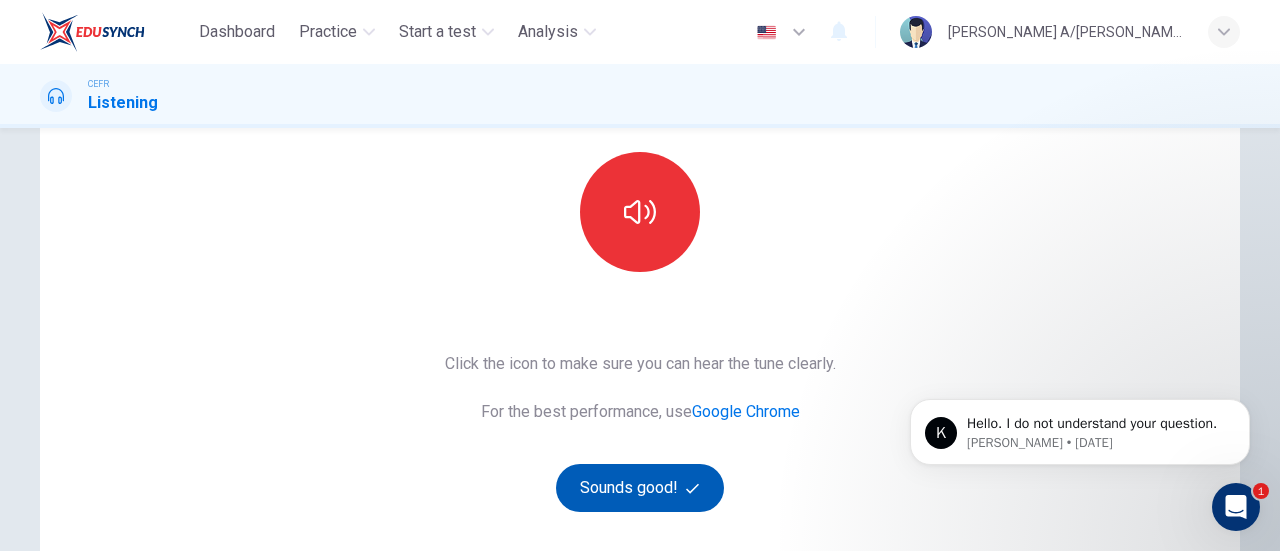 click on "Sounds good!" at bounding box center (640, 488) 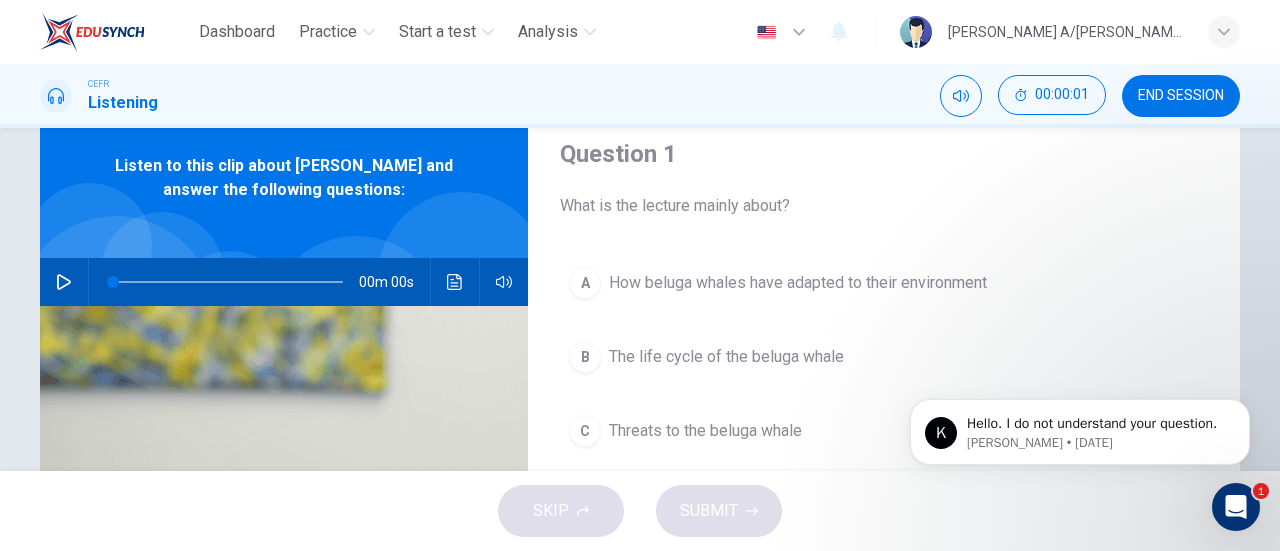 scroll, scrollTop: 0, scrollLeft: 0, axis: both 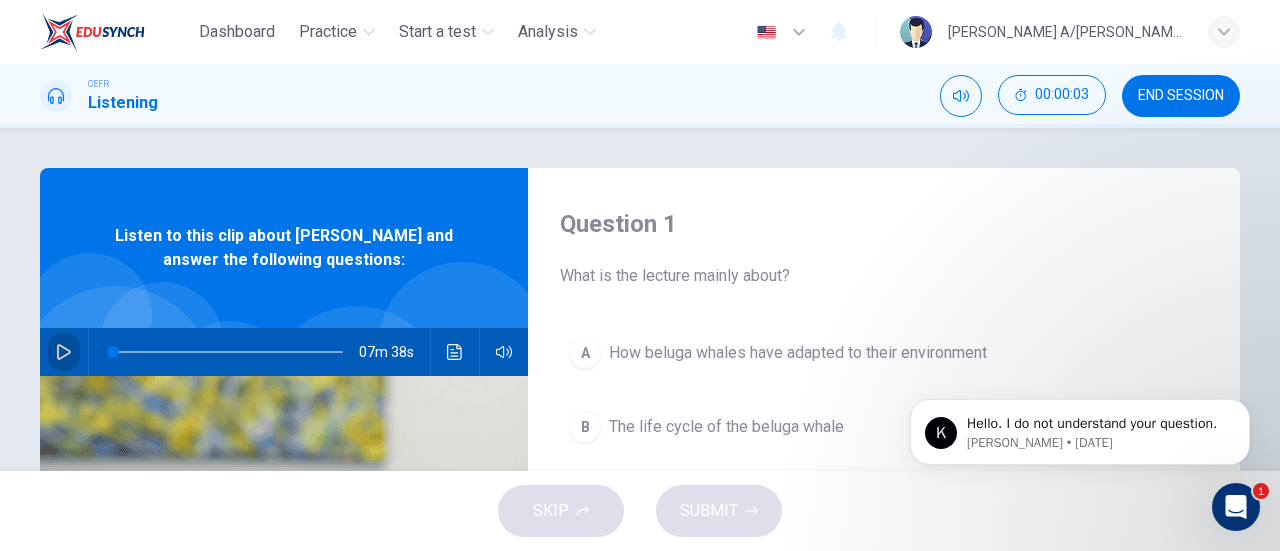 click 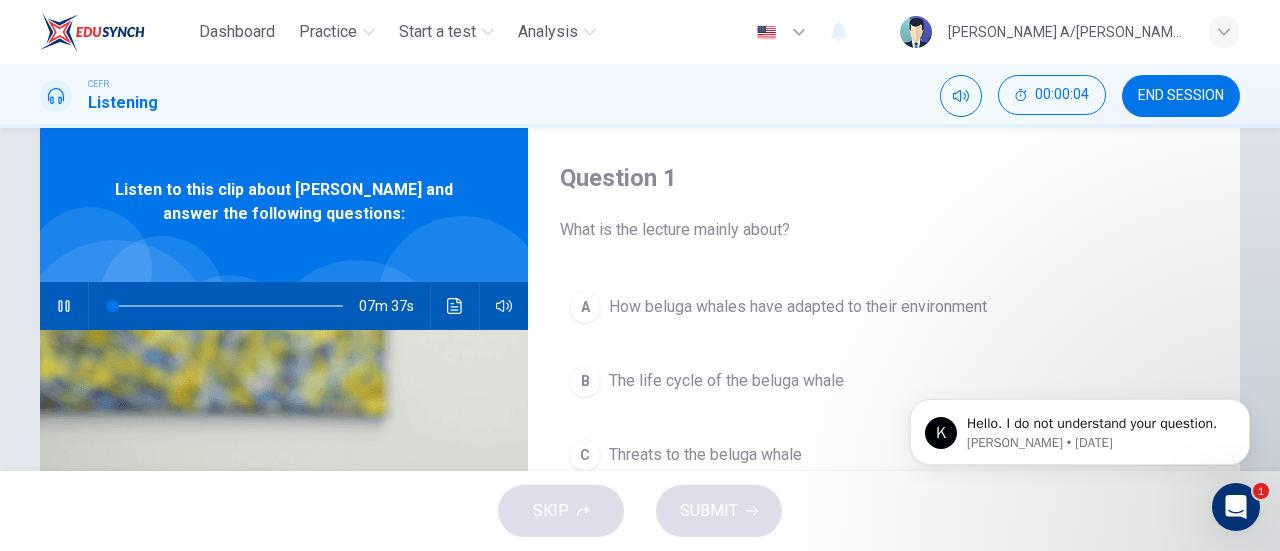 scroll, scrollTop: 54, scrollLeft: 0, axis: vertical 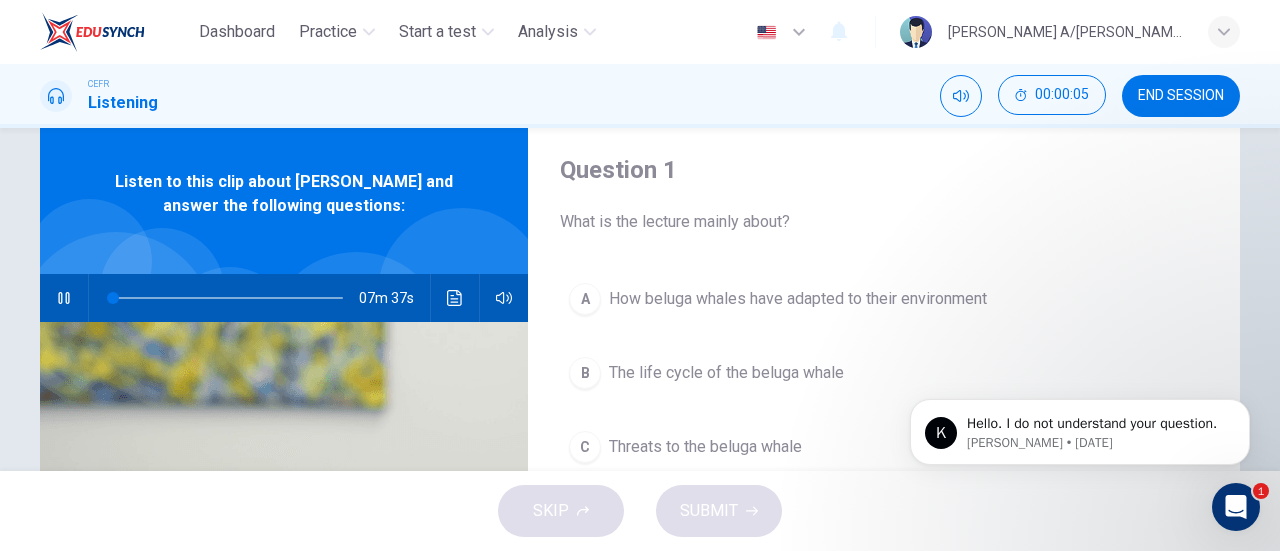 type on "0" 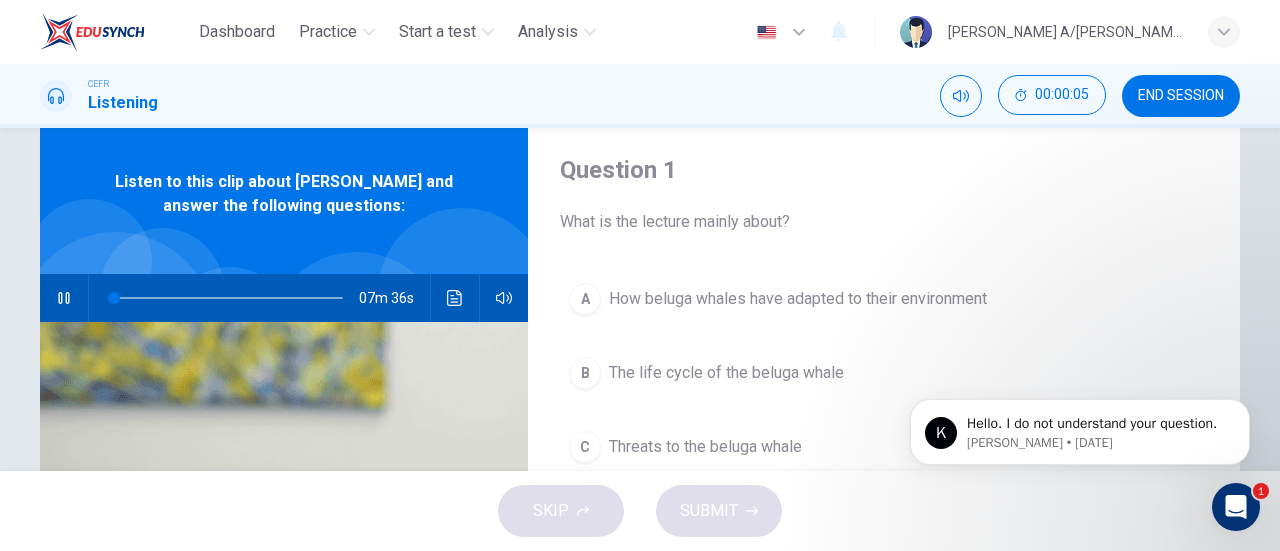 type 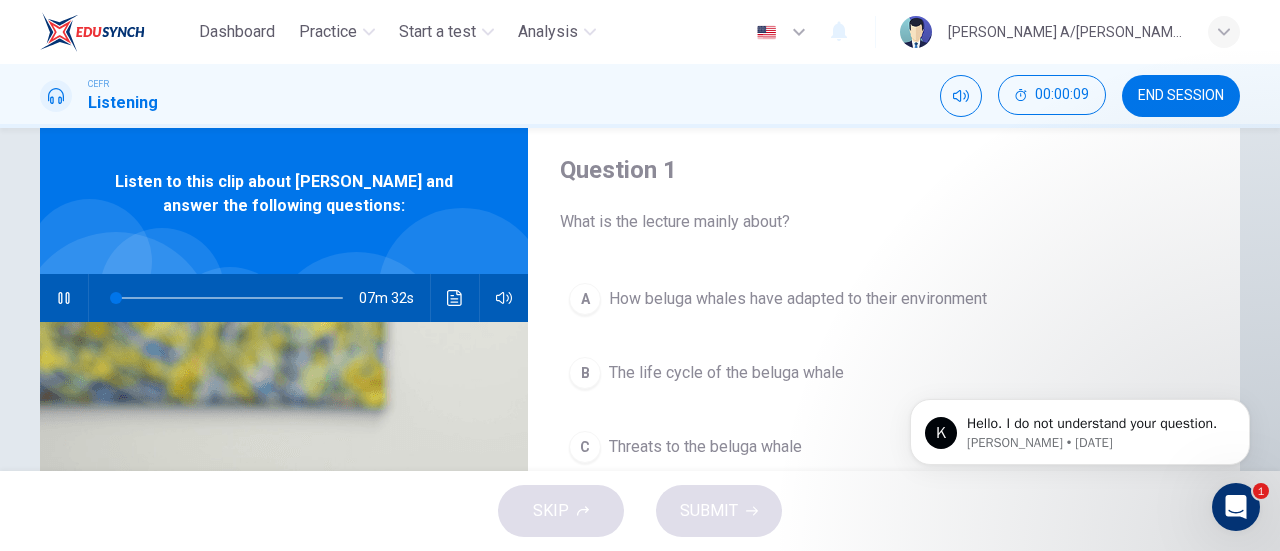 click at bounding box center [504, 298] 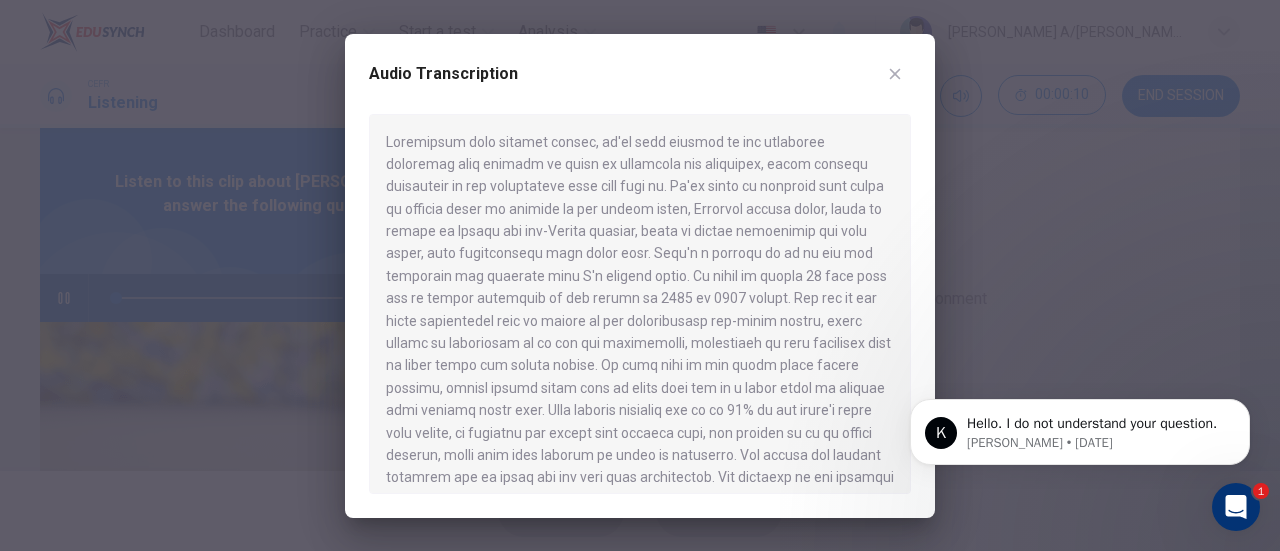 click 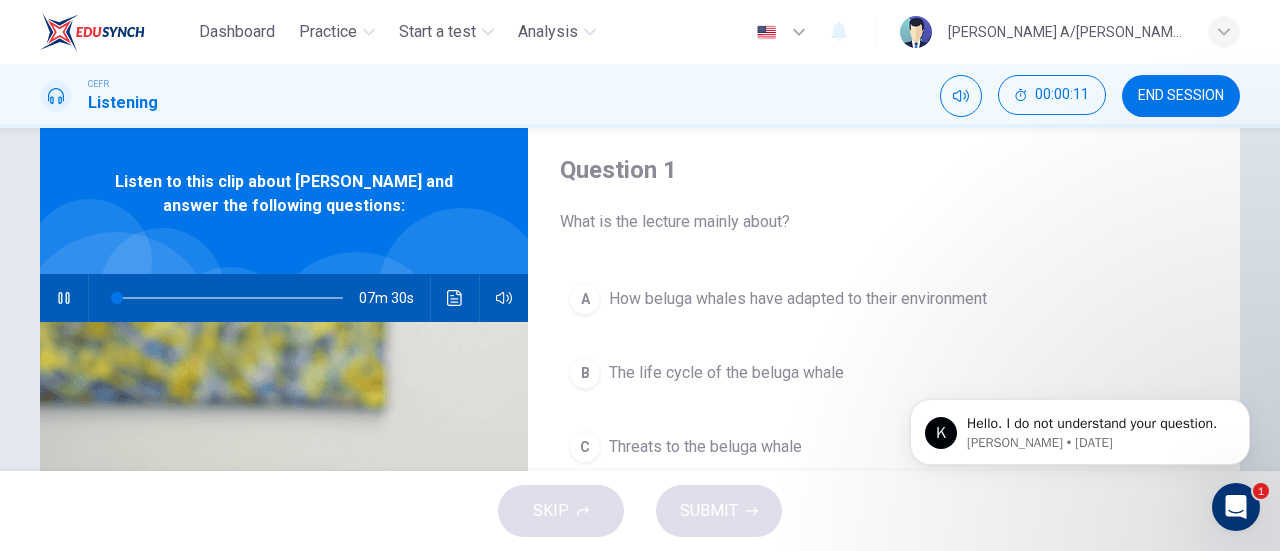 click 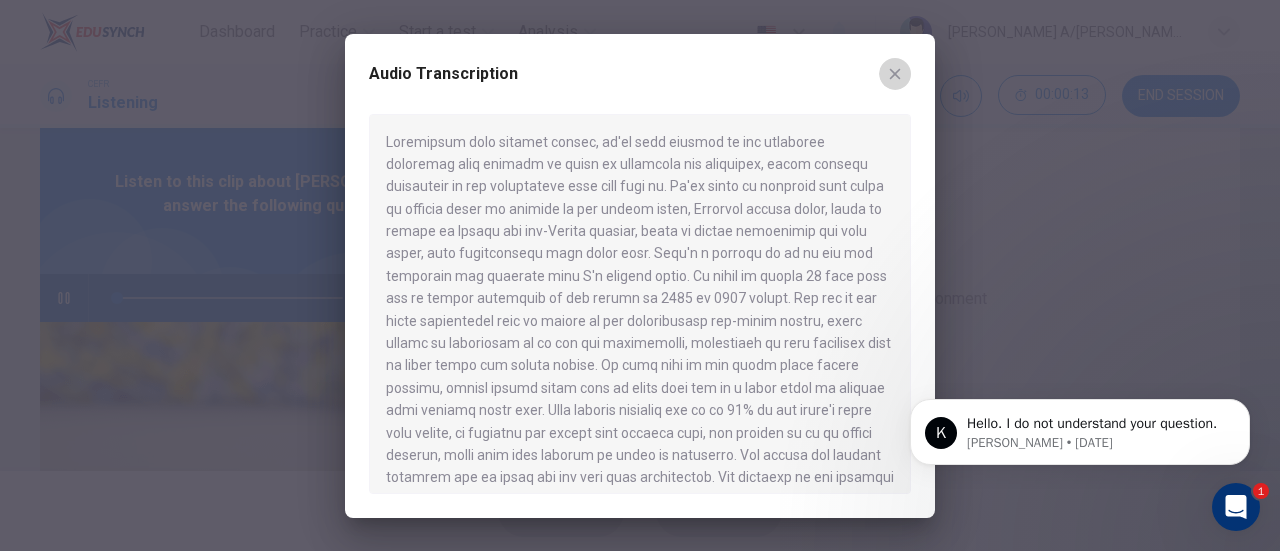 click 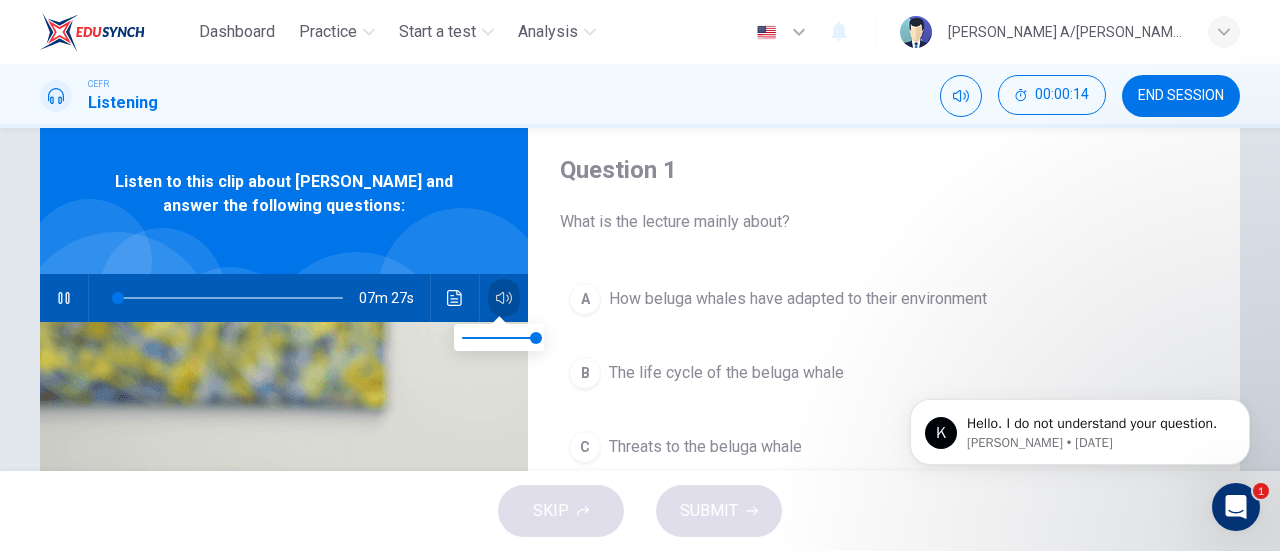 click at bounding box center (504, 298) 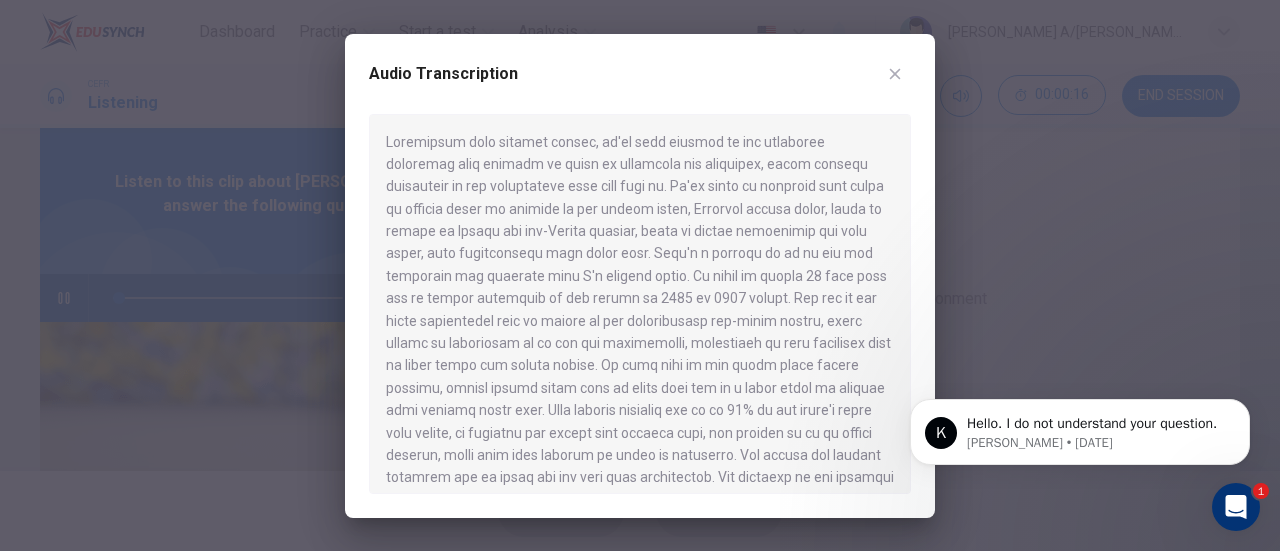 click 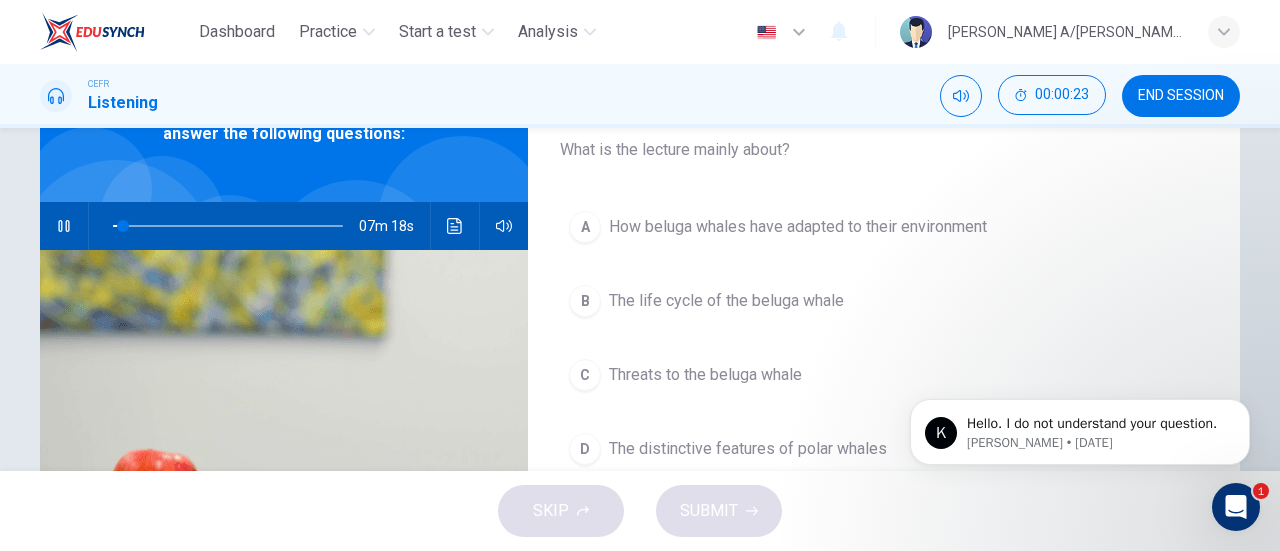 scroll, scrollTop: 120, scrollLeft: 0, axis: vertical 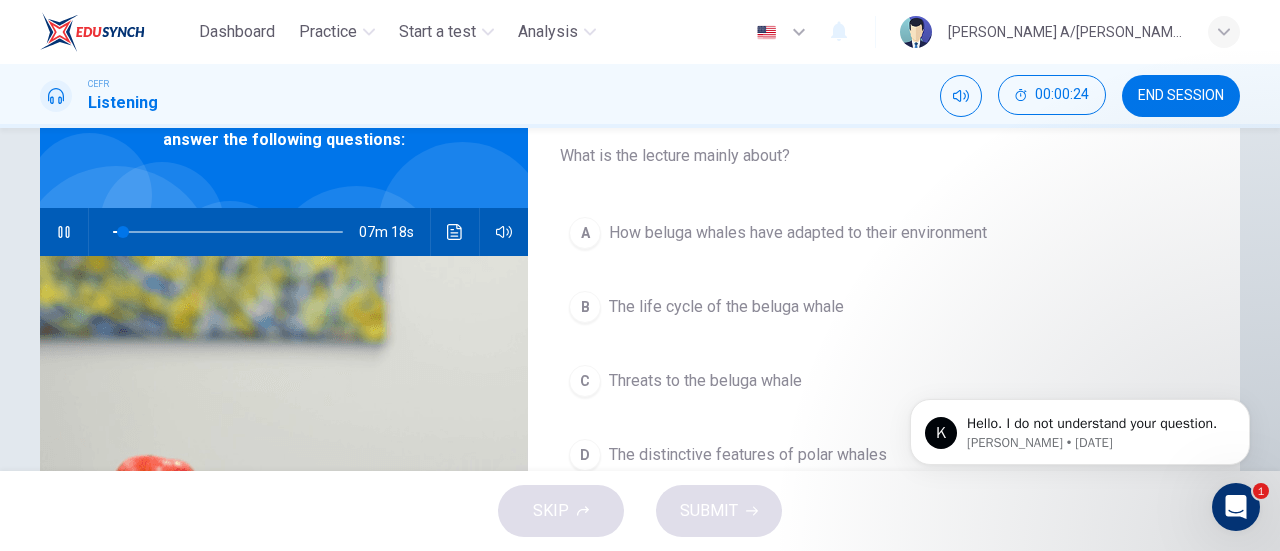 click 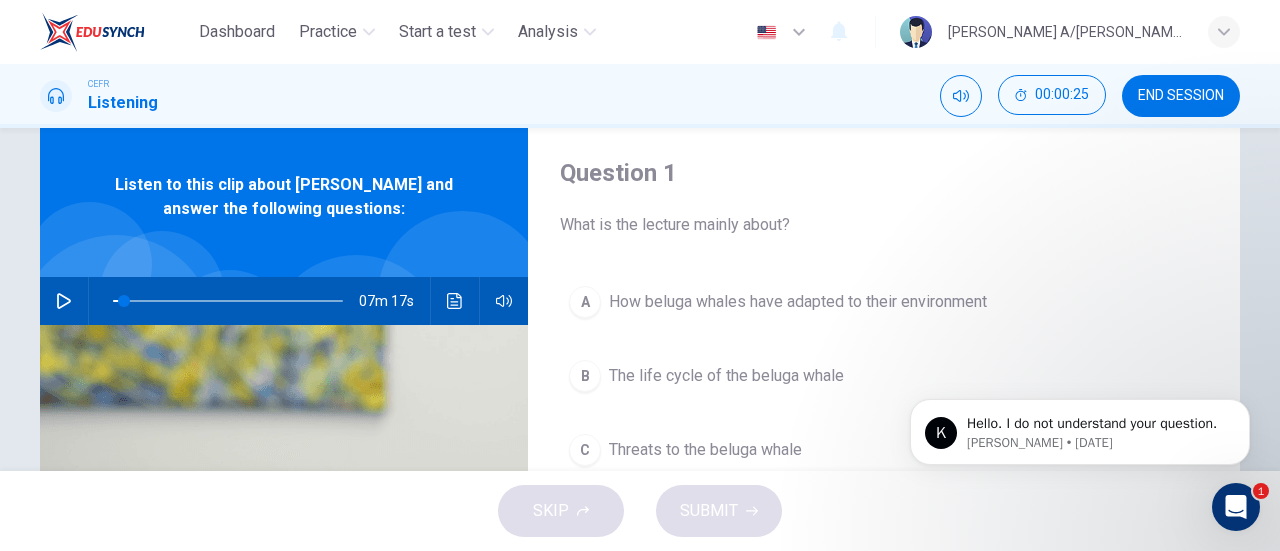 scroll, scrollTop: 20, scrollLeft: 0, axis: vertical 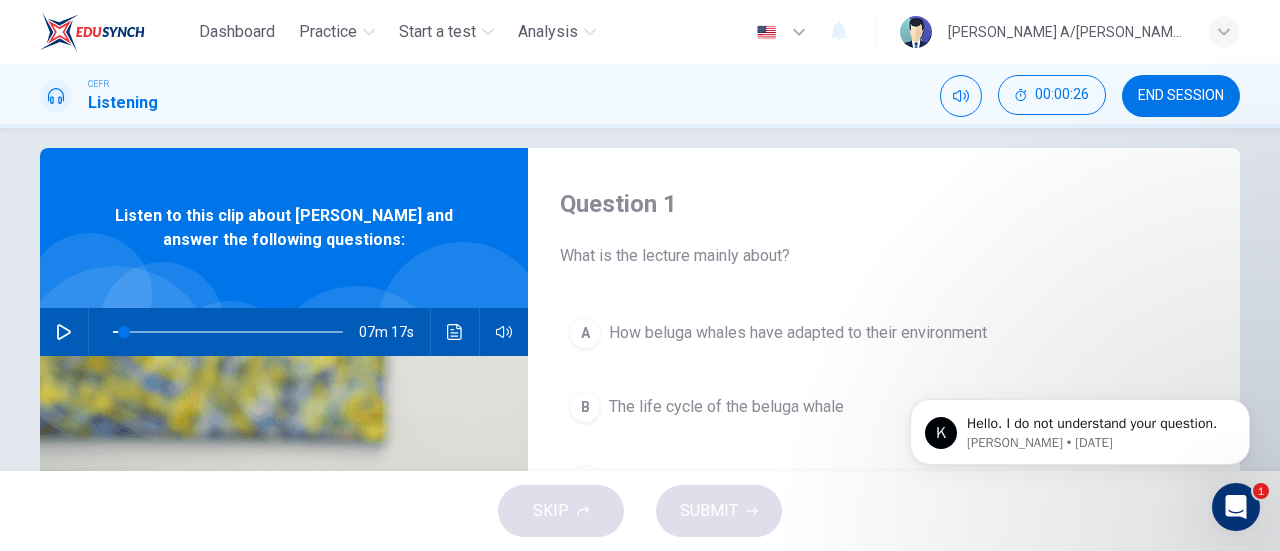 click on "END SESSION" at bounding box center [1181, 96] 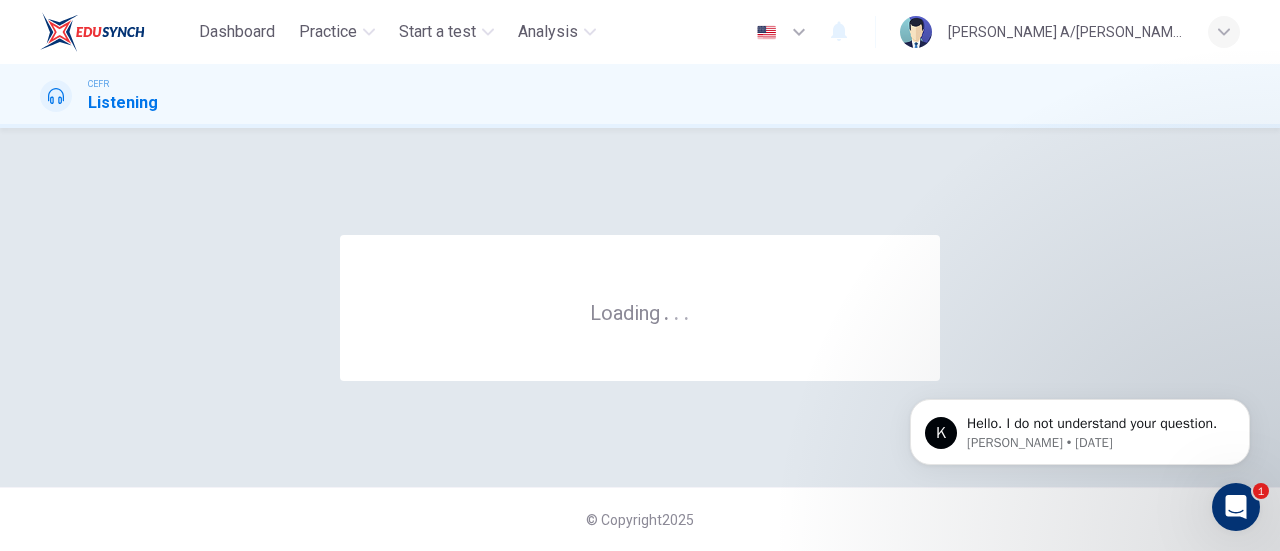 scroll, scrollTop: 0, scrollLeft: 0, axis: both 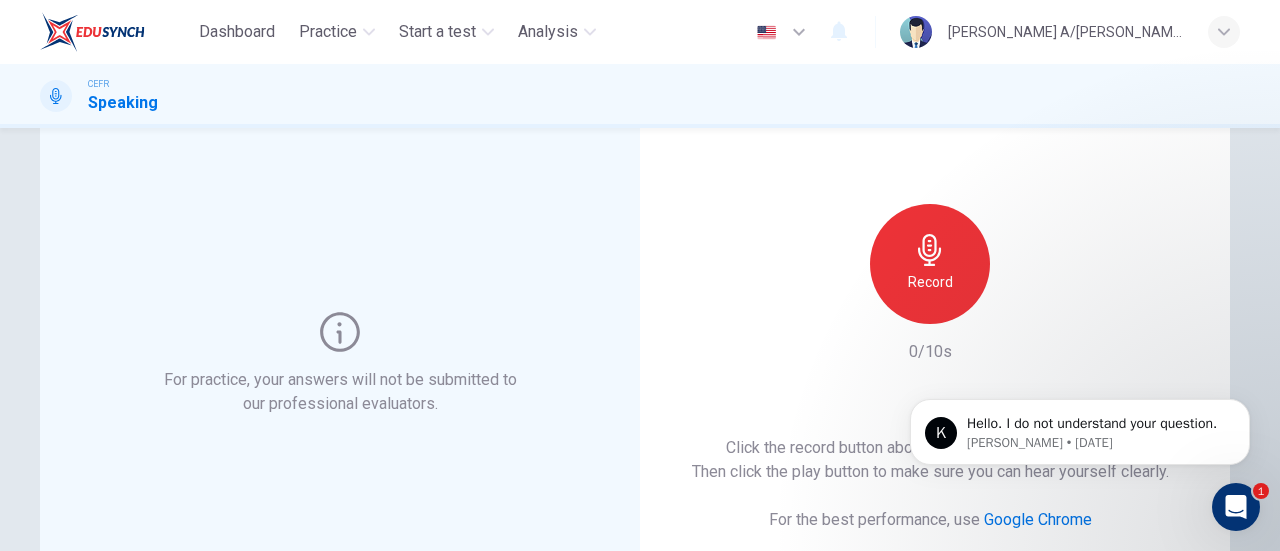 click on "K Hello. I do not understand your question. [PERSON_NAME] • [DATE]" at bounding box center [1080, 340] 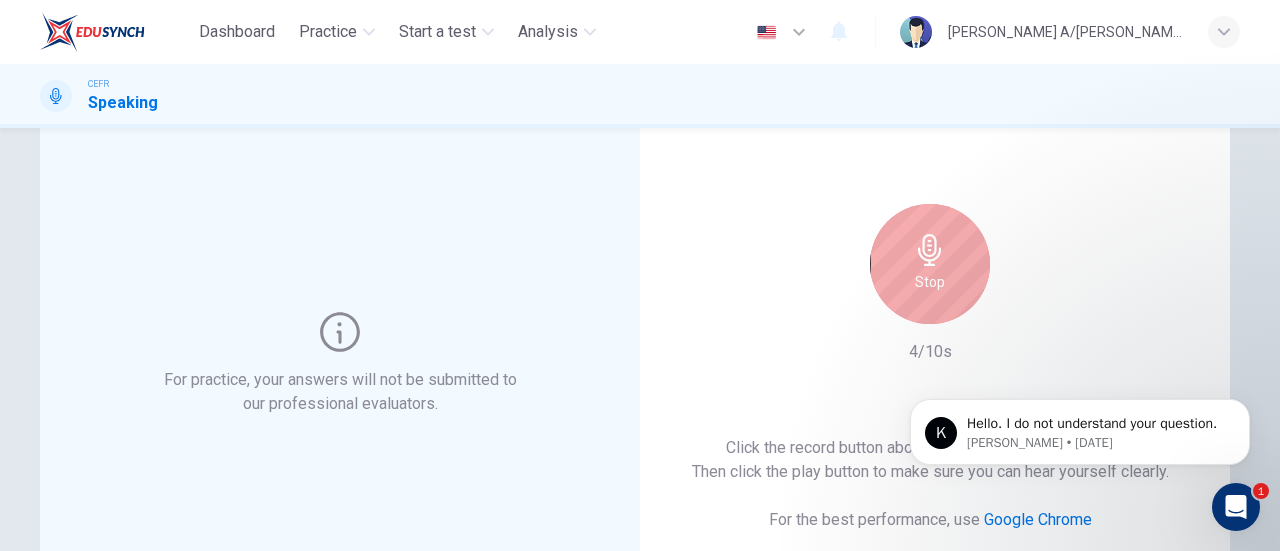click on "Stop" at bounding box center [930, 264] 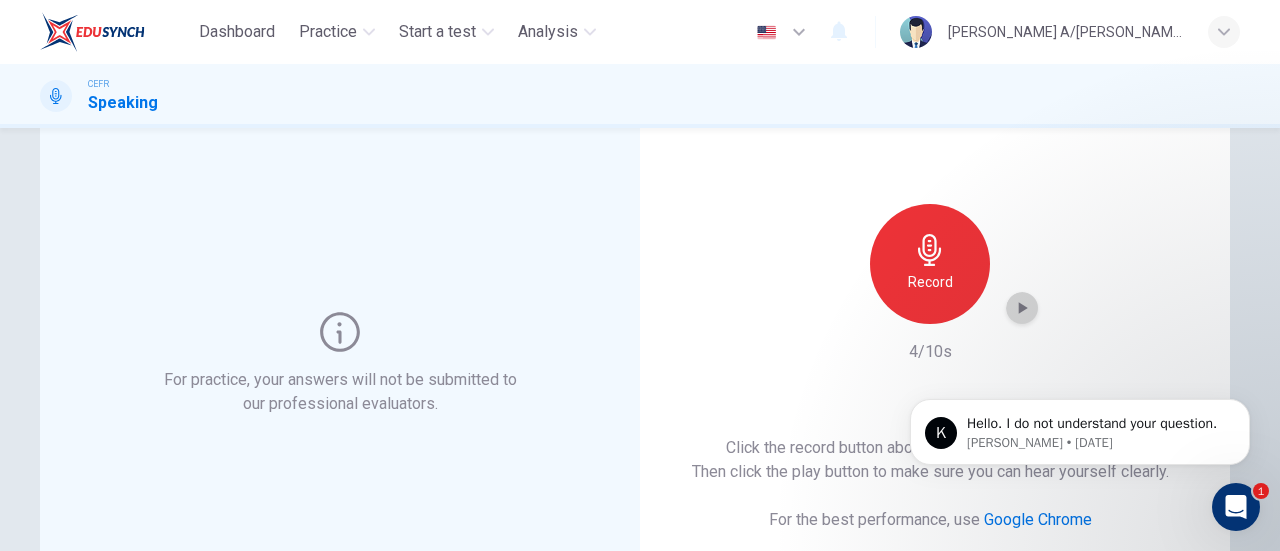 click 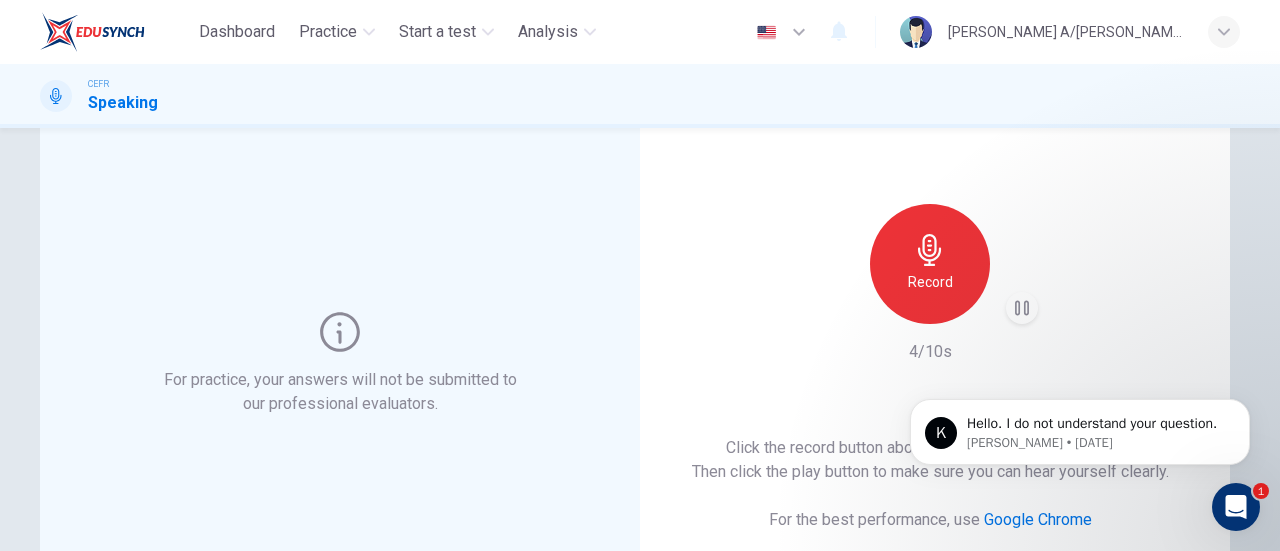 click 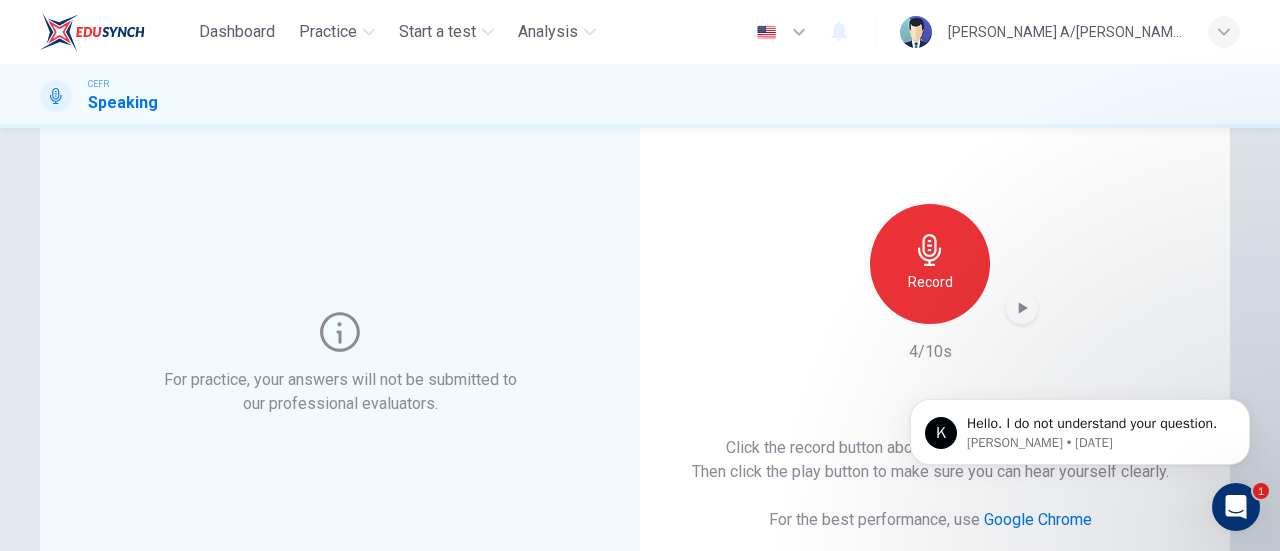 click 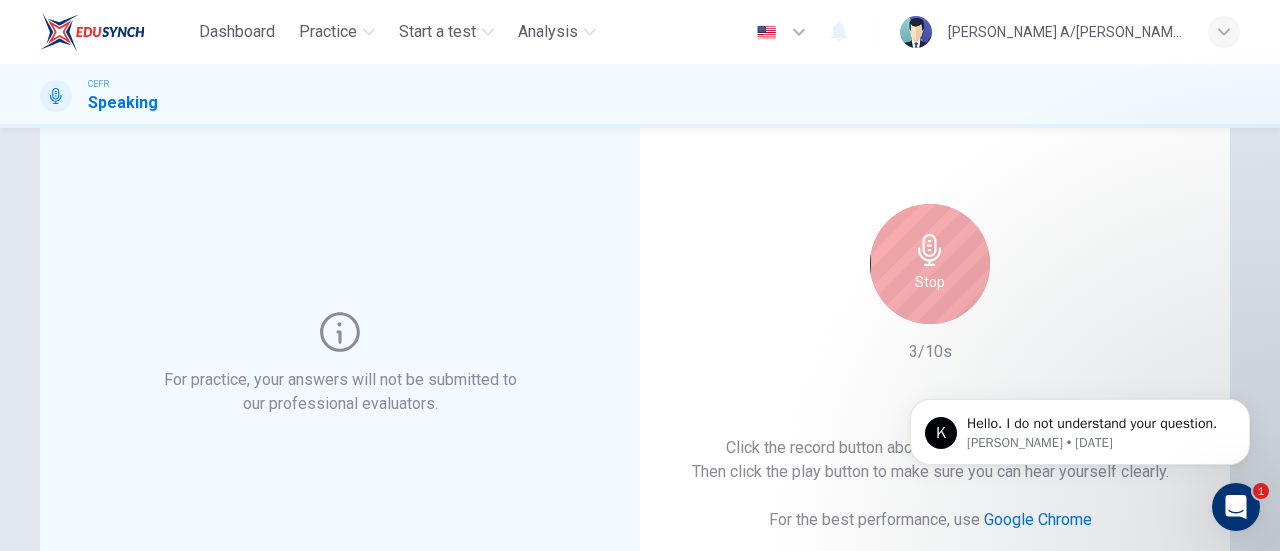 click on "Stop" at bounding box center (930, 264) 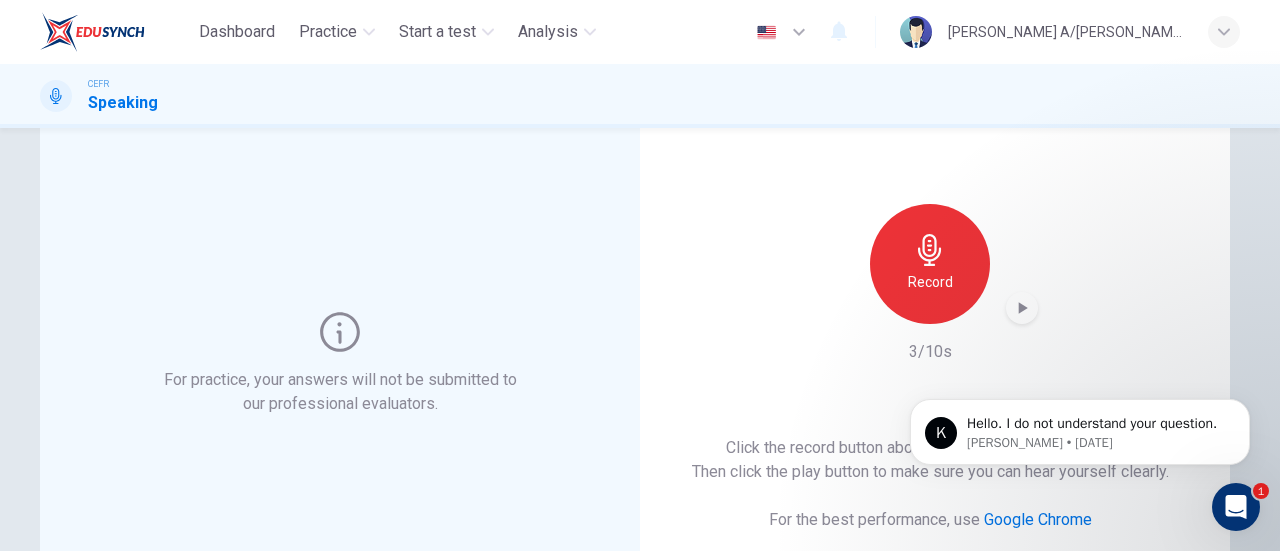 click at bounding box center [1022, 308] 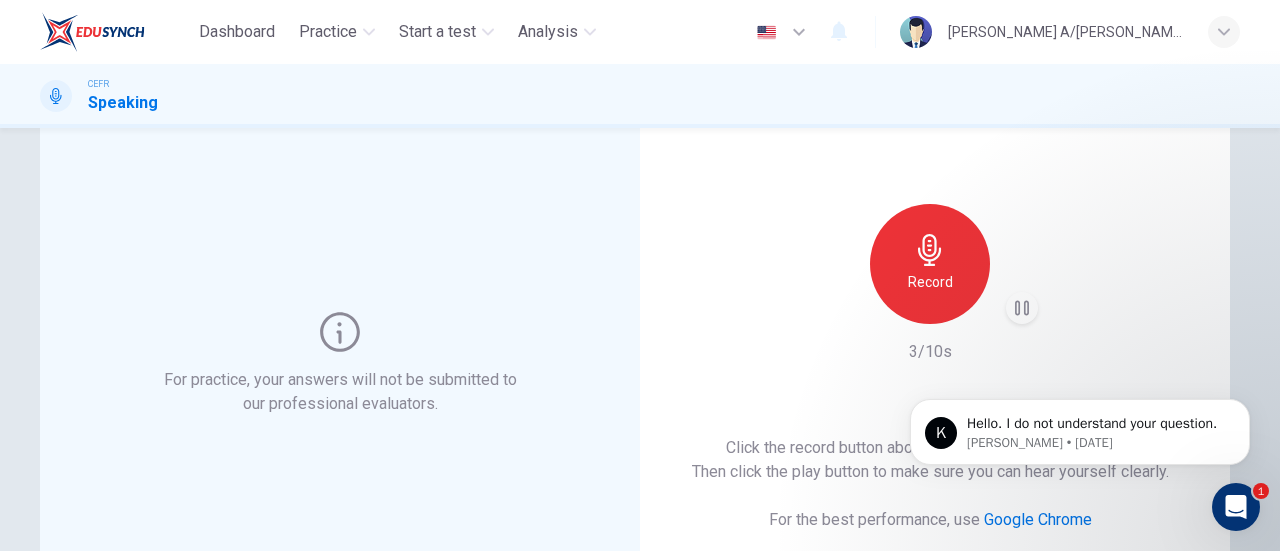 click 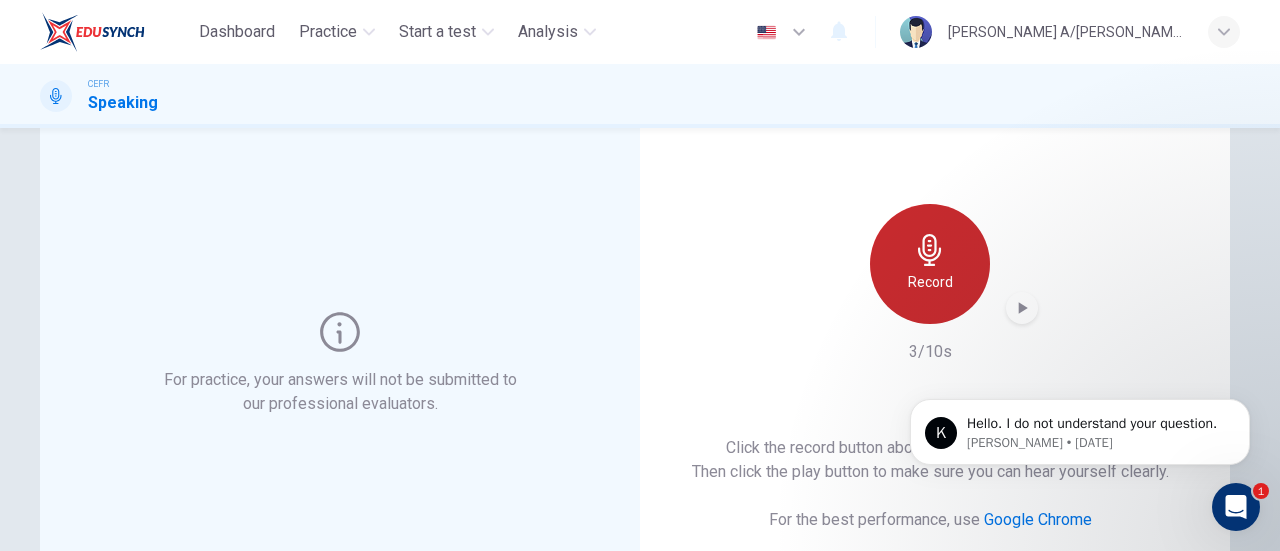 click on "Record" at bounding box center [930, 282] 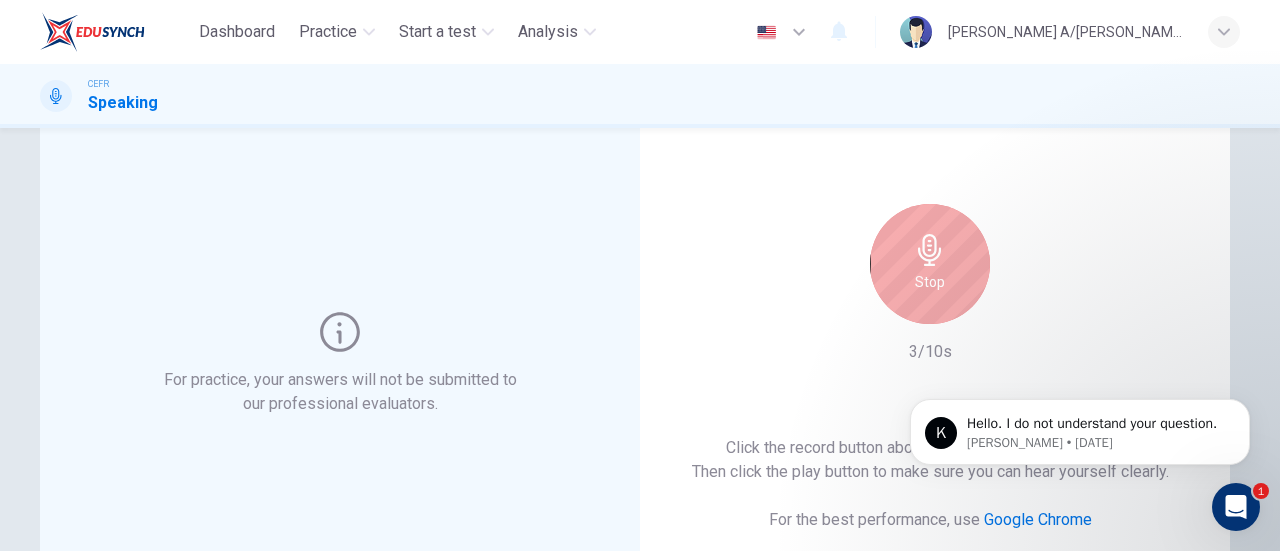 click on "Stop" at bounding box center [930, 264] 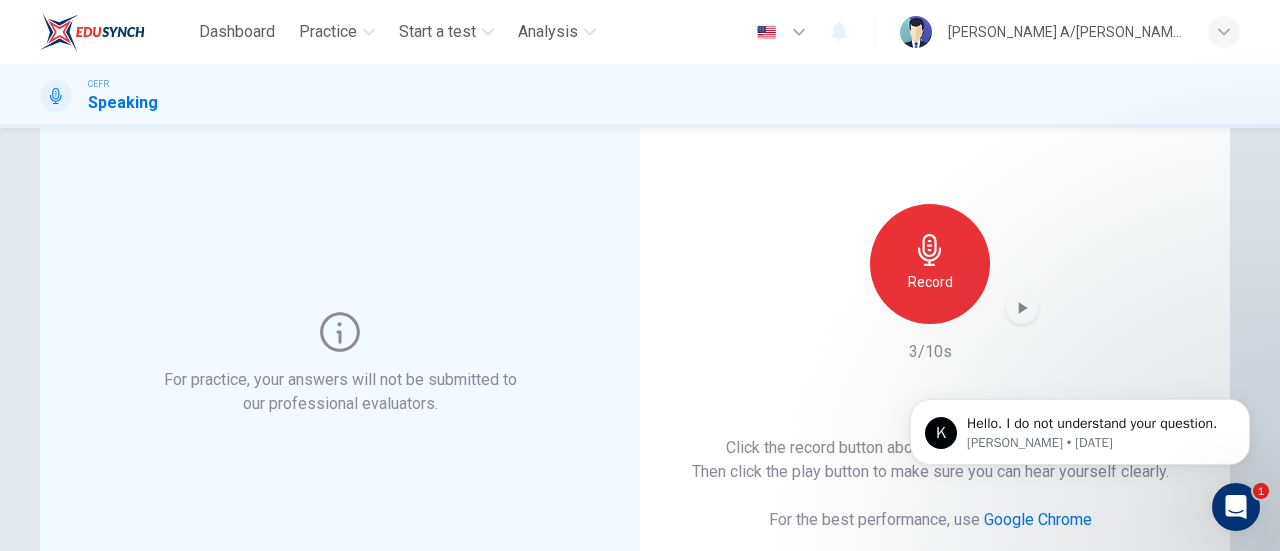 click on "This Section Requires a Microphone Record 3/10s Click the record button above to make sure you can record.     Then click the play button to make sure you can hear yourself clearly. For the best performance, use   Google Chrome Sounds good!" at bounding box center (930, 364) 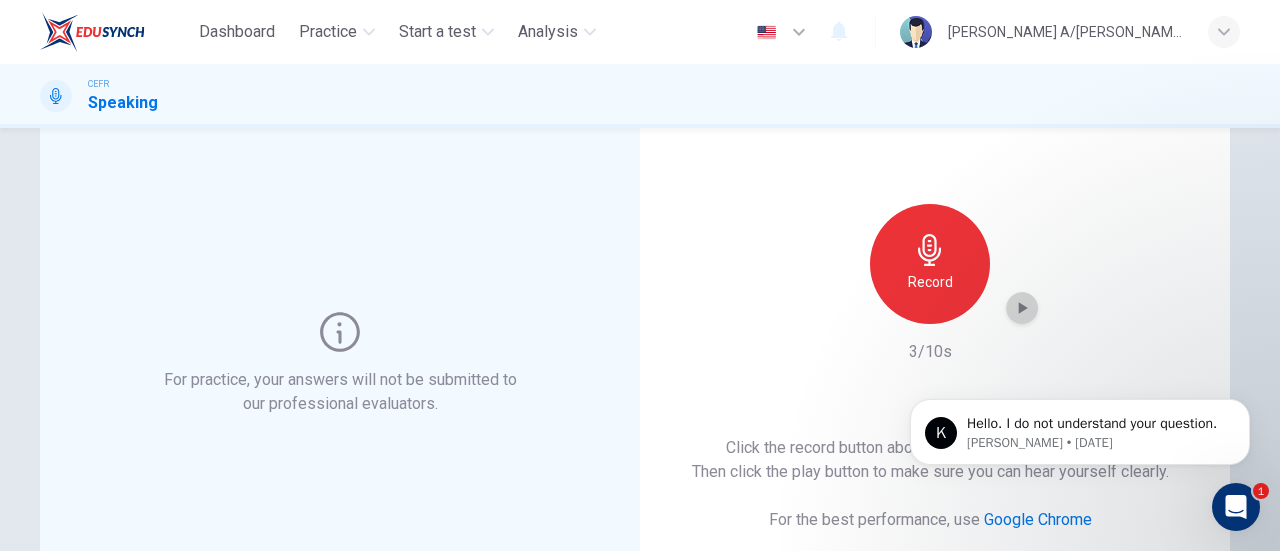 click 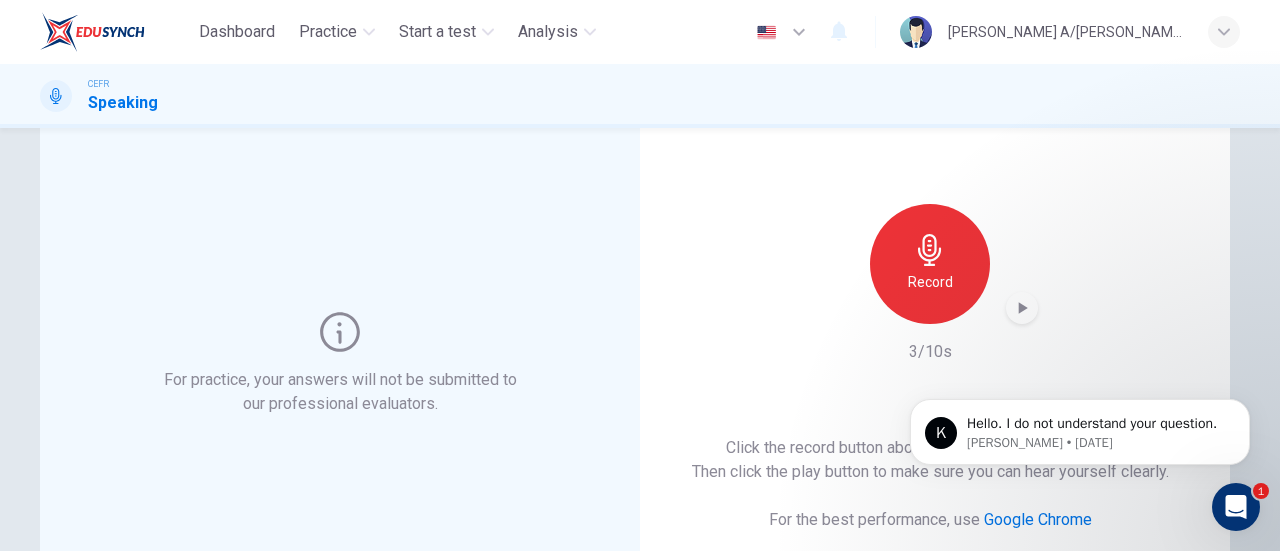click 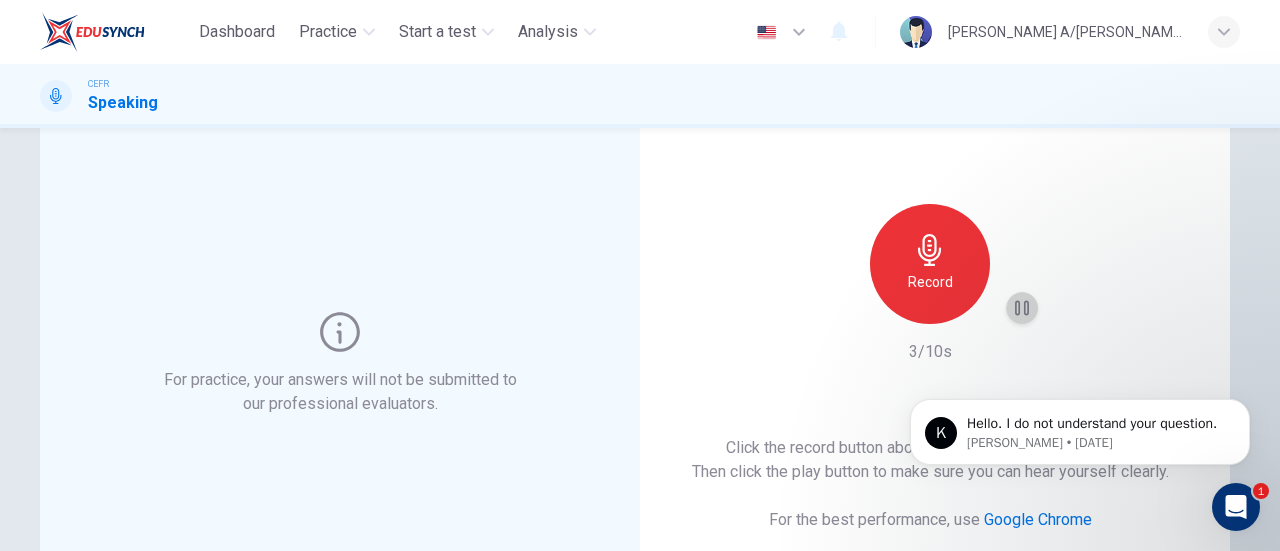 click 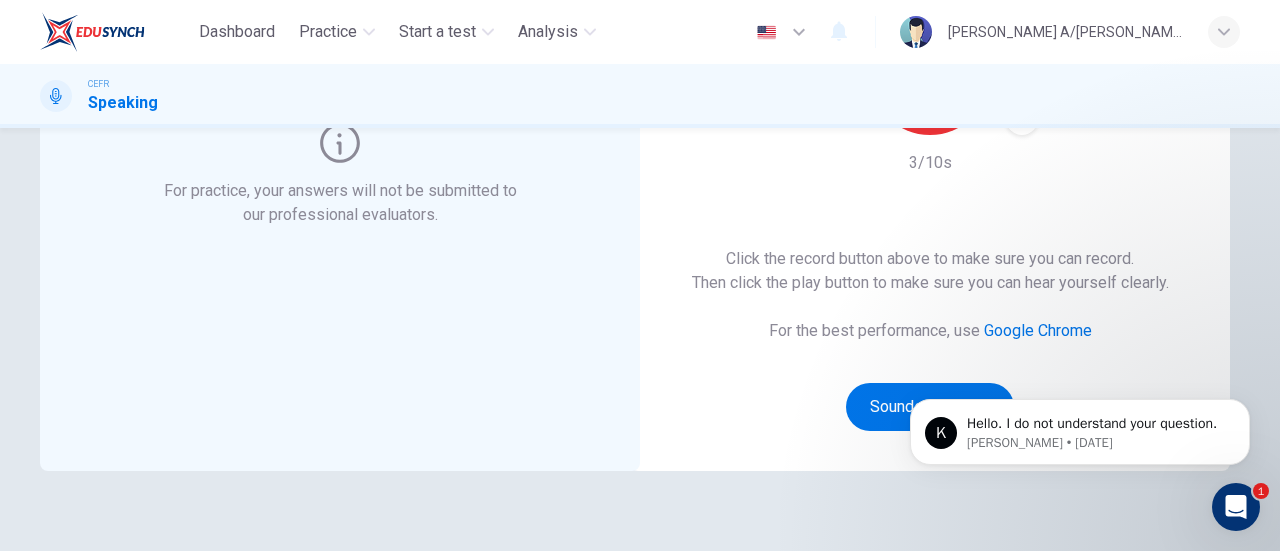 scroll, scrollTop: 320, scrollLeft: 0, axis: vertical 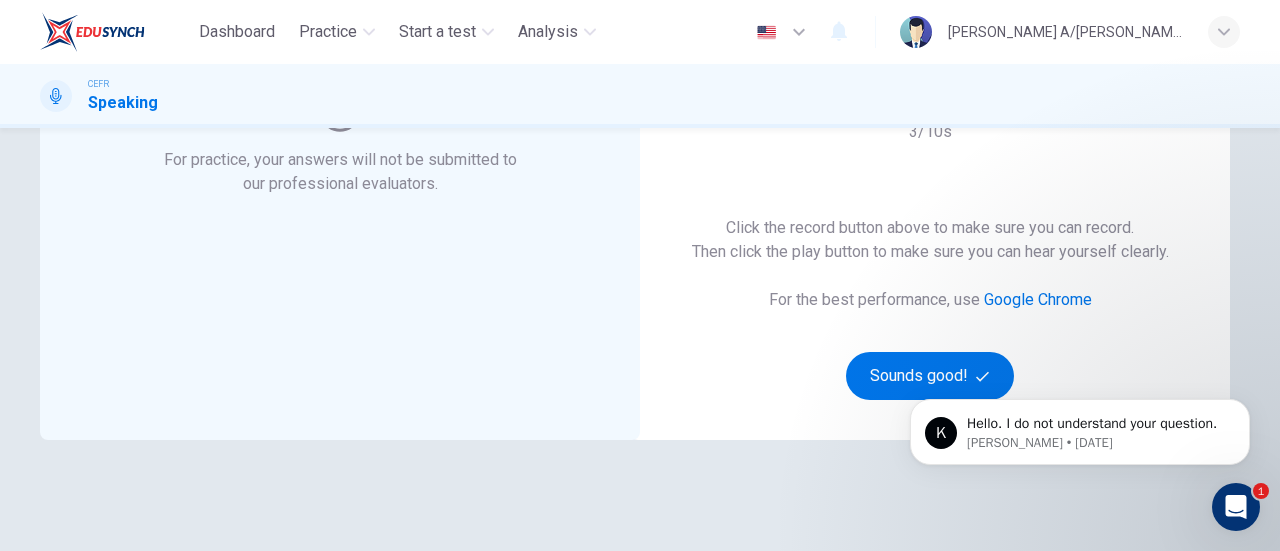 click at bounding box center [1236, 507] 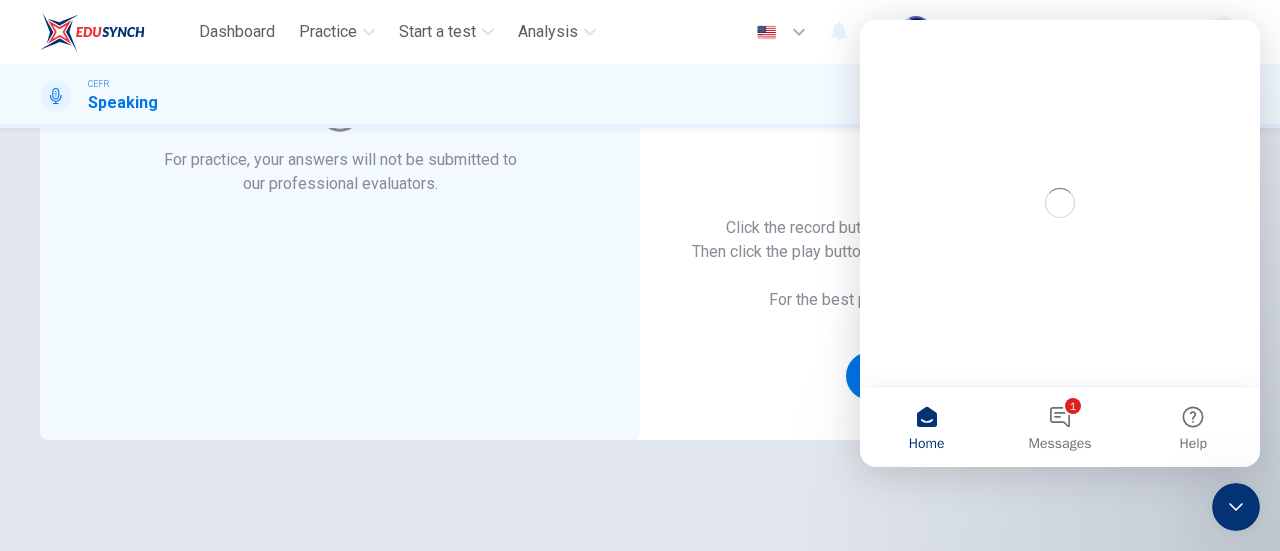 scroll, scrollTop: 0, scrollLeft: 0, axis: both 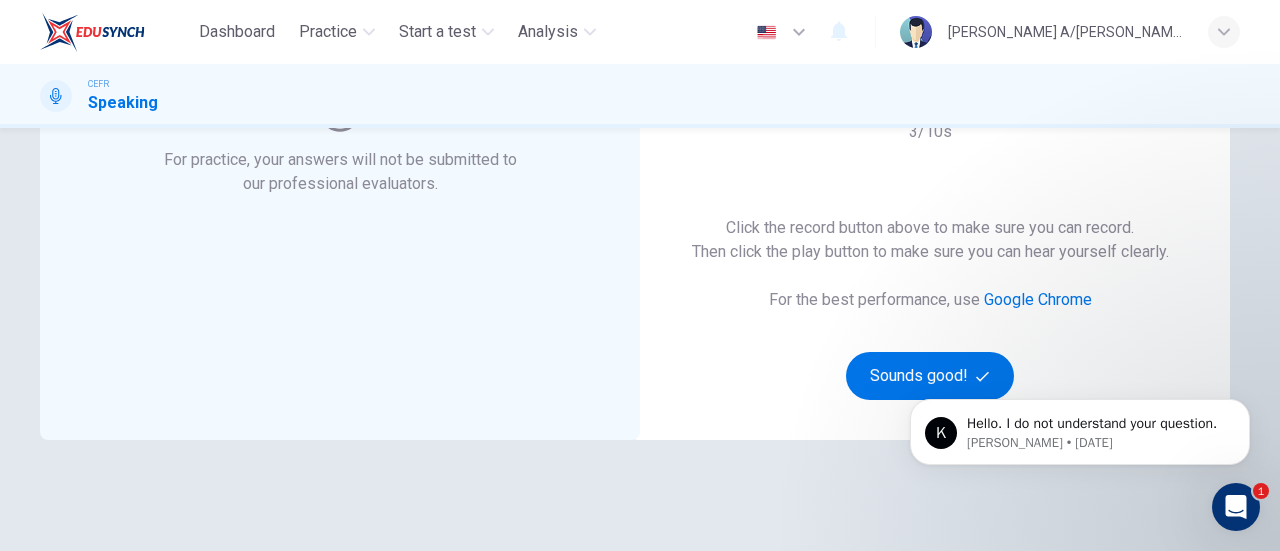 click on "K Hello. I do not understand your question. [PERSON_NAME] • [DATE]" 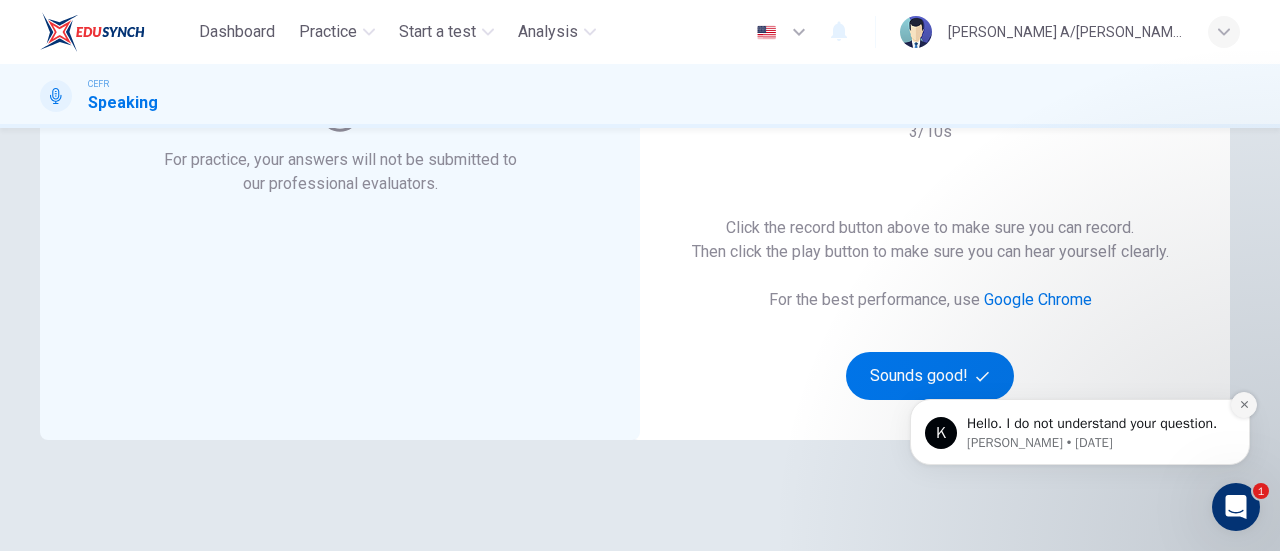 click at bounding box center [1244, 405] 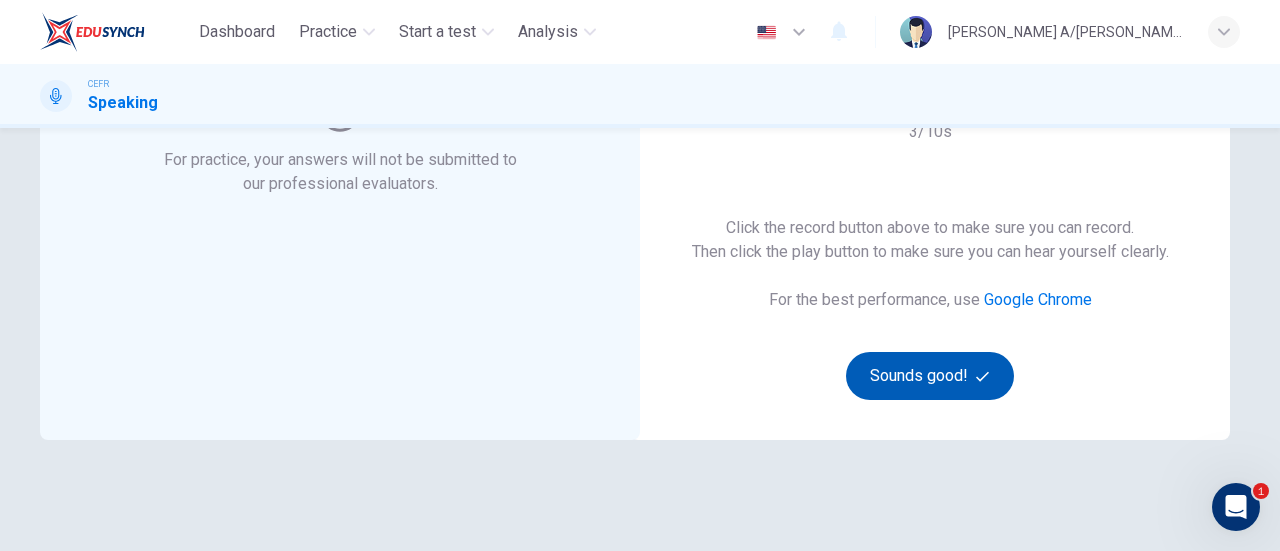 click 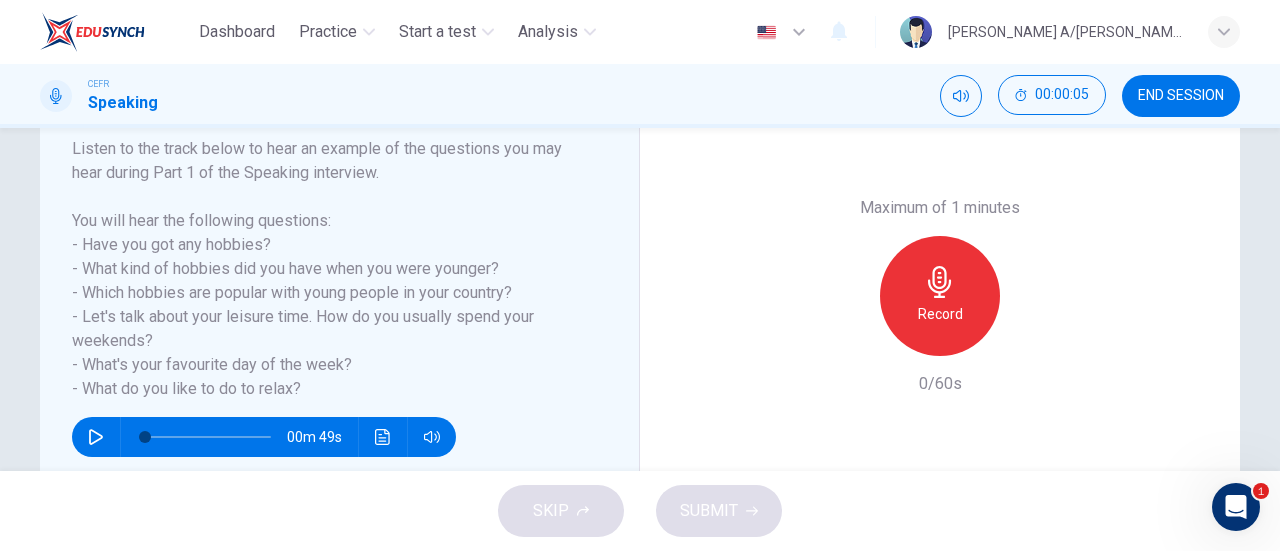 scroll, scrollTop: 324, scrollLeft: 0, axis: vertical 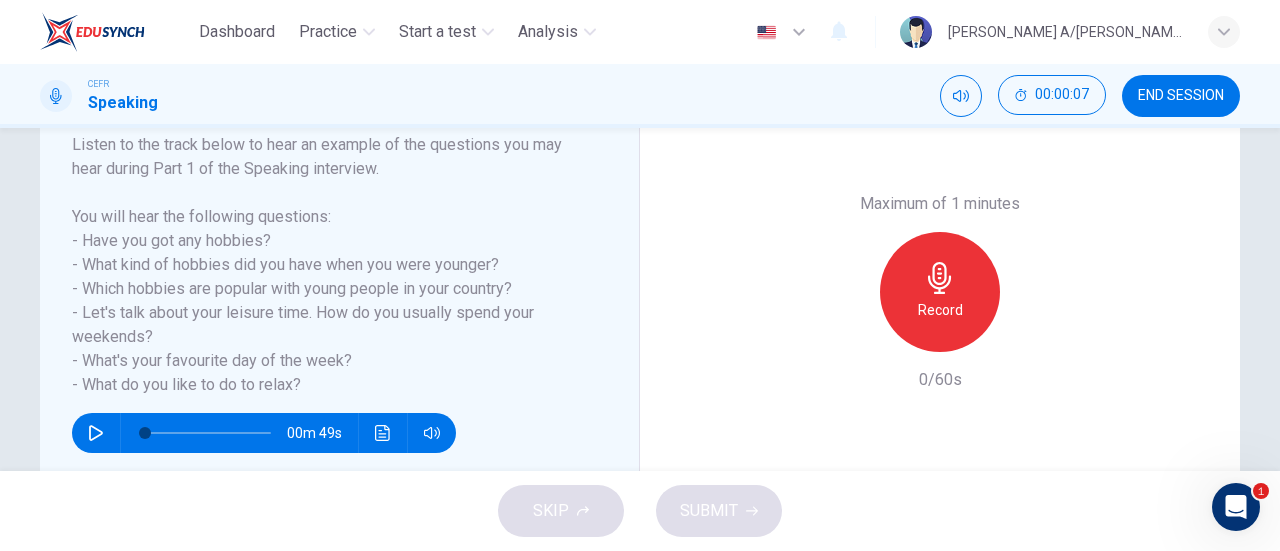 click 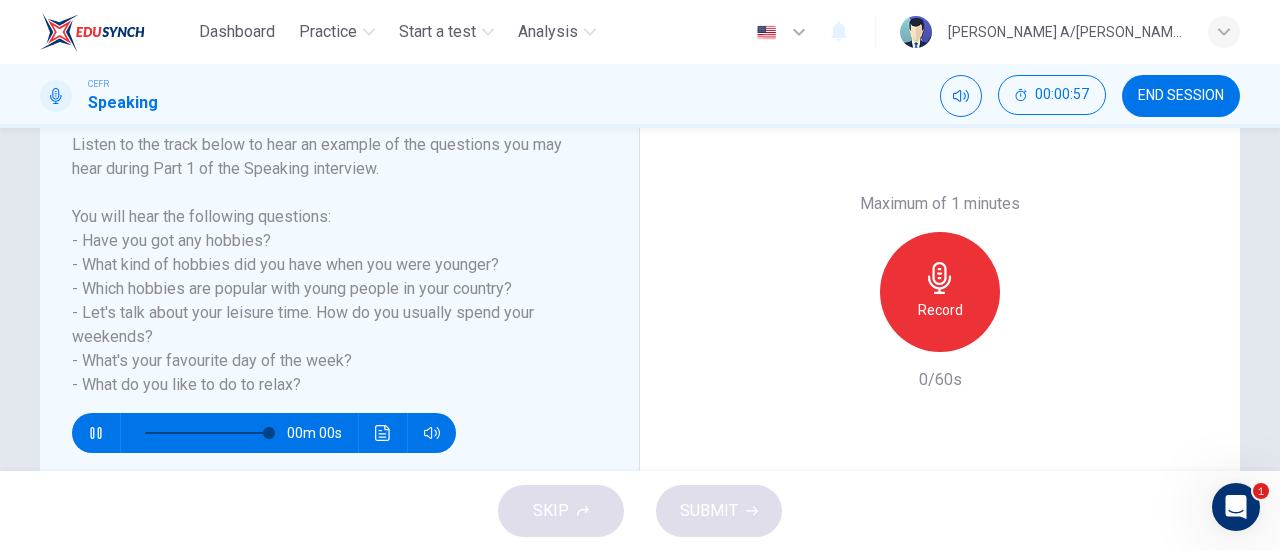 type on "0" 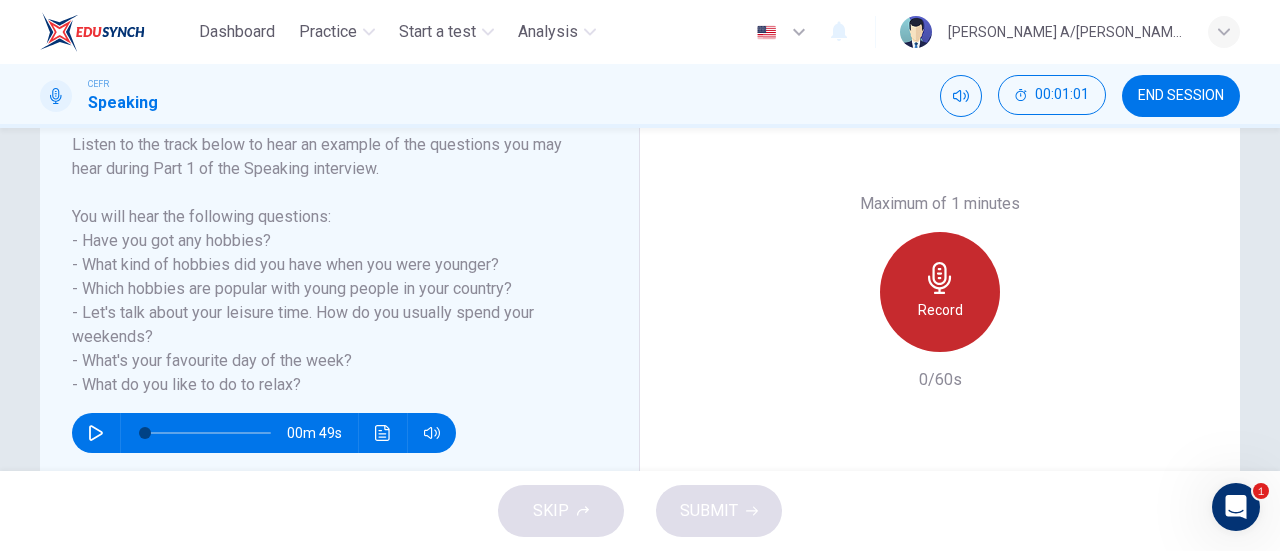 click on "Record" at bounding box center [940, 310] 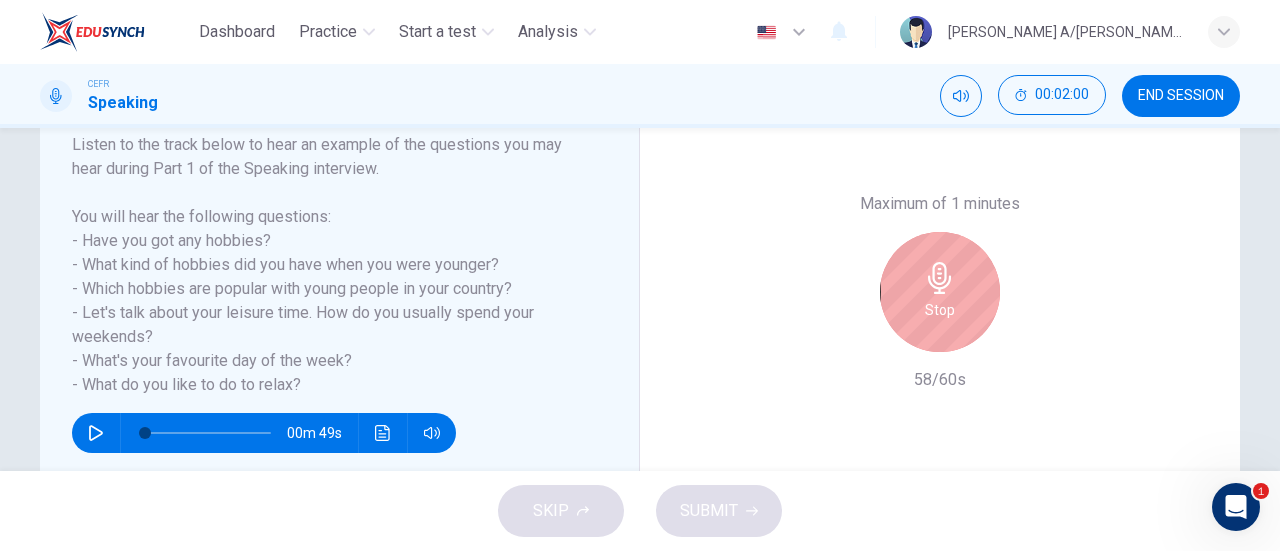 click on "Stop" at bounding box center (940, 310) 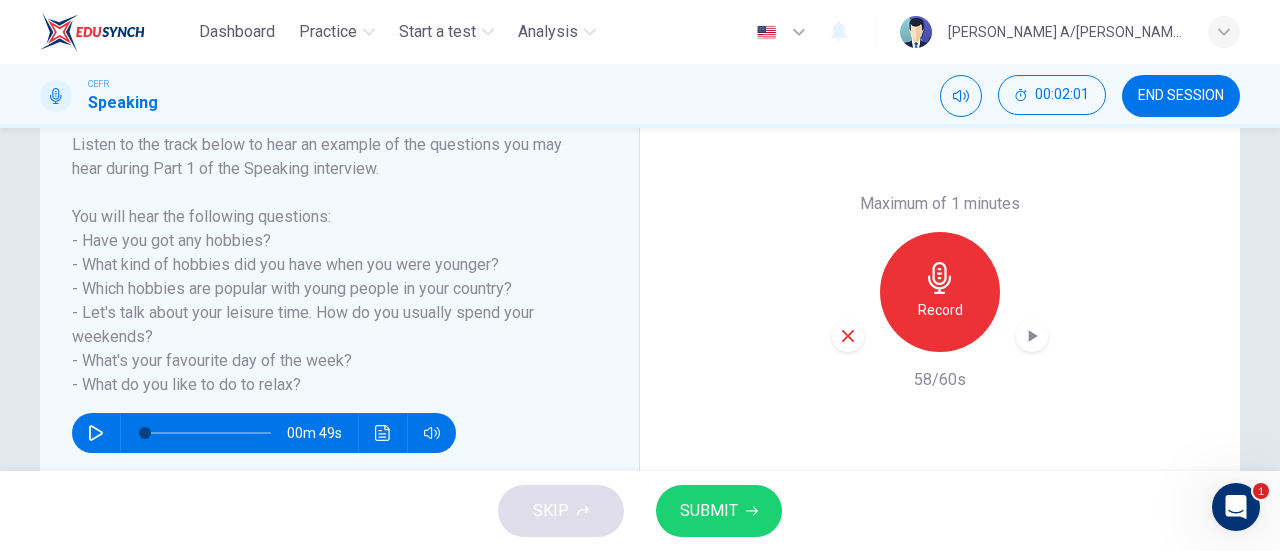 click at bounding box center (1032, 336) 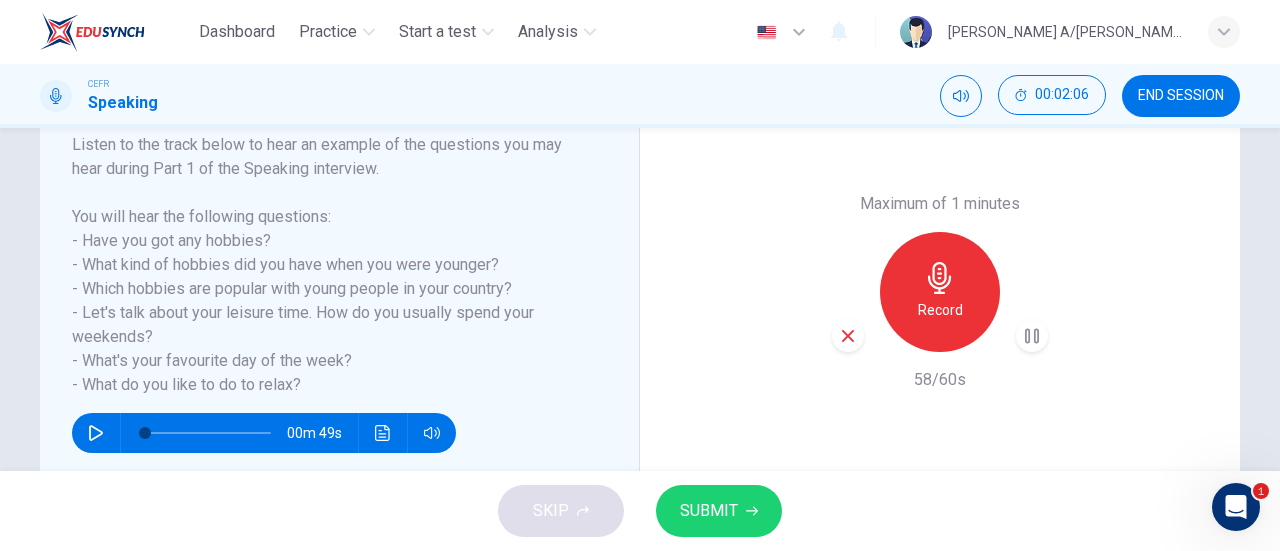 type 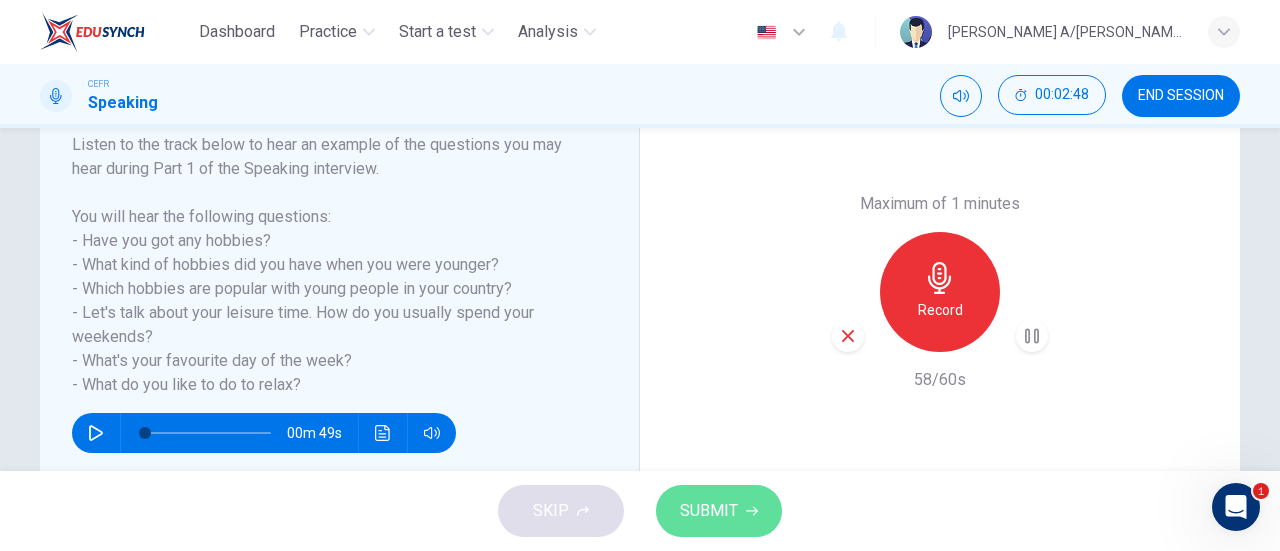 click on "SUBMIT" at bounding box center (709, 511) 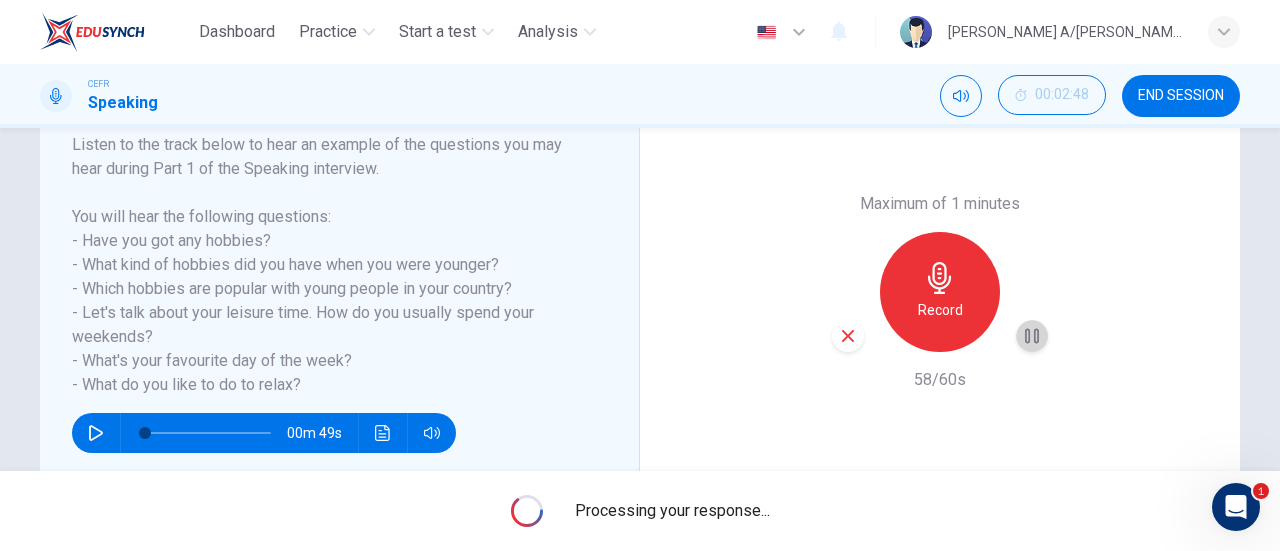 click 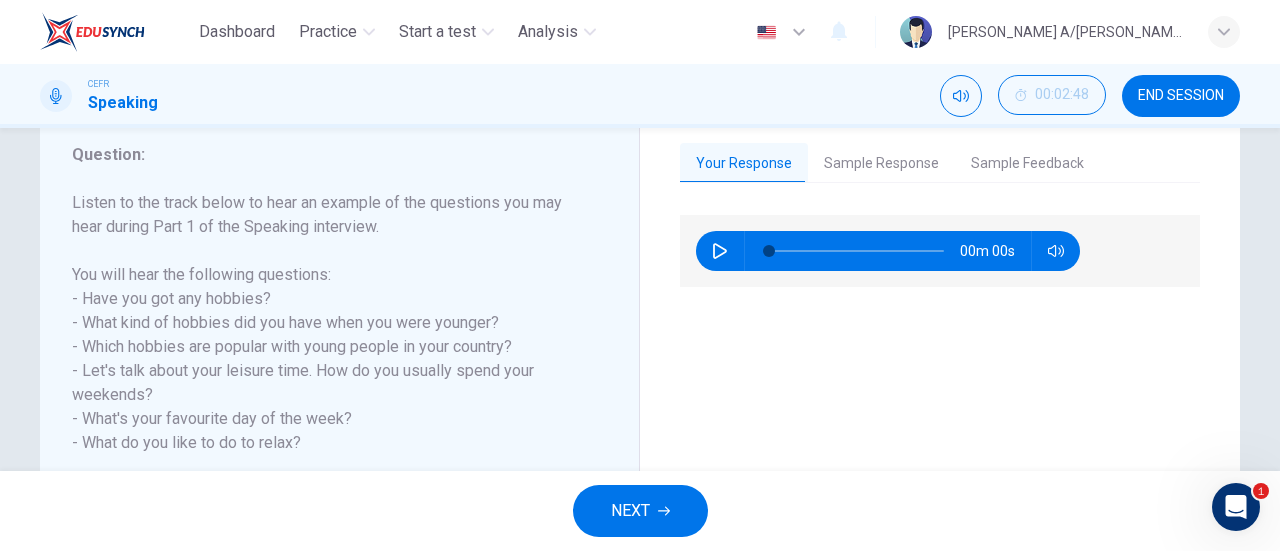 scroll, scrollTop: 224, scrollLeft: 0, axis: vertical 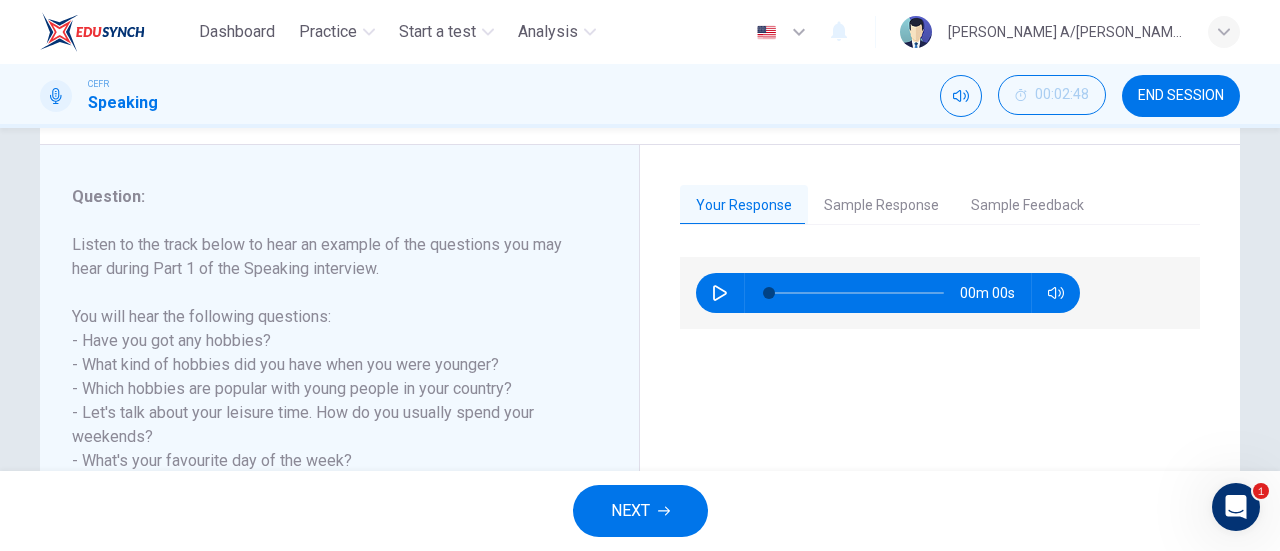 click on "NEXT" at bounding box center (630, 511) 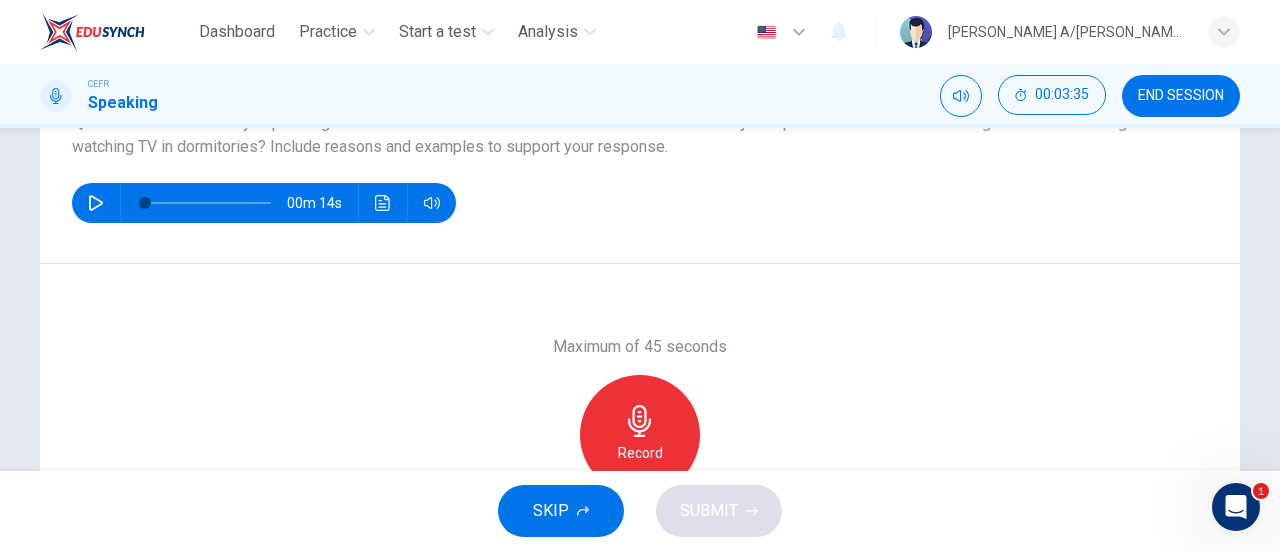 scroll, scrollTop: 300, scrollLeft: 0, axis: vertical 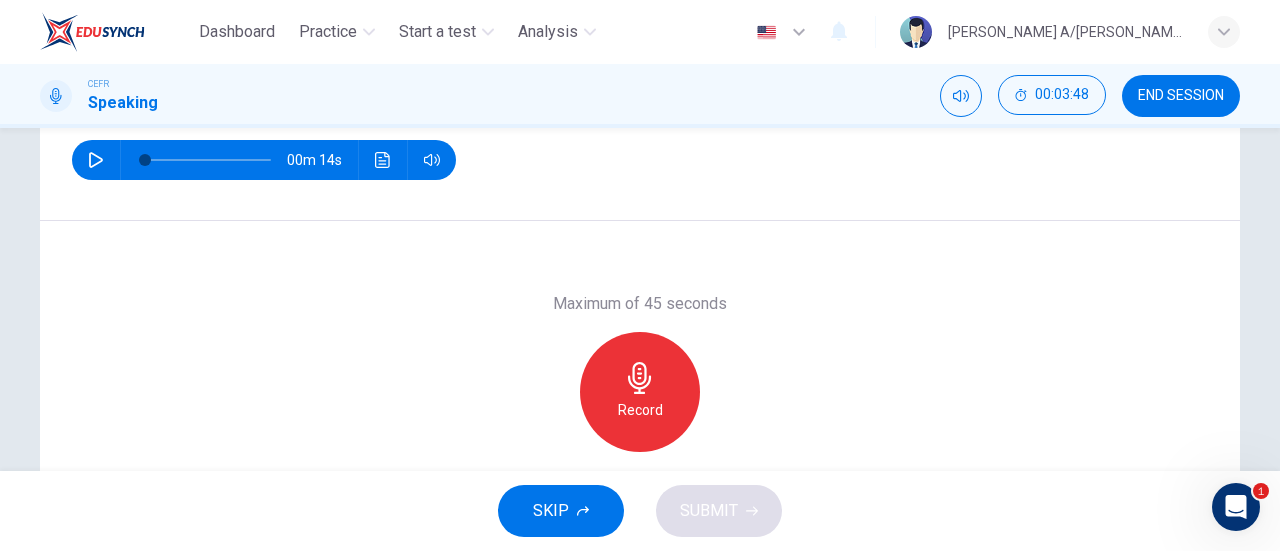 click 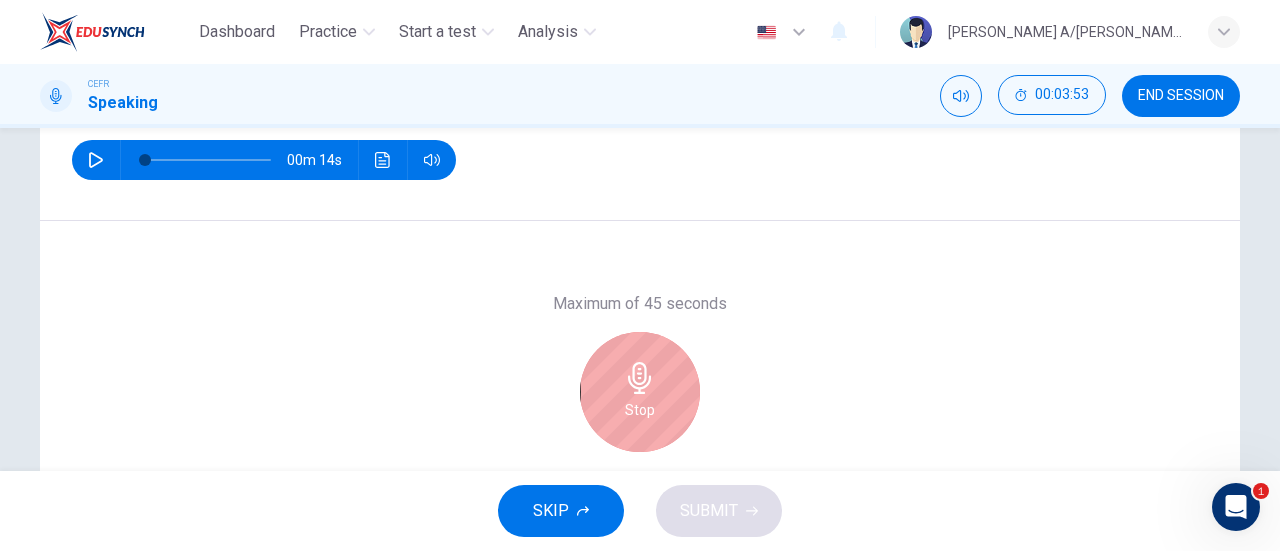 click on "Stop" at bounding box center (640, 410) 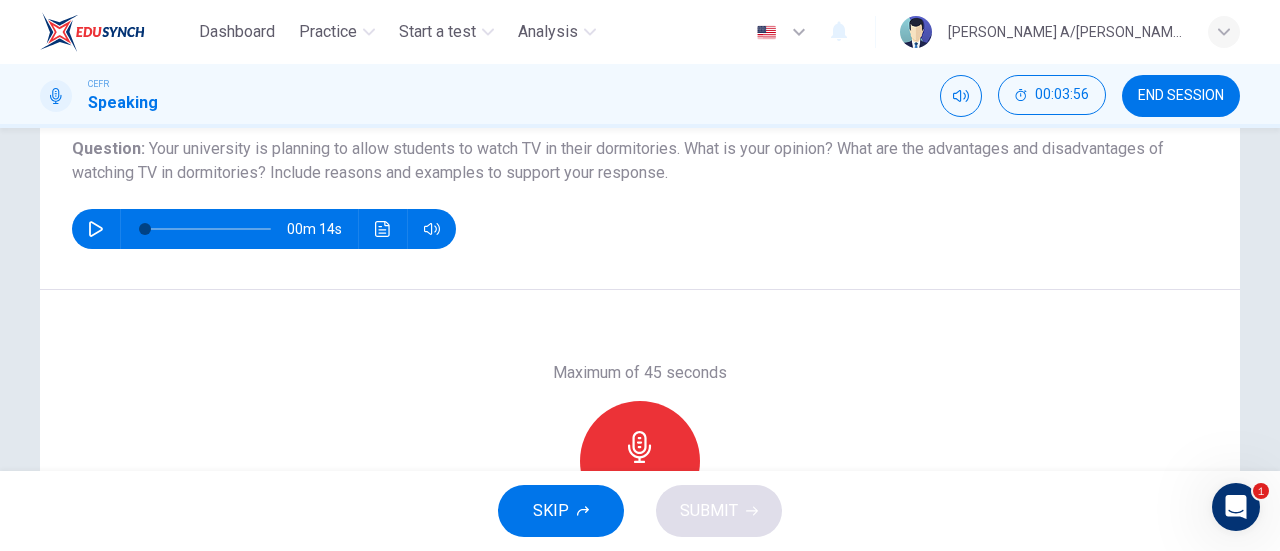scroll, scrollTop: 200, scrollLeft: 0, axis: vertical 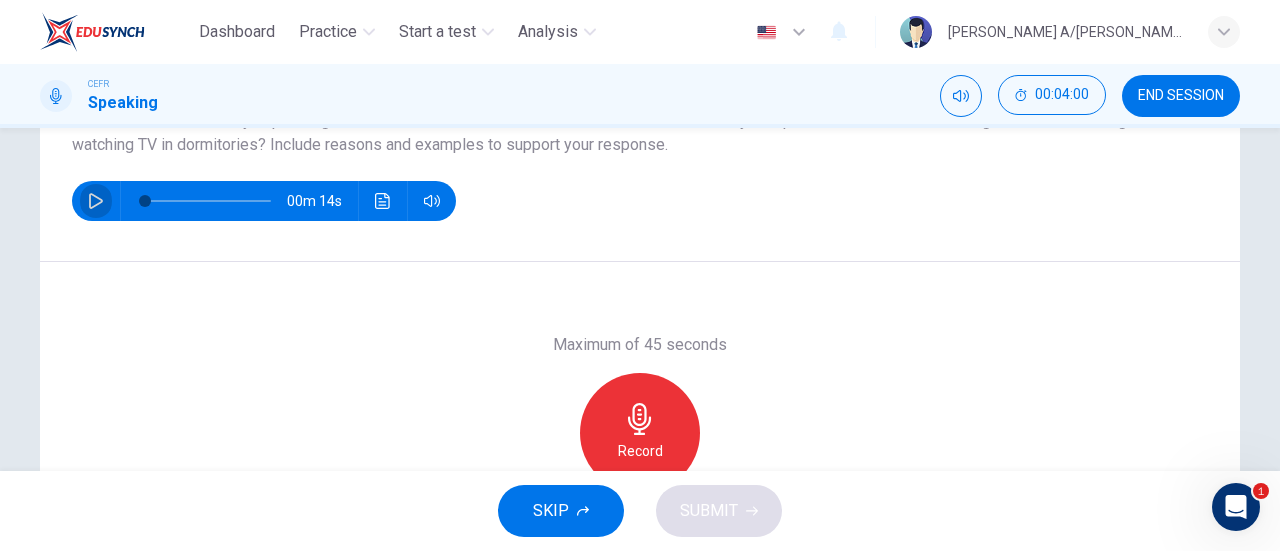 click at bounding box center [96, 201] 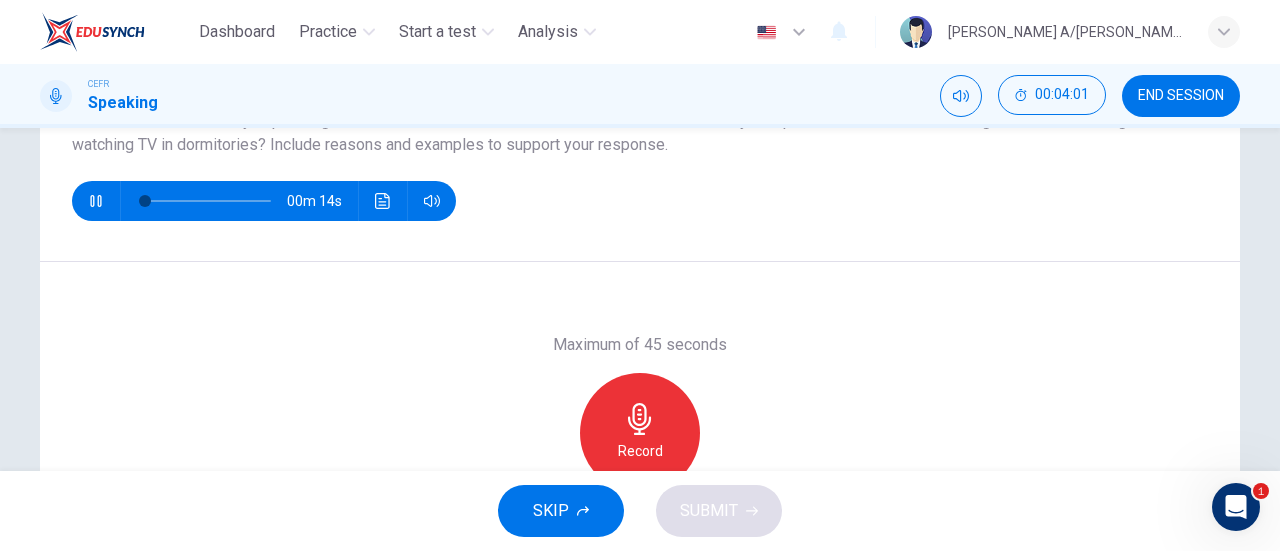 click at bounding box center (208, 201) 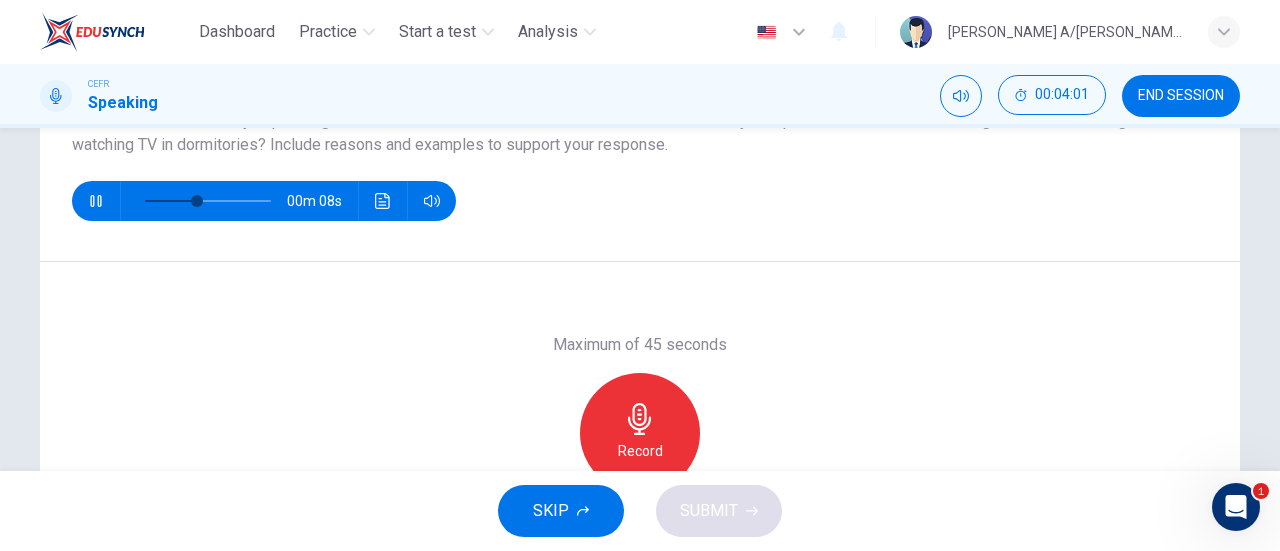 click at bounding box center (208, 201) 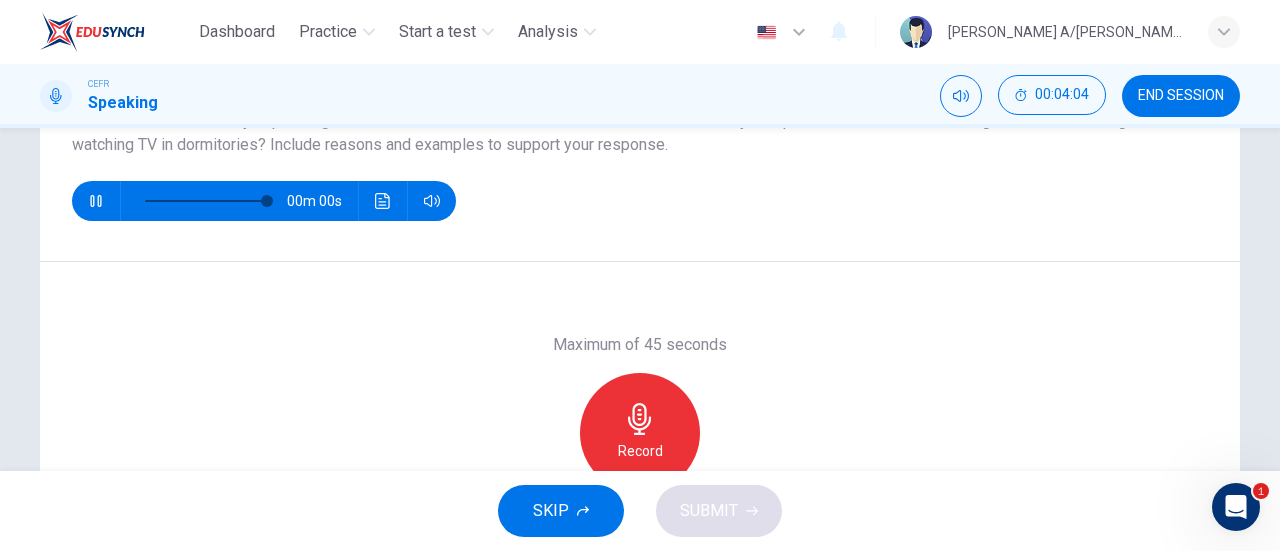 type on "0" 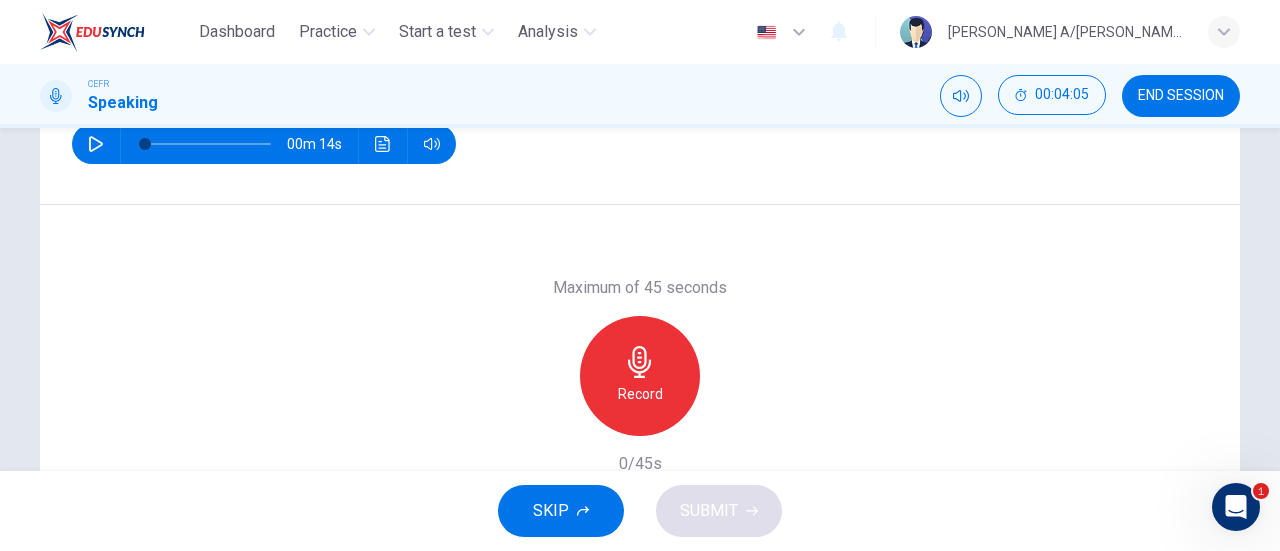 scroll, scrollTop: 359, scrollLeft: 0, axis: vertical 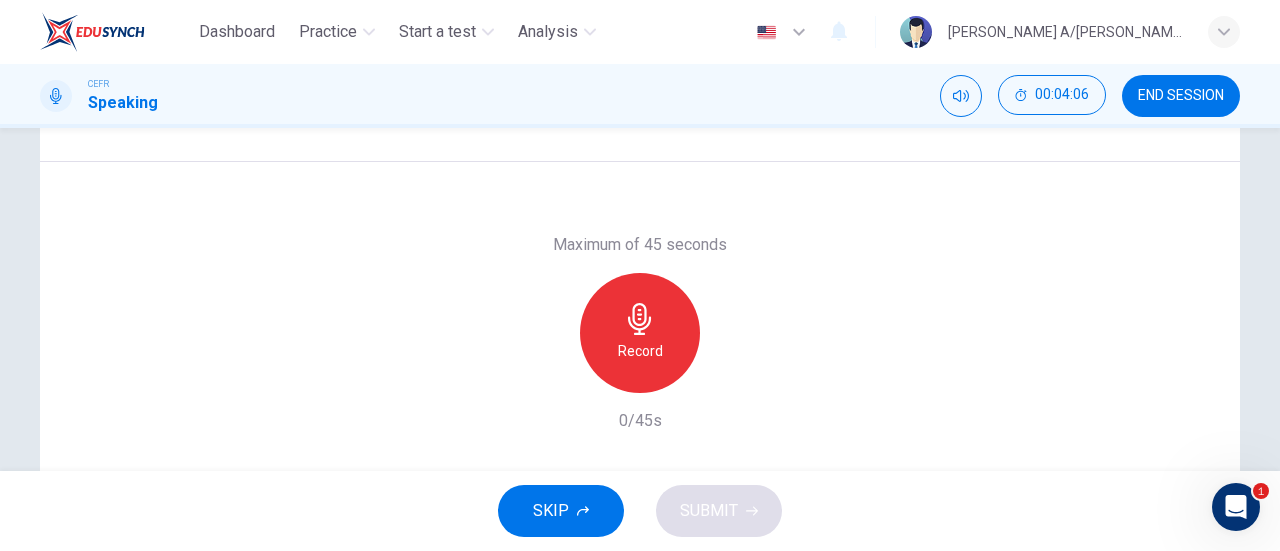 click on "Record" at bounding box center [640, 333] 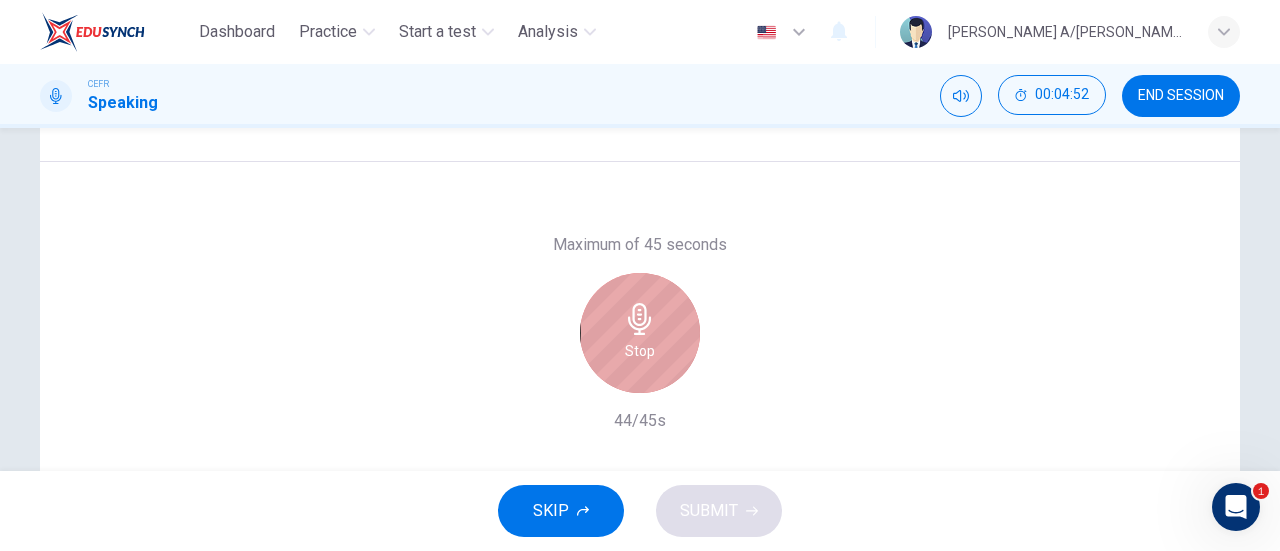 click on "Stop" at bounding box center (640, 351) 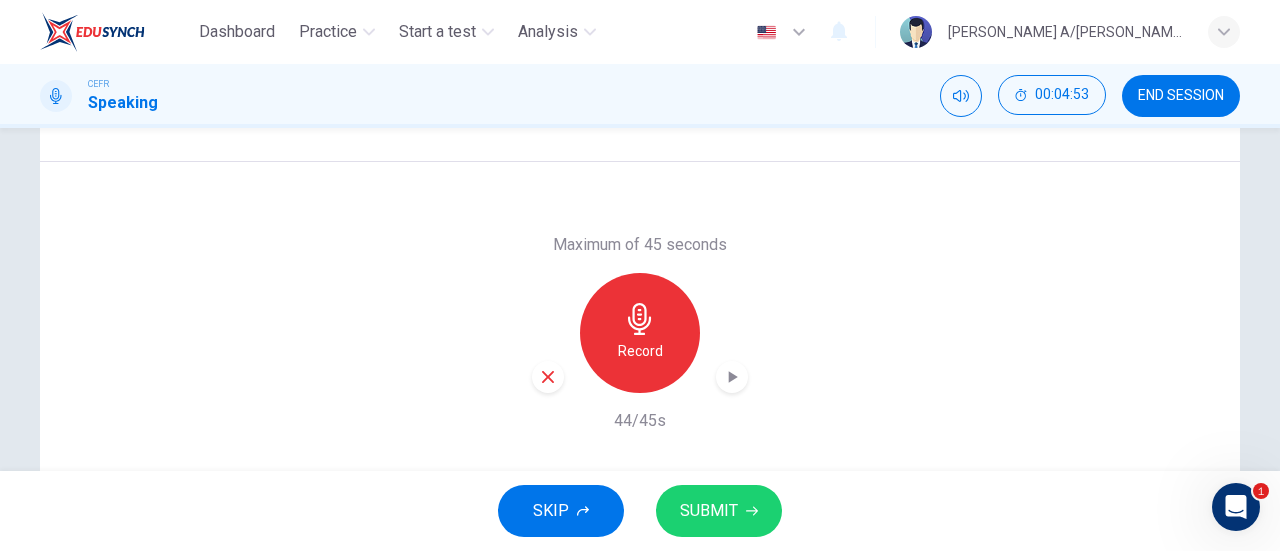 click on "SUBMIT" at bounding box center (709, 511) 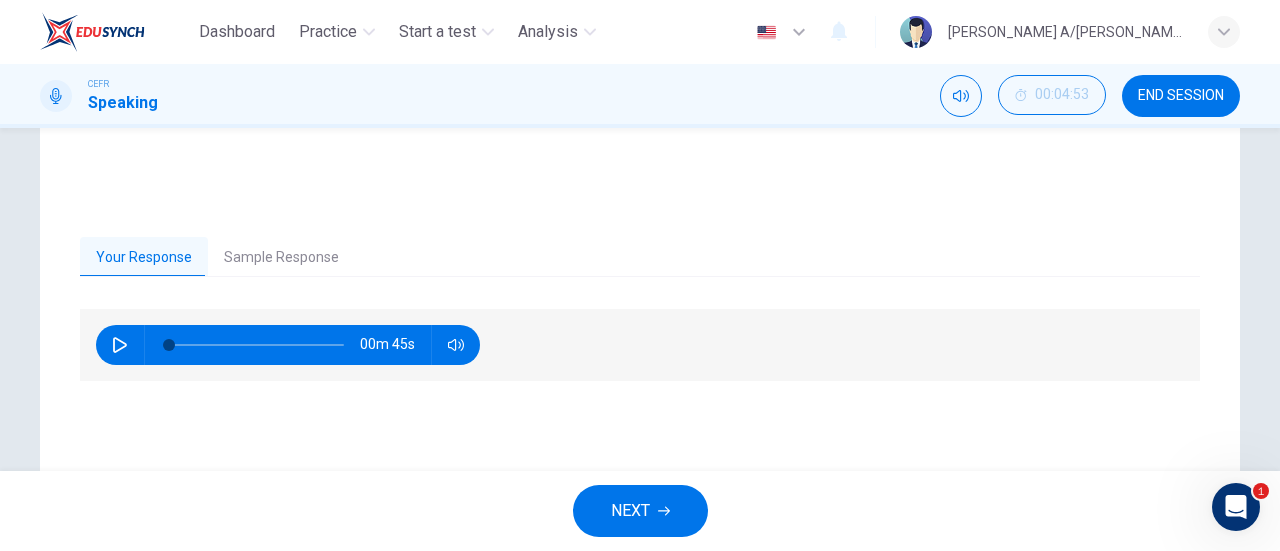 click on "Sample Response" at bounding box center (281, 258) 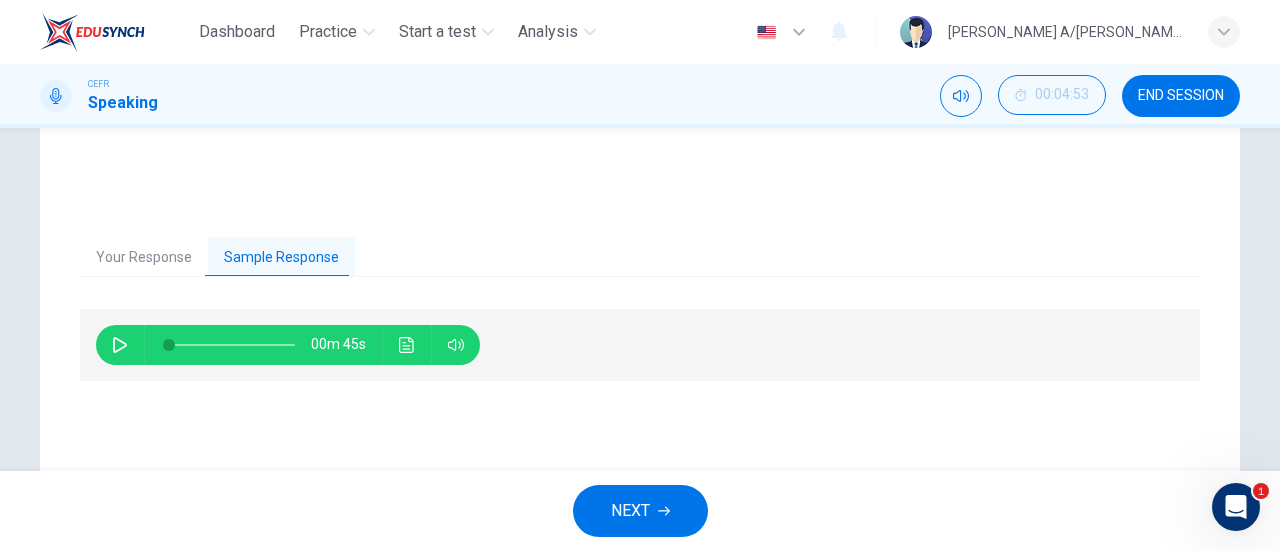 click 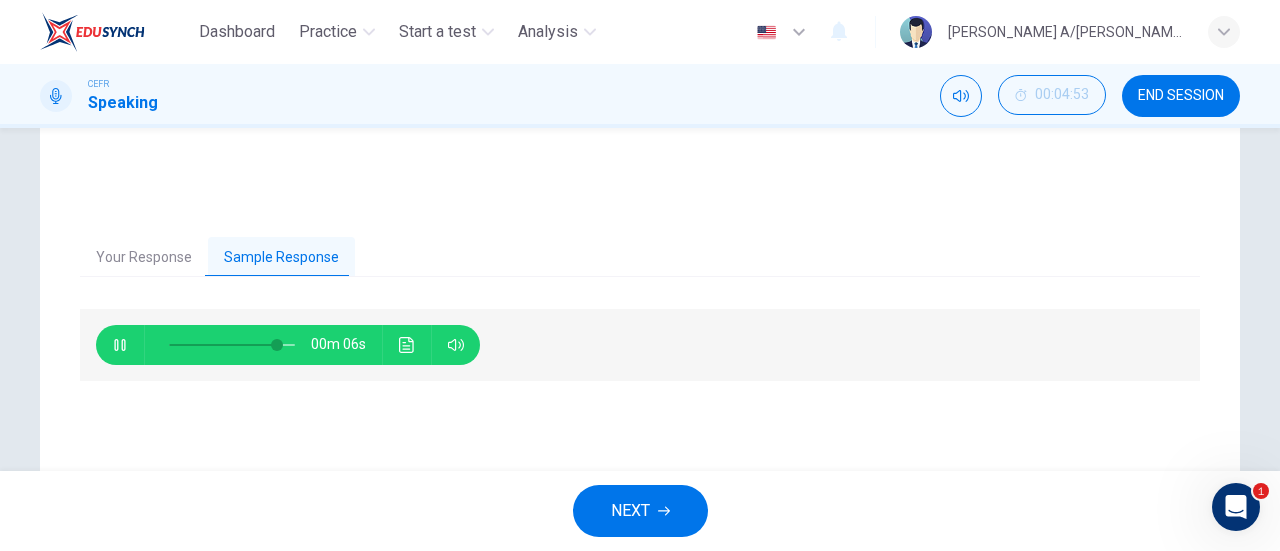 click on "Your Response" at bounding box center (144, 258) 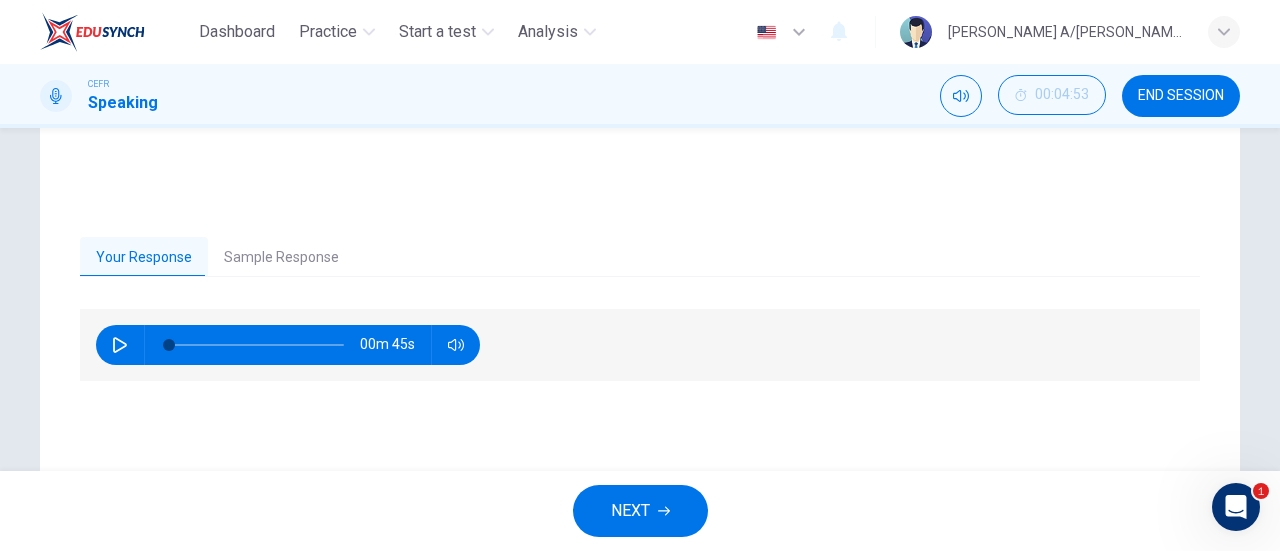 click at bounding box center (120, 345) 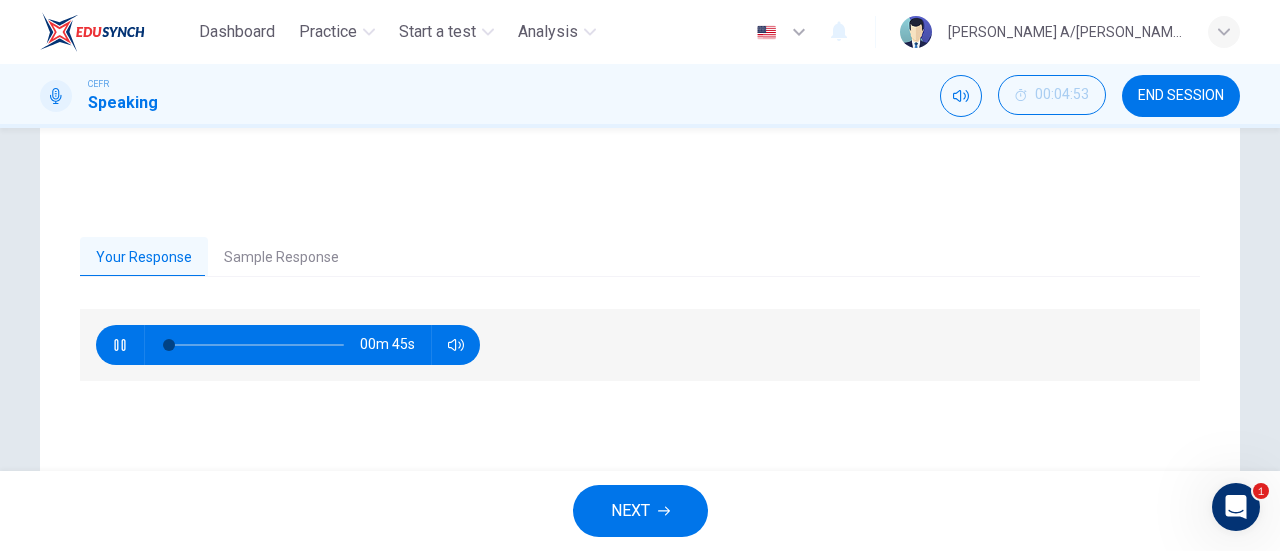 click on "Sample Response" at bounding box center (281, 258) 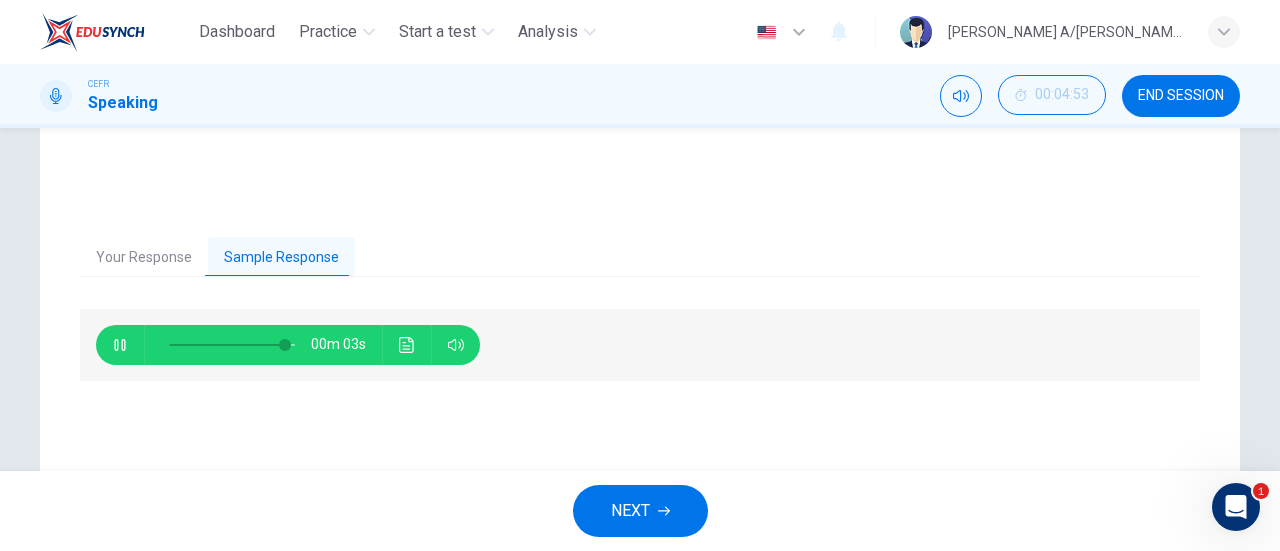 click 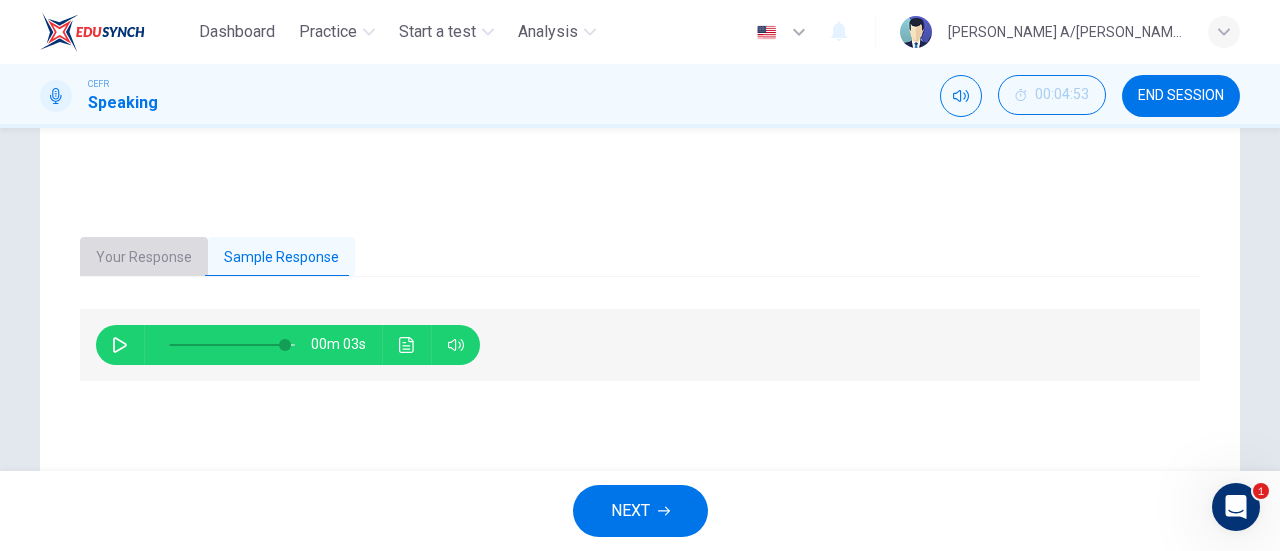 click on "Your Response" at bounding box center (144, 258) 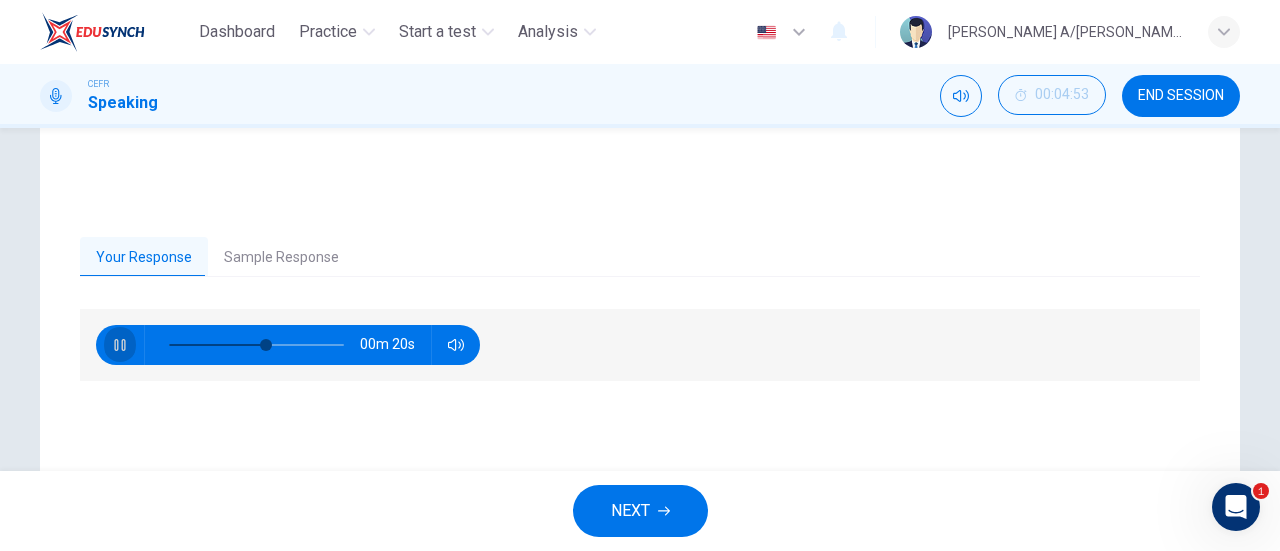 click at bounding box center (120, 345) 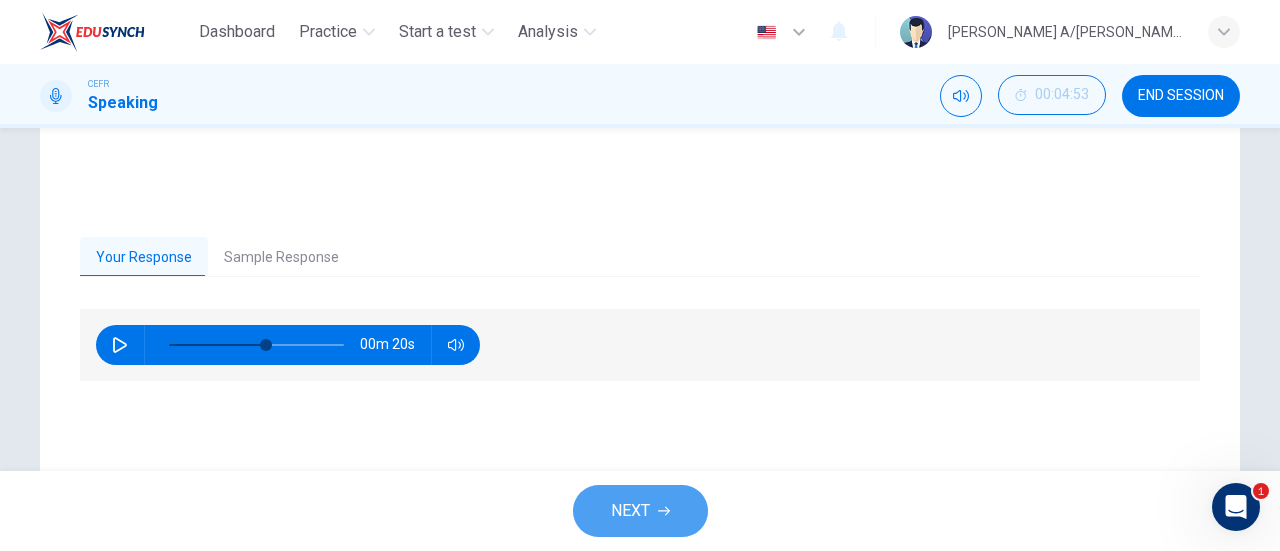 click on "NEXT" at bounding box center (640, 511) 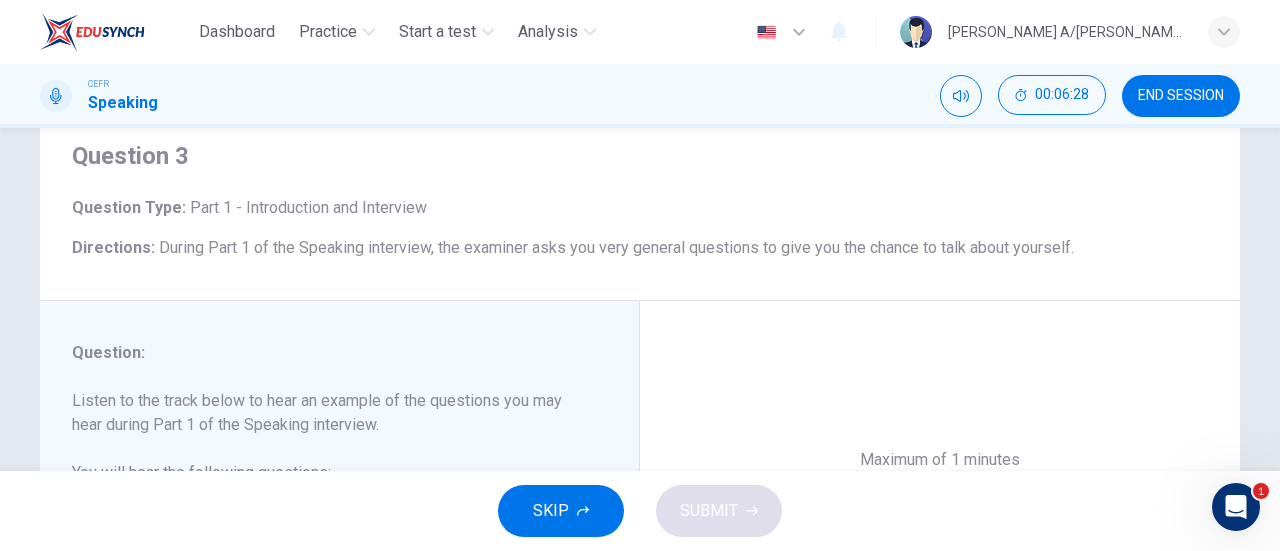 scroll, scrollTop: 100, scrollLeft: 0, axis: vertical 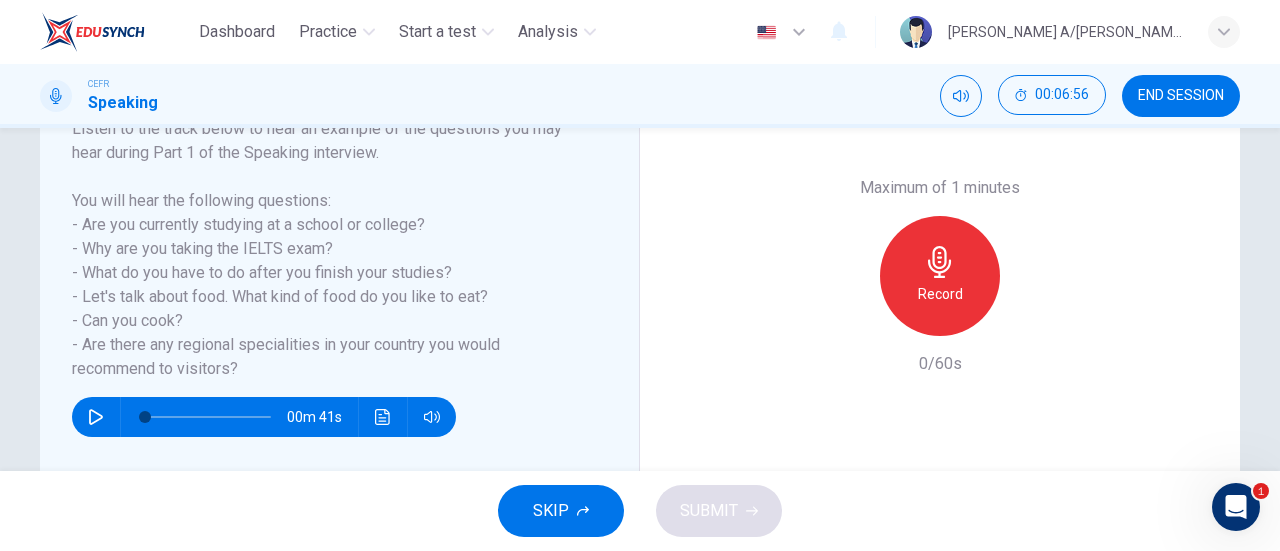click 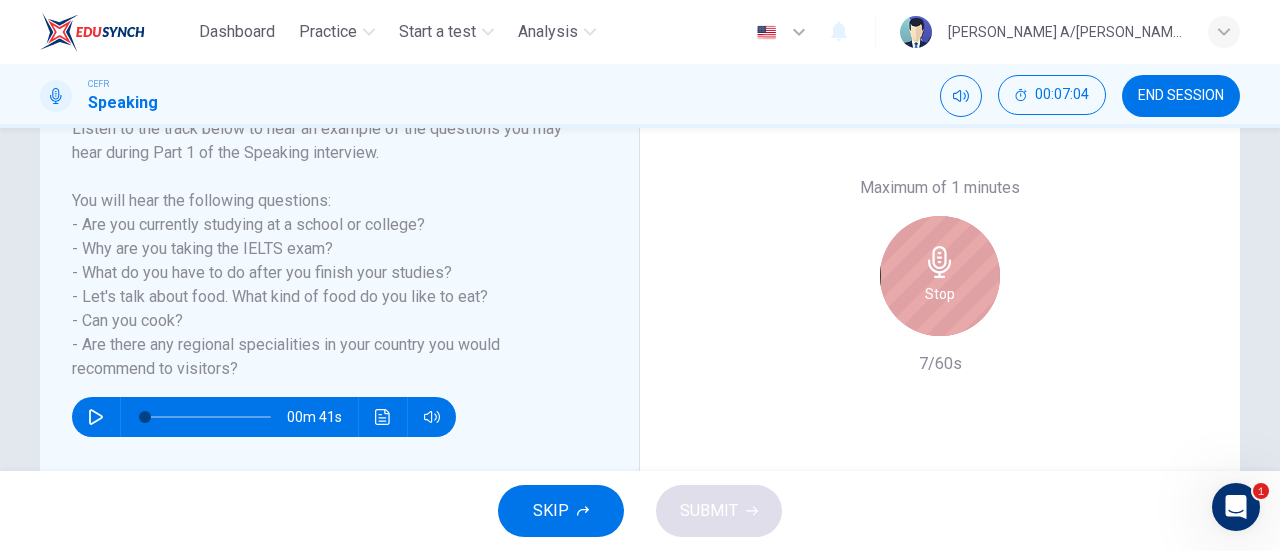 click 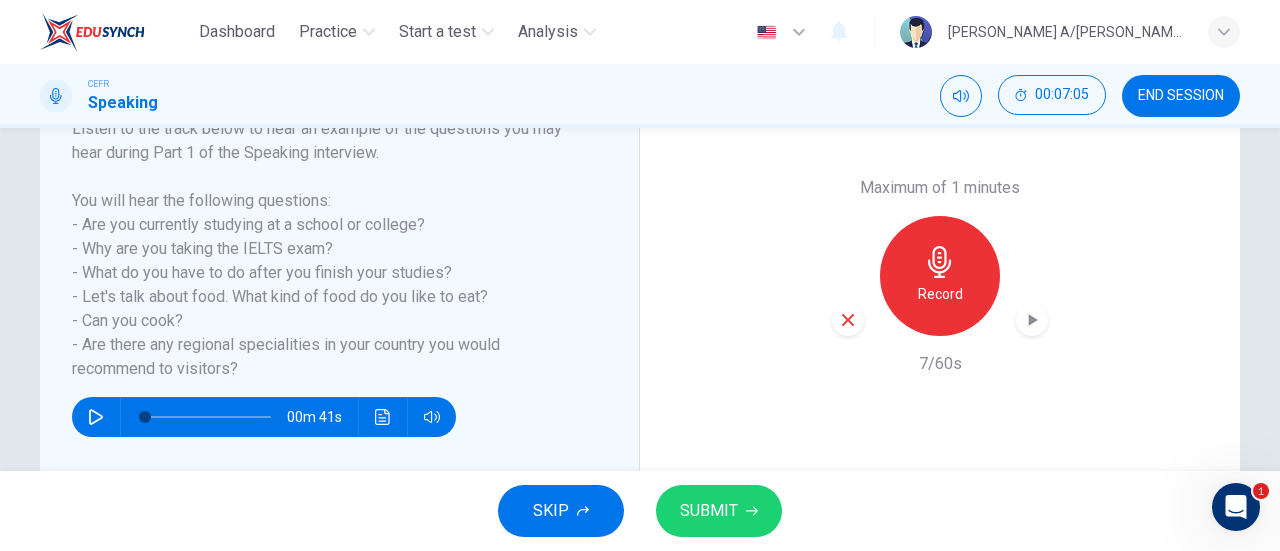 click on "Maximum of 1 minutes Record 7/60s" at bounding box center (940, 276) 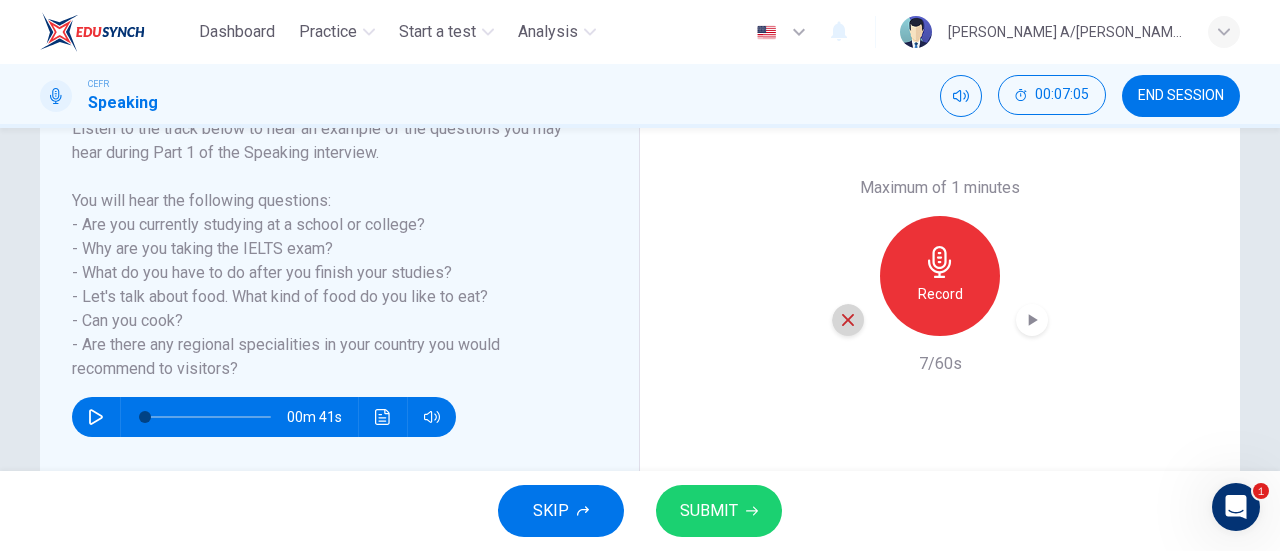 click at bounding box center (848, 320) 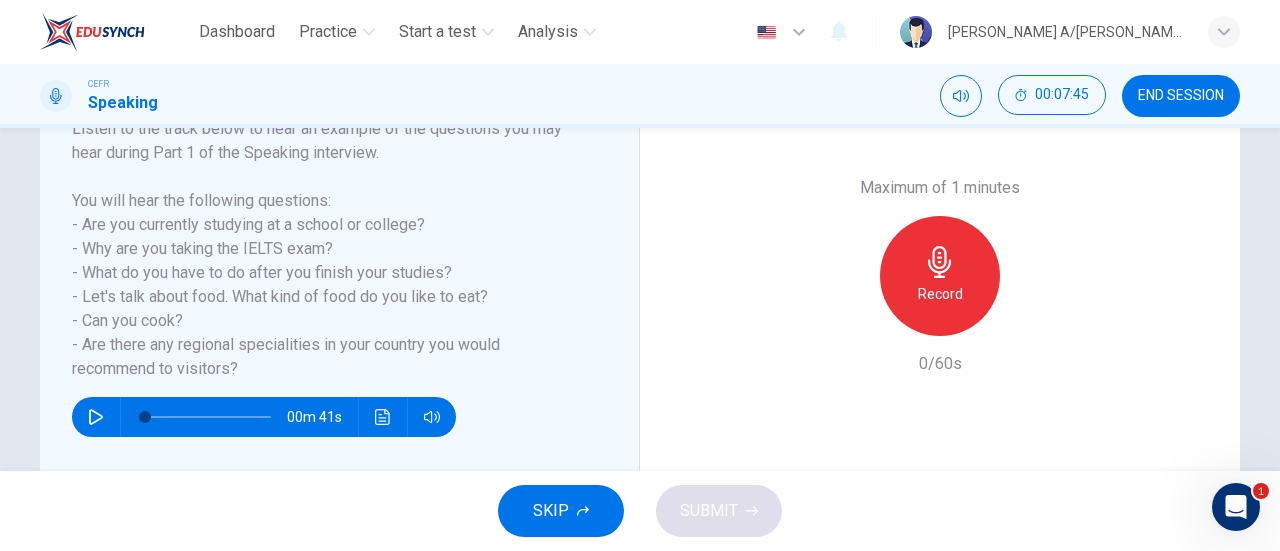 click on "[PERSON_NAME] A/[PERSON_NAME]" at bounding box center [1070, 32] 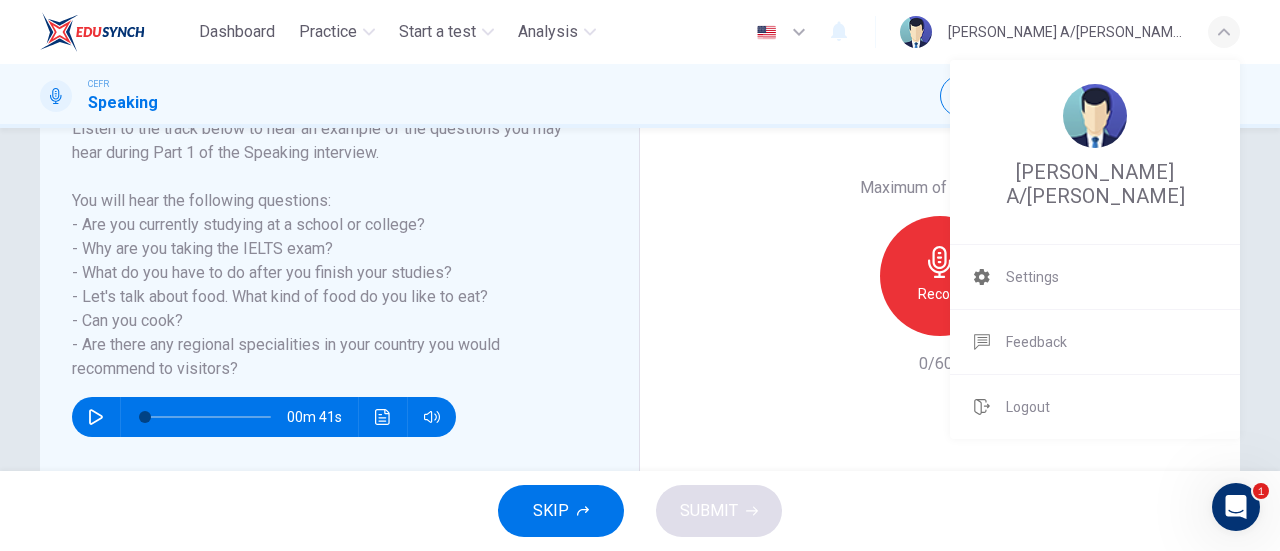 click at bounding box center (640, 275) 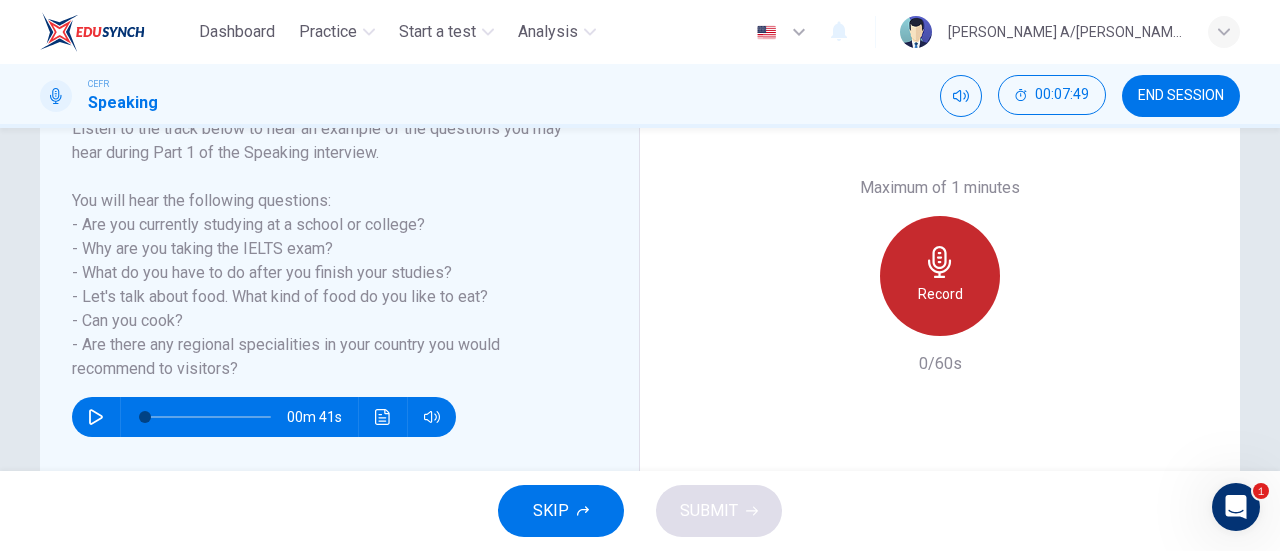 click on "Record" at bounding box center [940, 294] 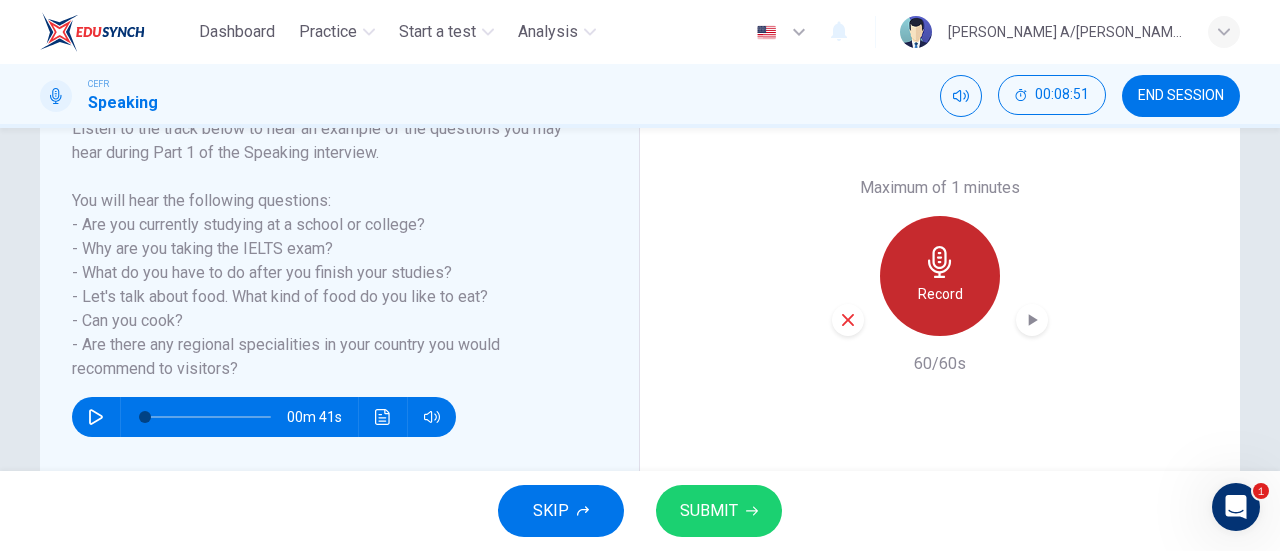 click on "Record" at bounding box center [940, 294] 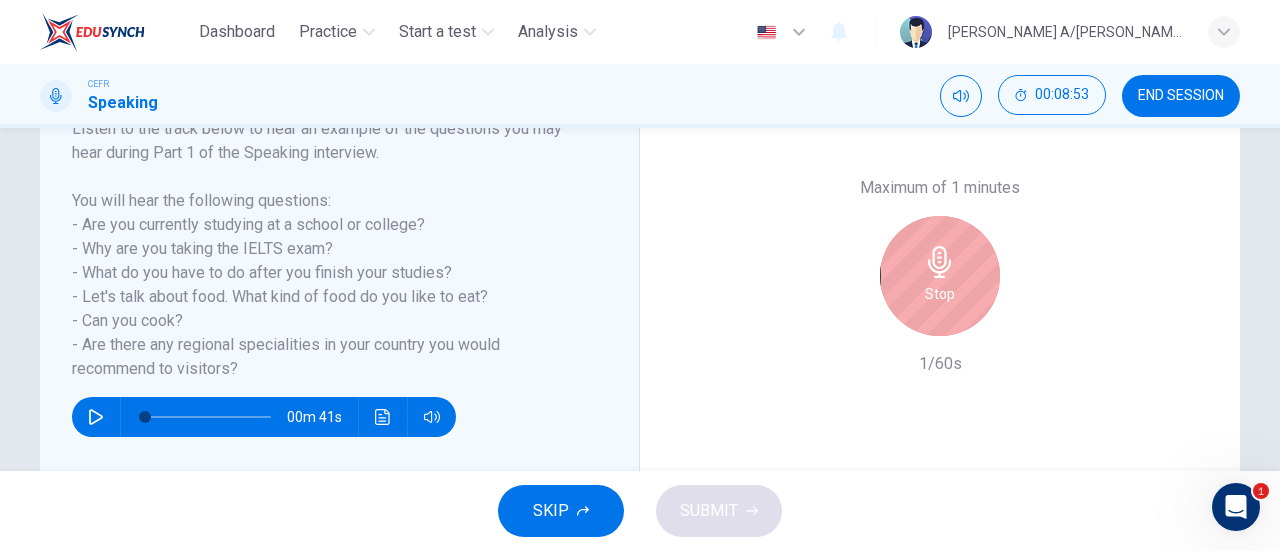 click on "Stop" at bounding box center [940, 276] 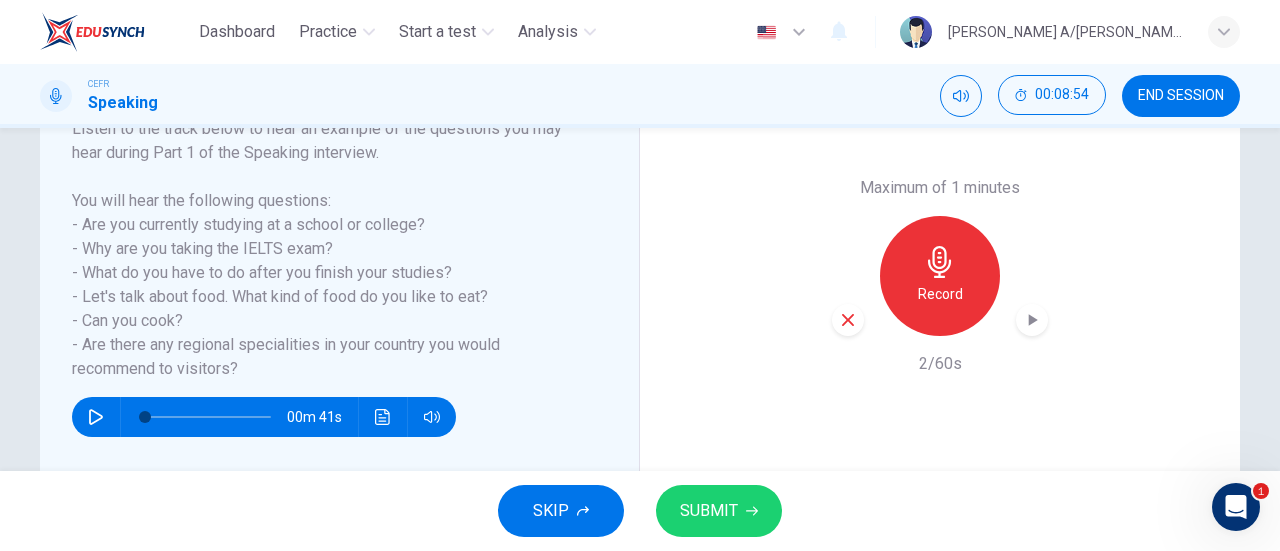 click 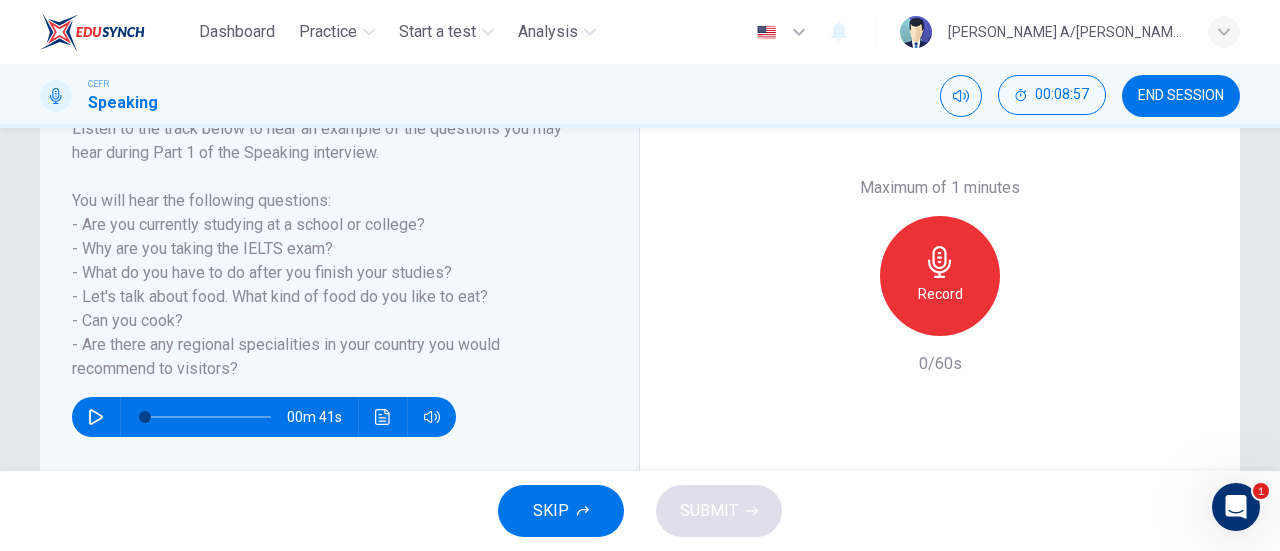 click on "Record" at bounding box center [940, 276] 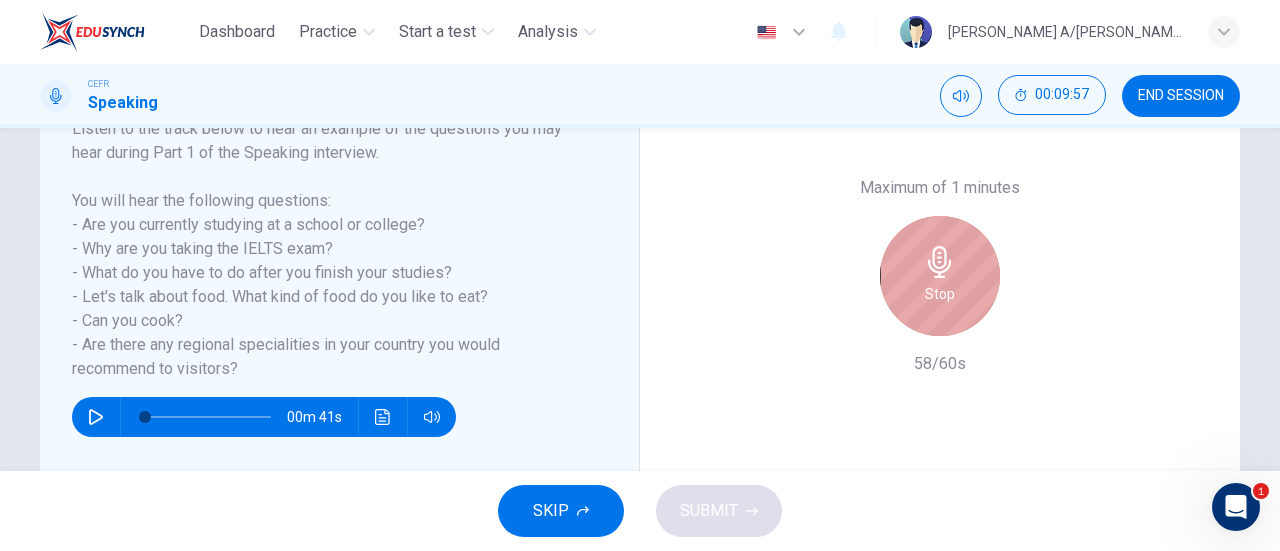 click on "Stop" at bounding box center [940, 276] 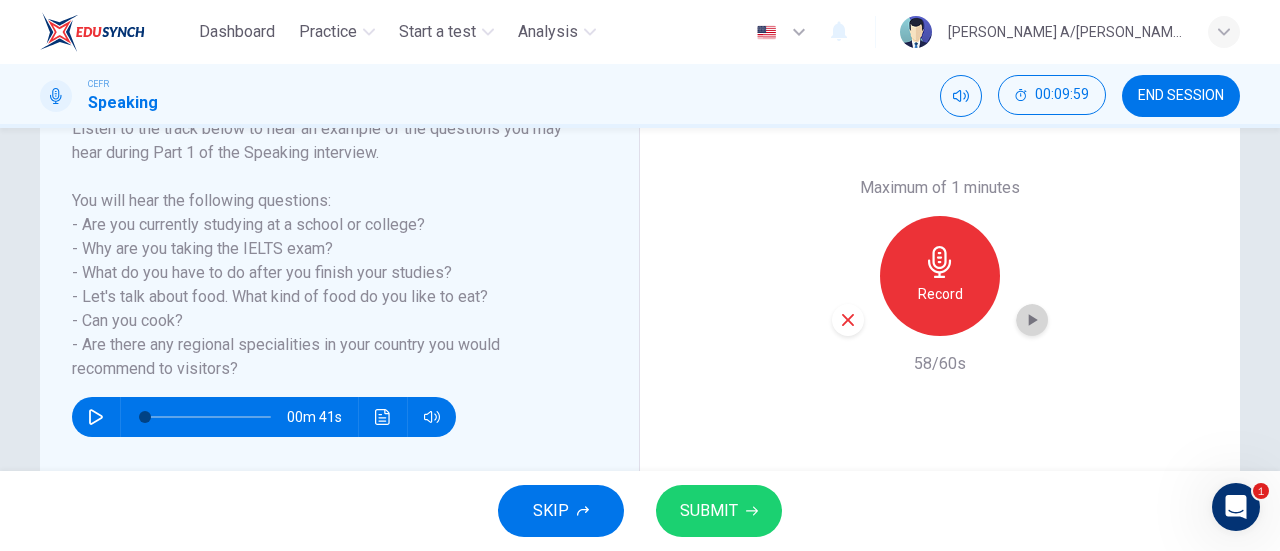 click 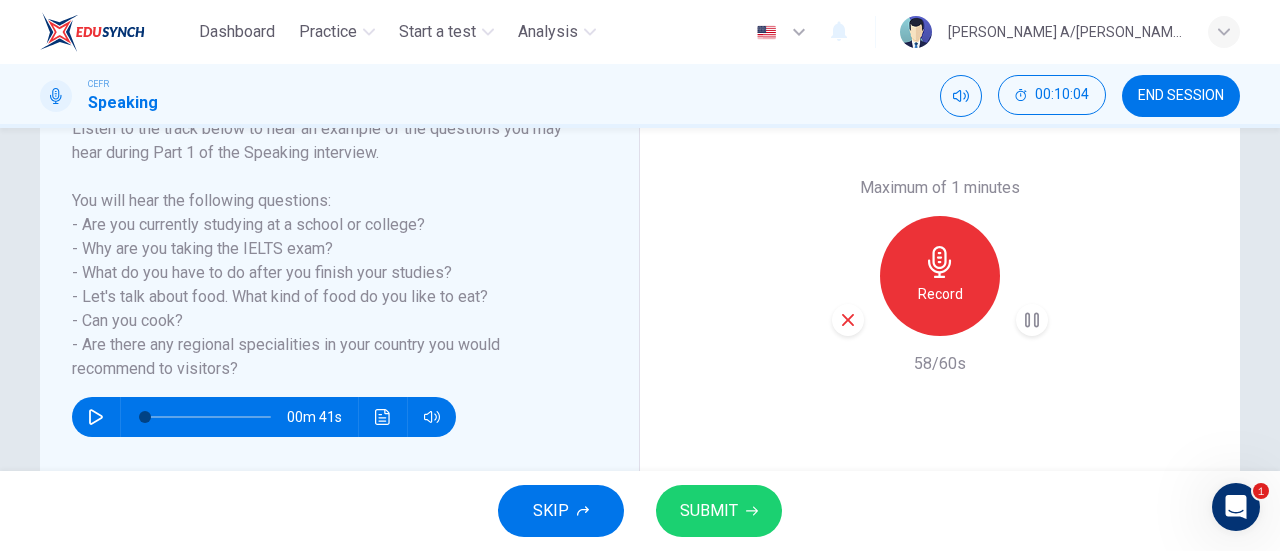click 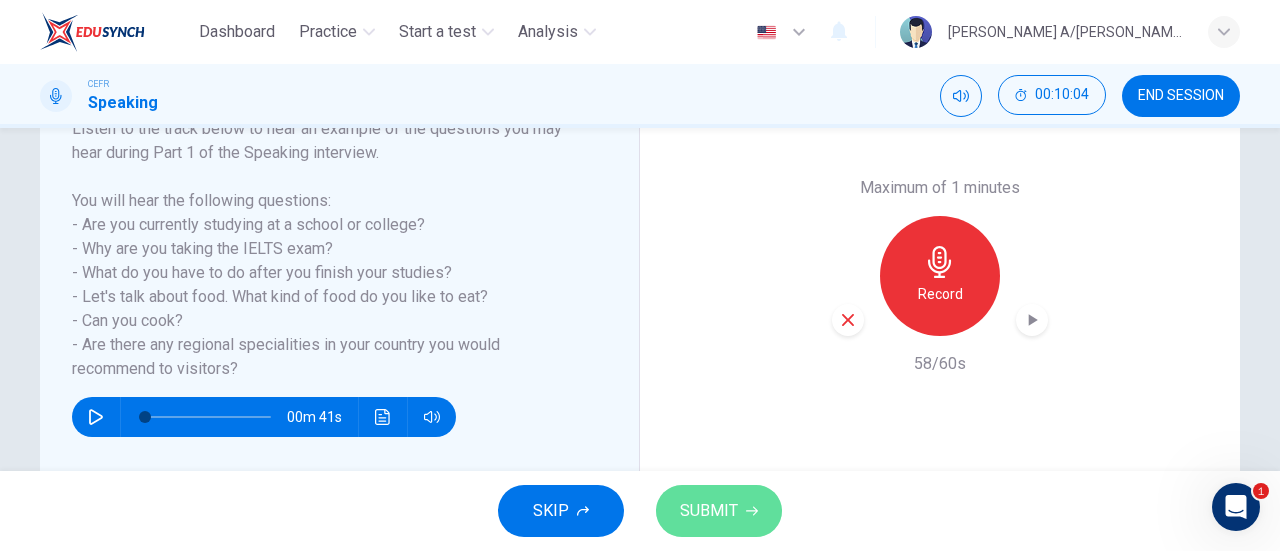 click on "SUBMIT" at bounding box center [709, 511] 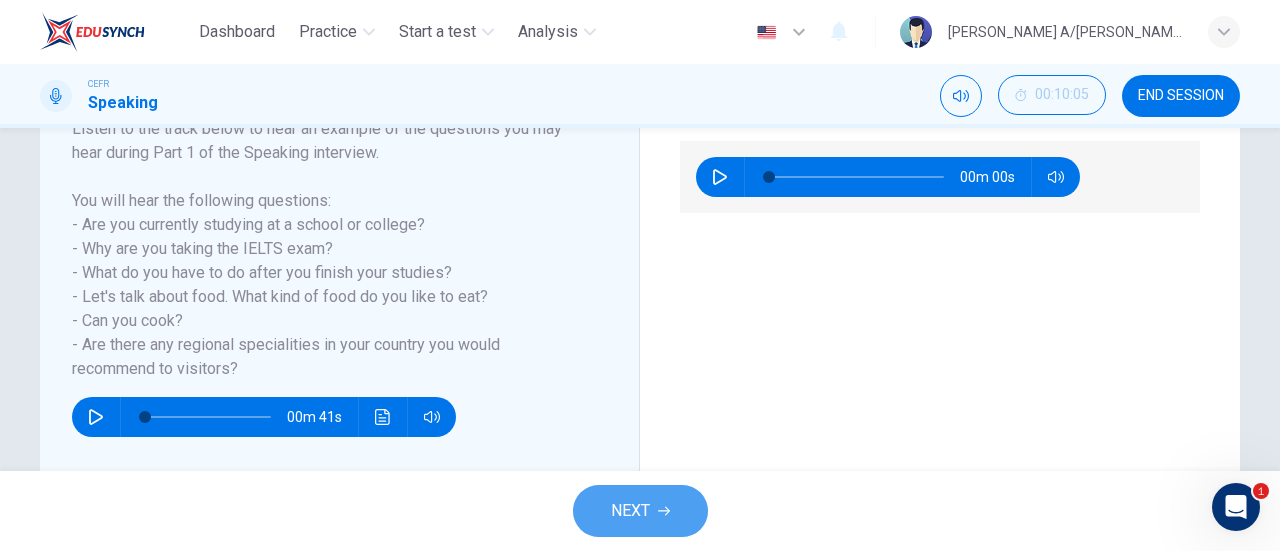 click on "NEXT" at bounding box center [640, 511] 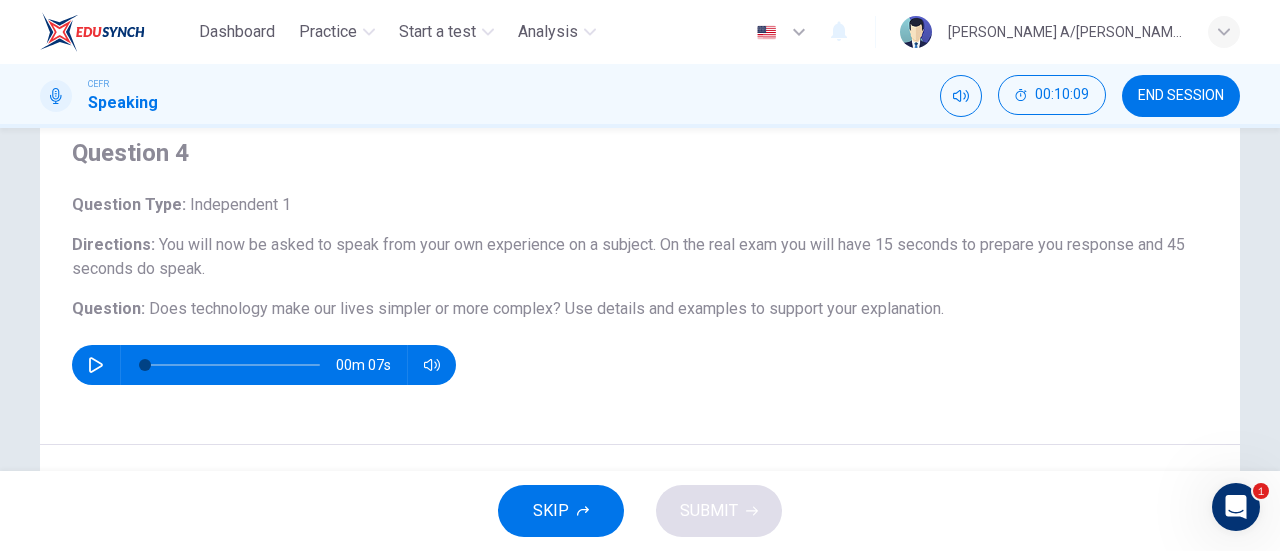 scroll, scrollTop: 0, scrollLeft: 0, axis: both 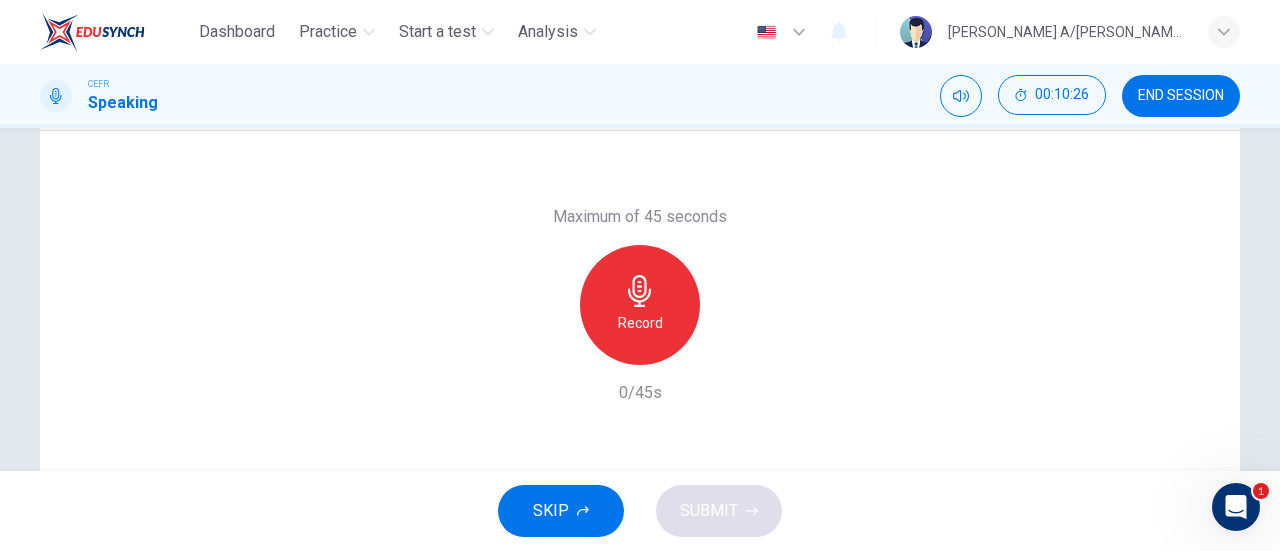 click on "Record" at bounding box center [640, 305] 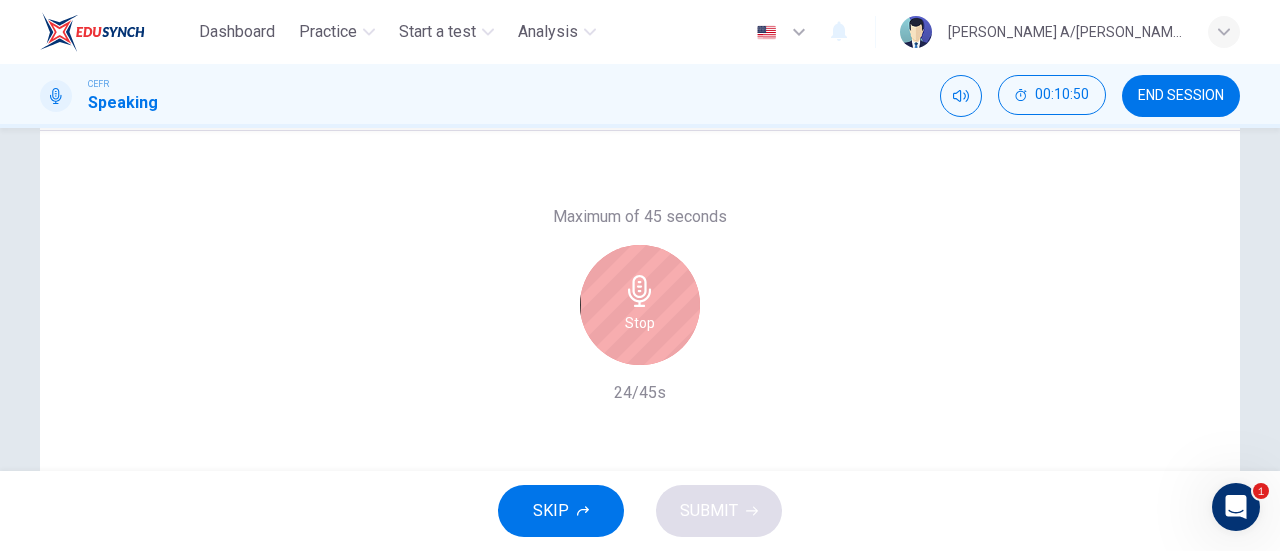 click on "Stop" at bounding box center [640, 305] 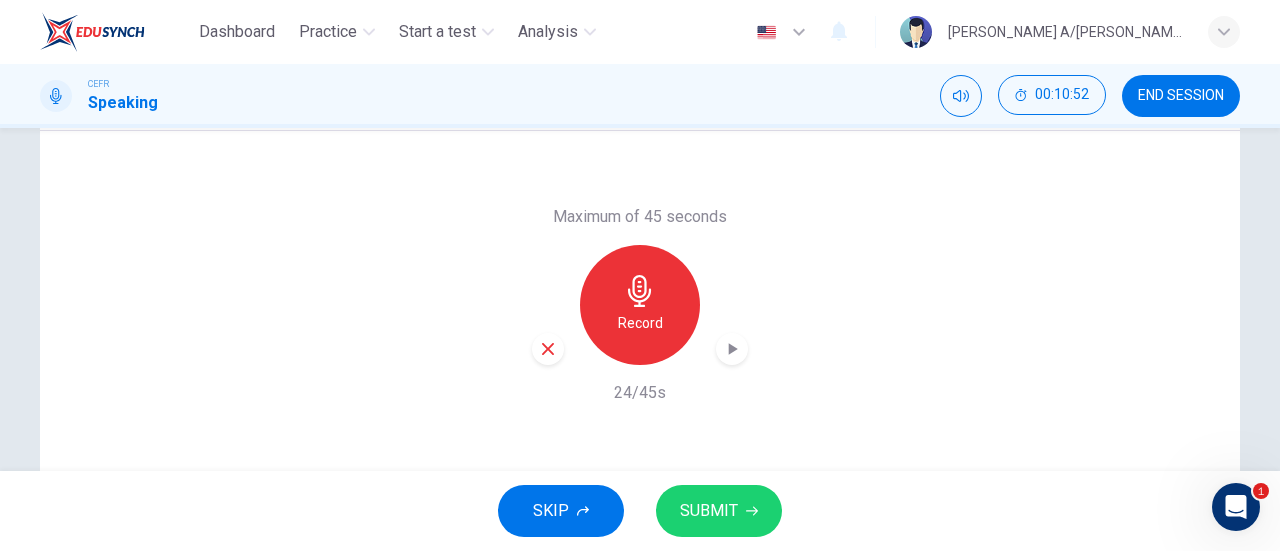 click 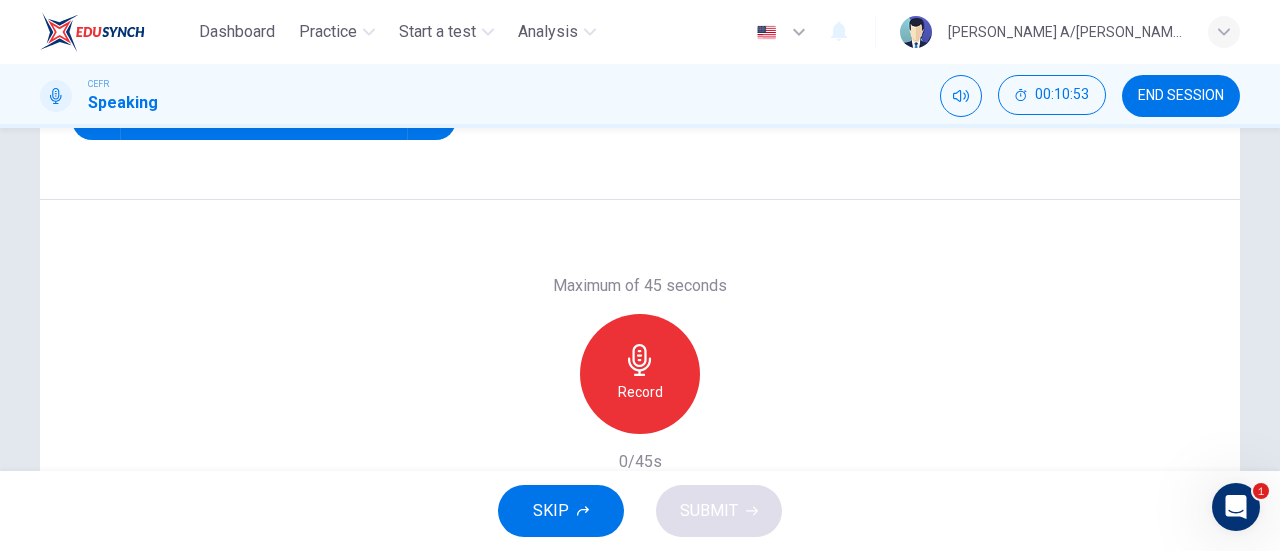 scroll, scrollTop: 385, scrollLeft: 0, axis: vertical 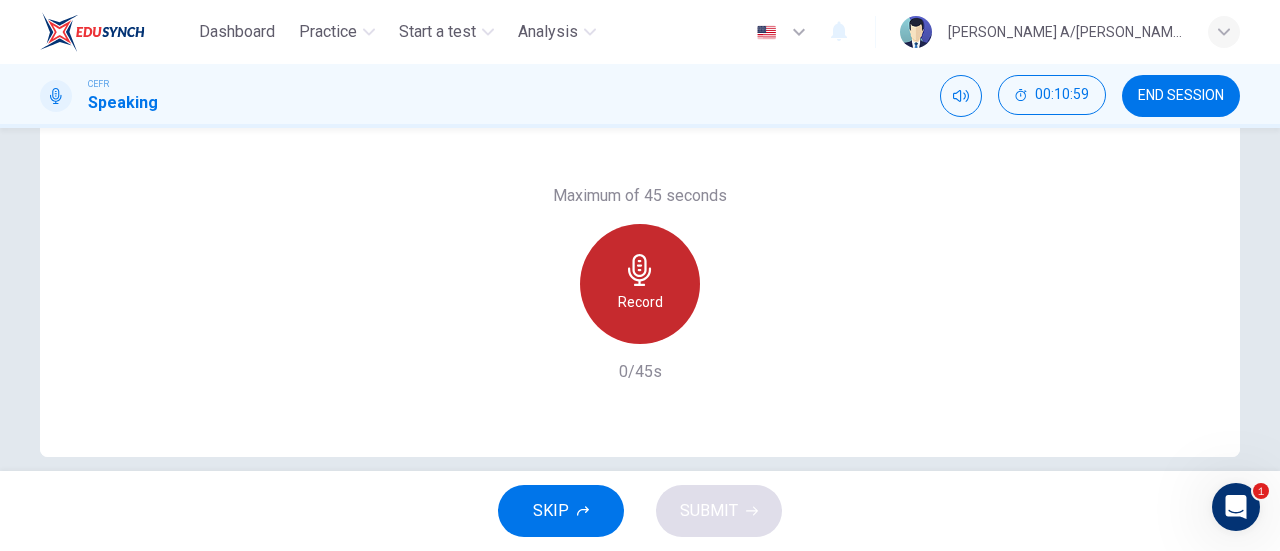 click on "Record" at bounding box center [640, 284] 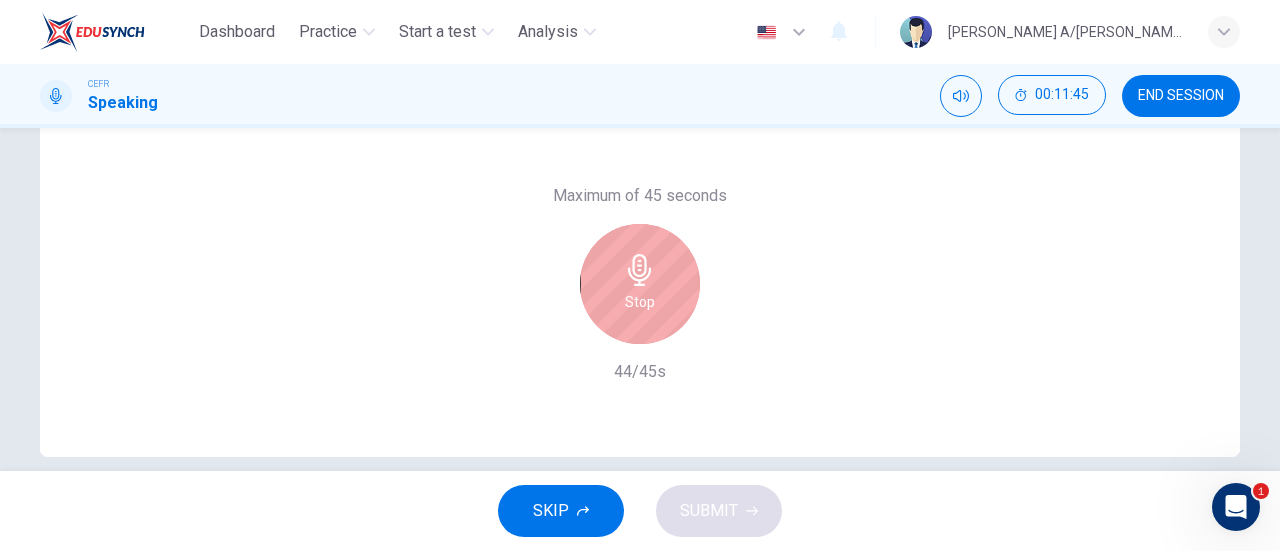 click on "Stop" at bounding box center (640, 302) 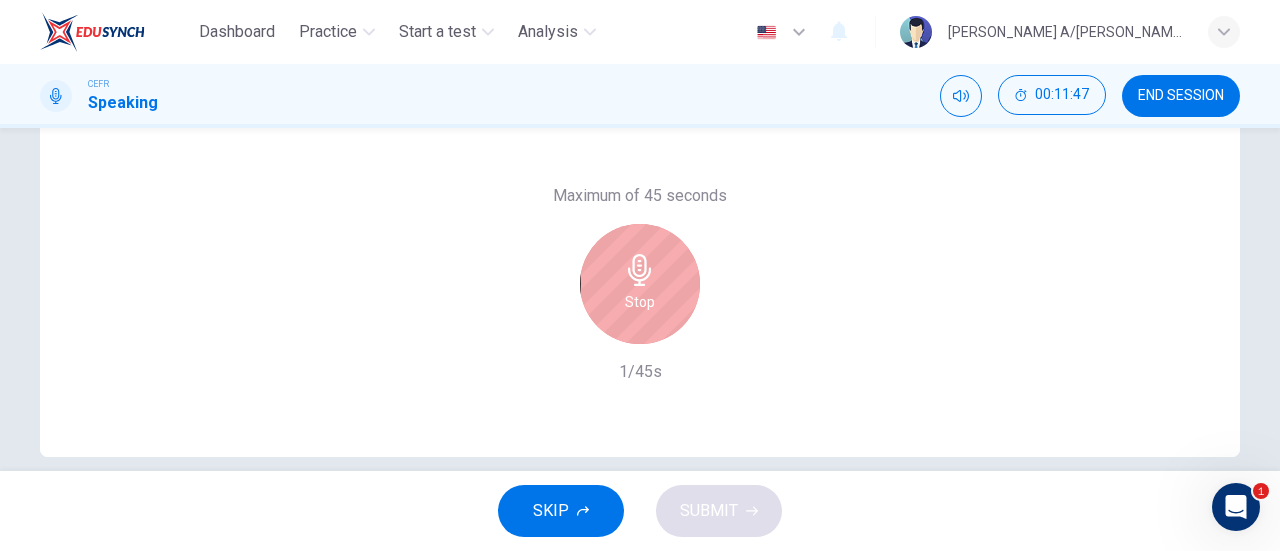 click on "Stop" at bounding box center (640, 284) 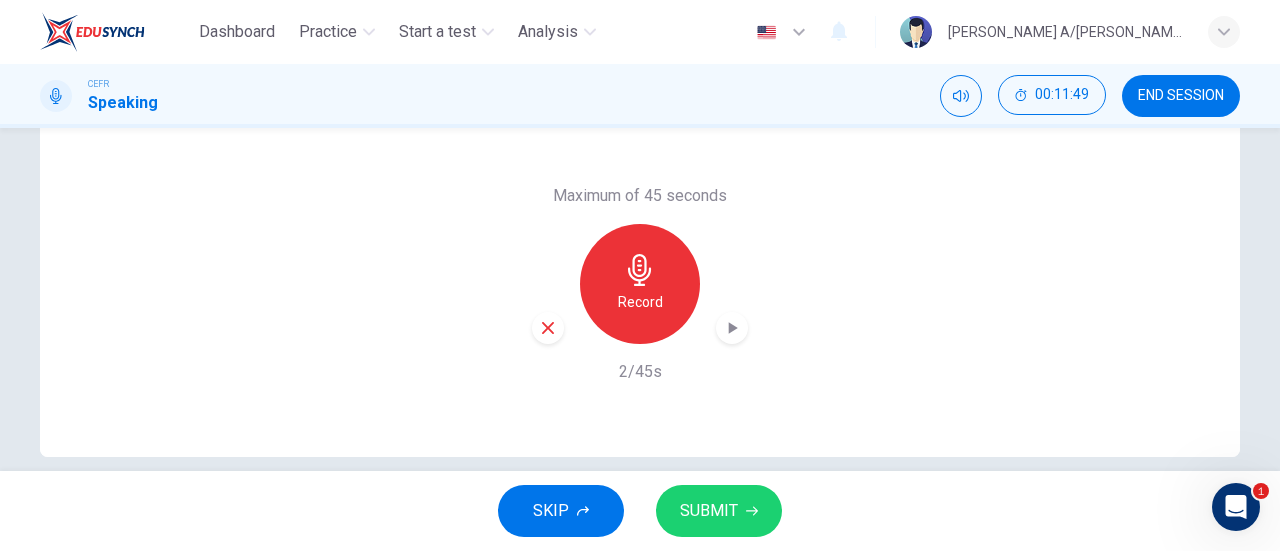click 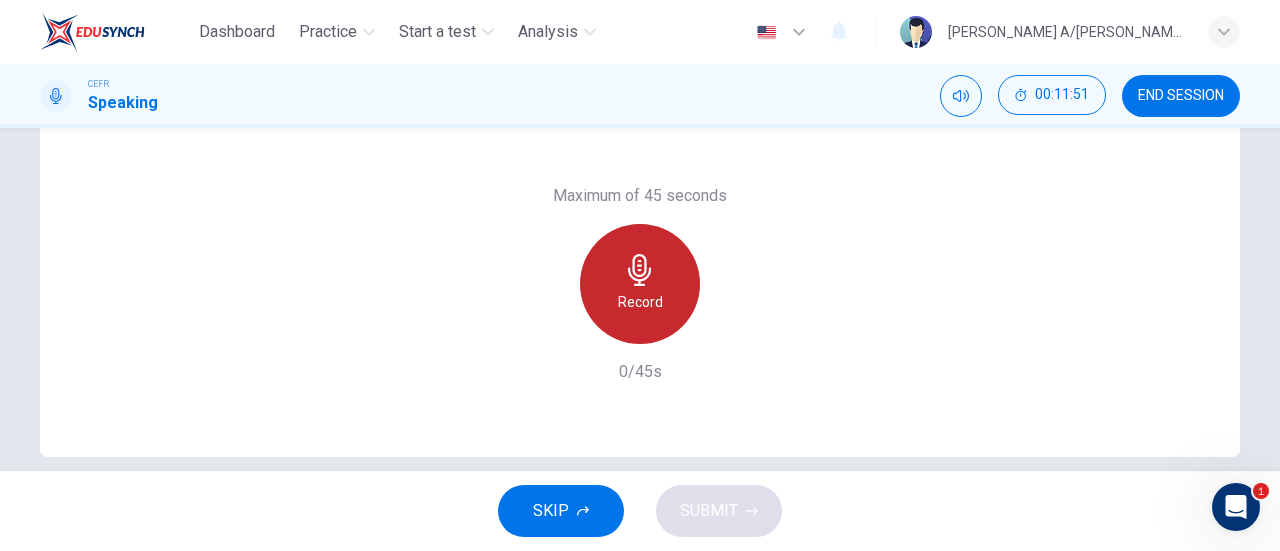 click on "Record" at bounding box center [640, 302] 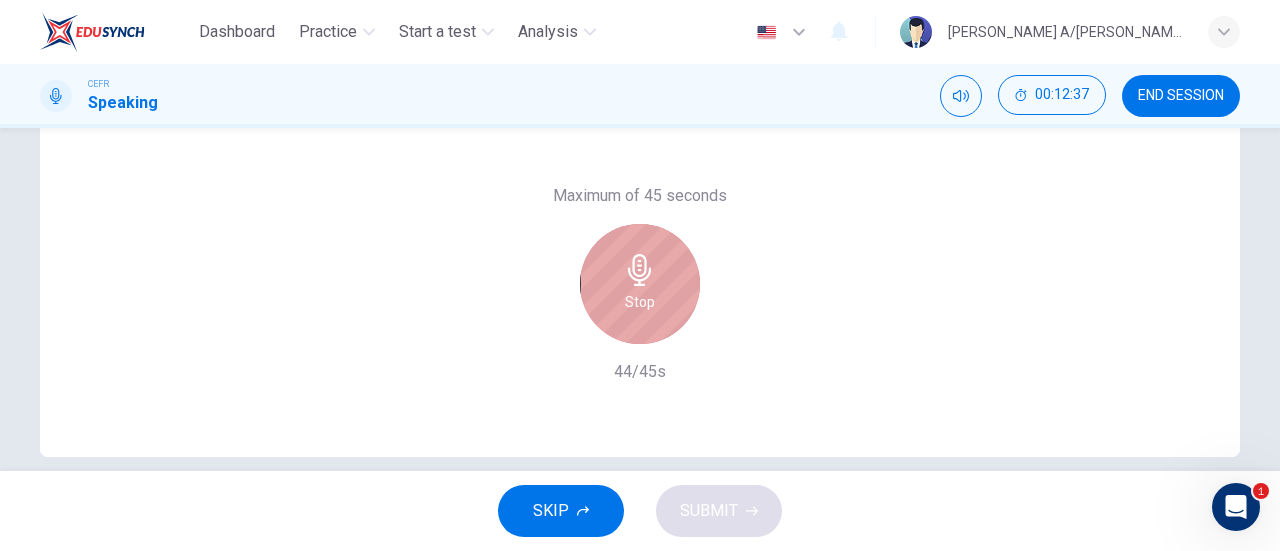 click on "Stop" at bounding box center [640, 302] 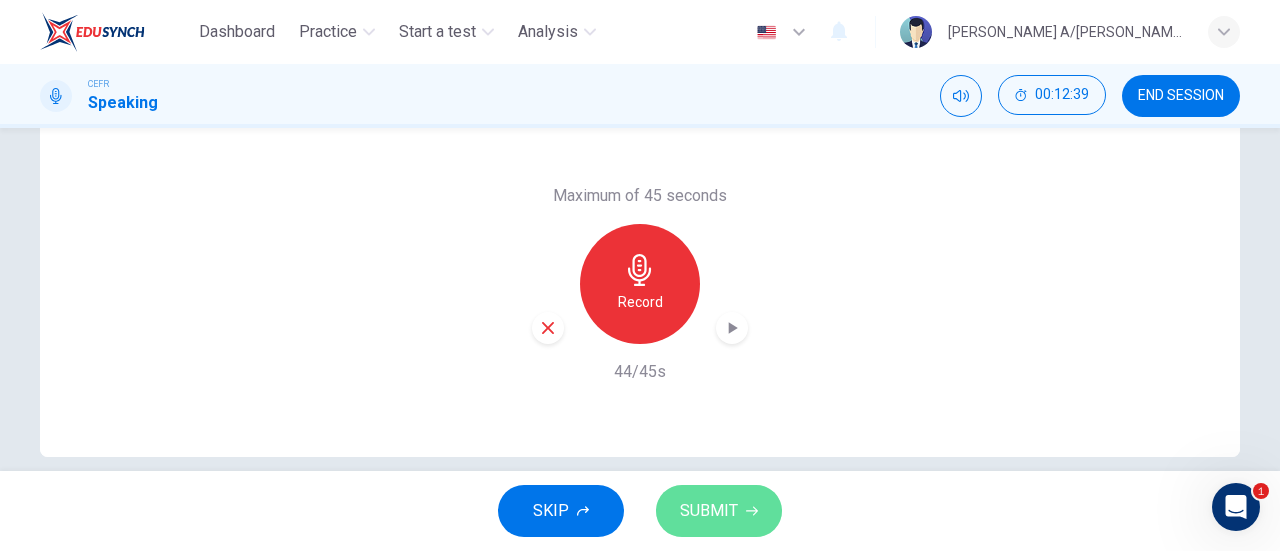 click on "SUBMIT" at bounding box center [709, 511] 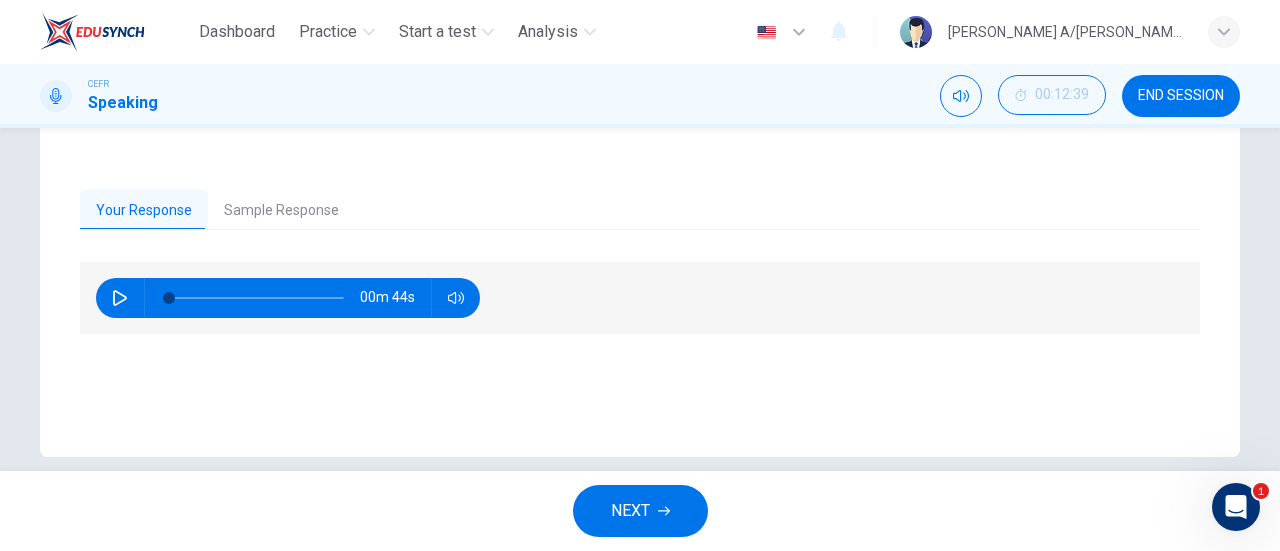 click on "NEXT" at bounding box center (630, 511) 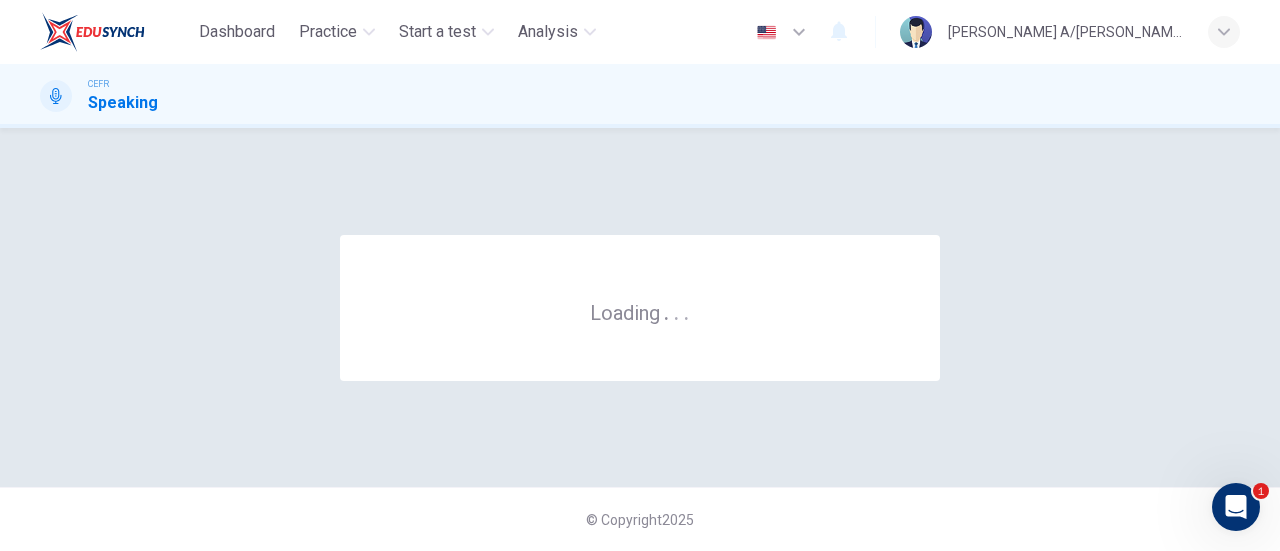 scroll, scrollTop: 0, scrollLeft: 0, axis: both 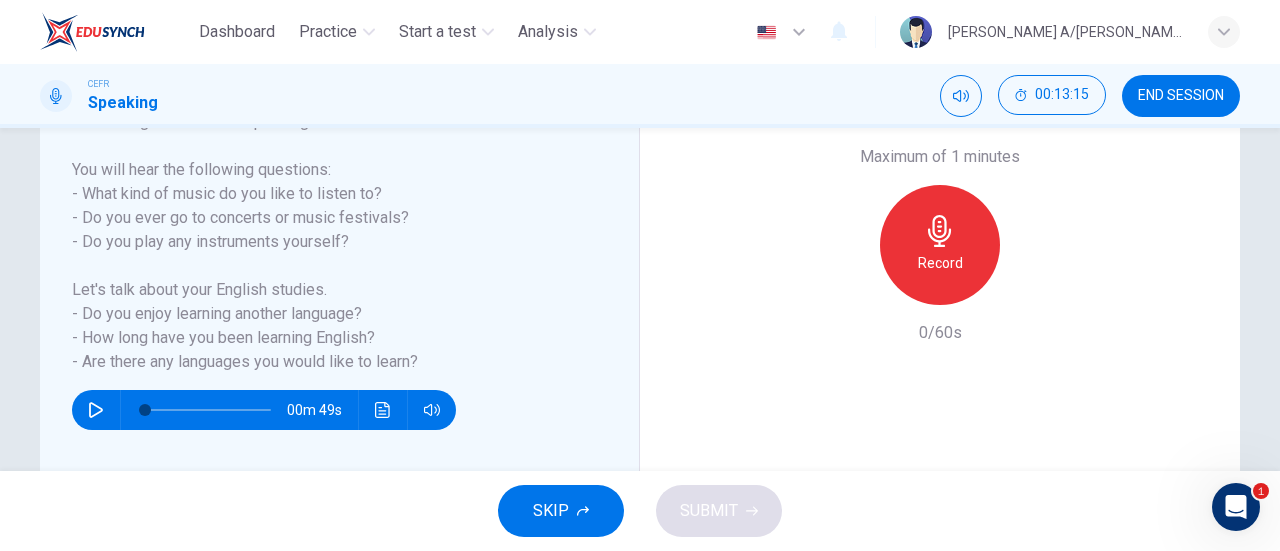 click on "Record" at bounding box center (940, 263) 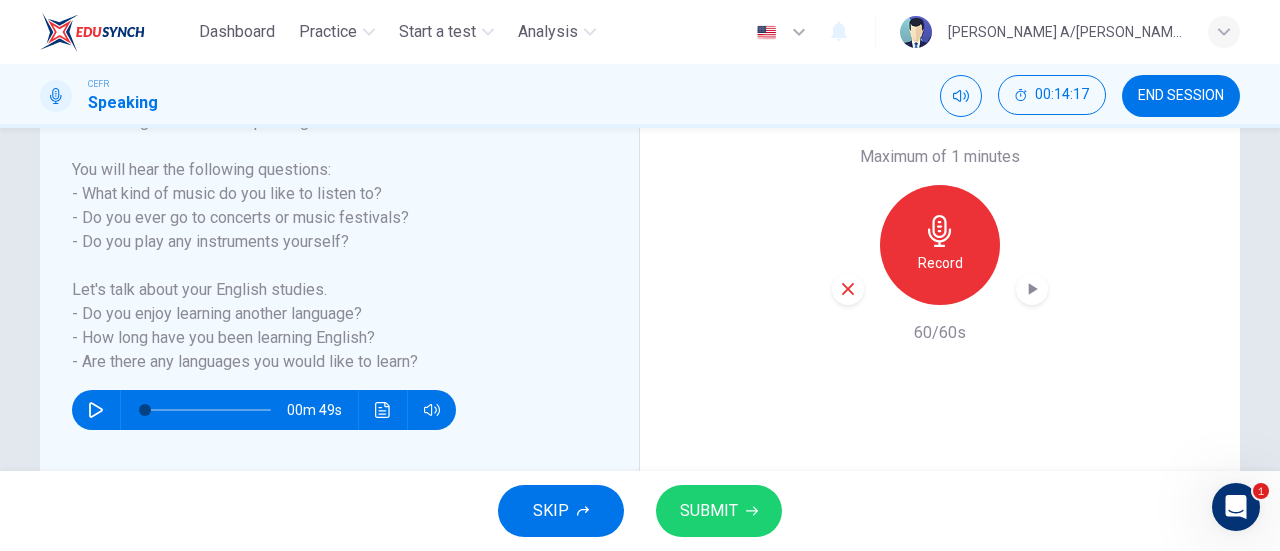 click on "Maximum of 1 minutes Record 60/60s" at bounding box center [940, 245] 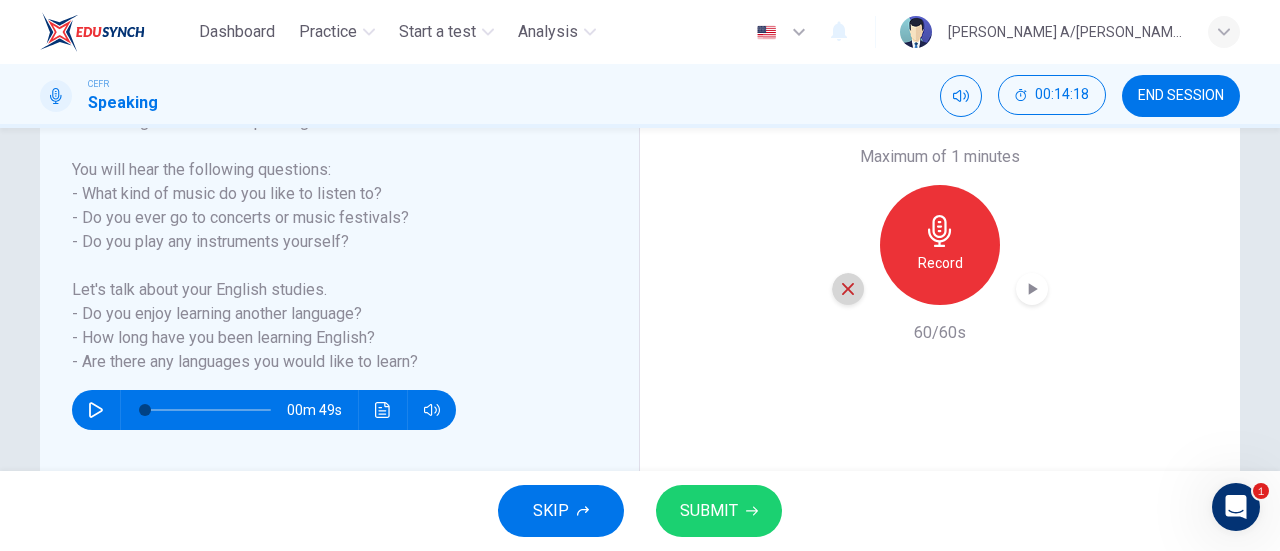 click 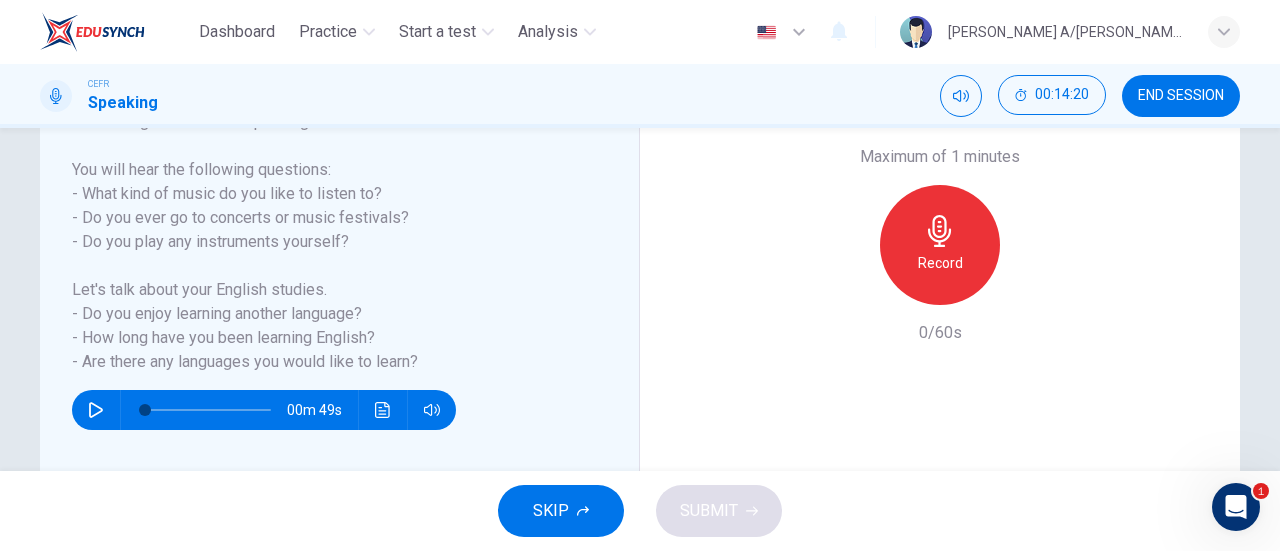 click on "Record" at bounding box center [940, 263] 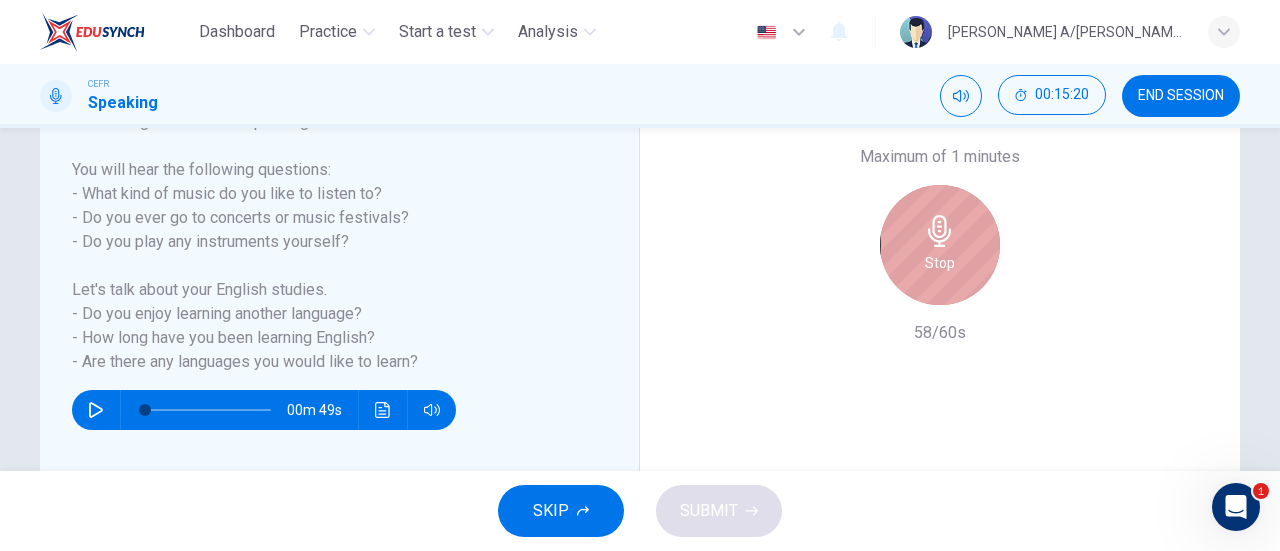 click on "Stop" at bounding box center (940, 263) 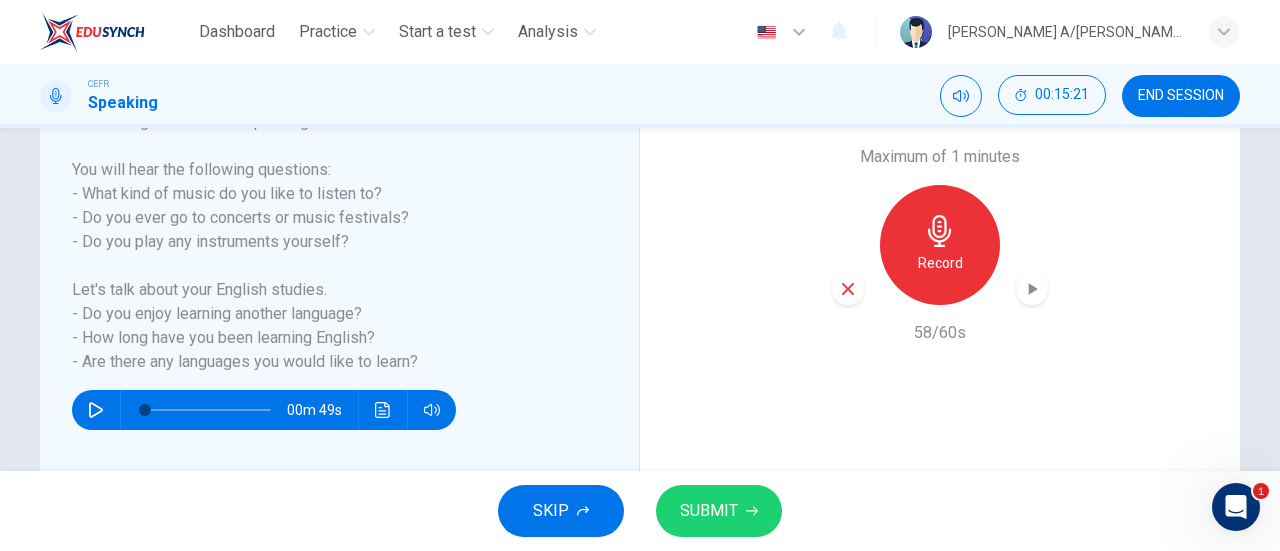 click on "SUBMIT" at bounding box center (709, 511) 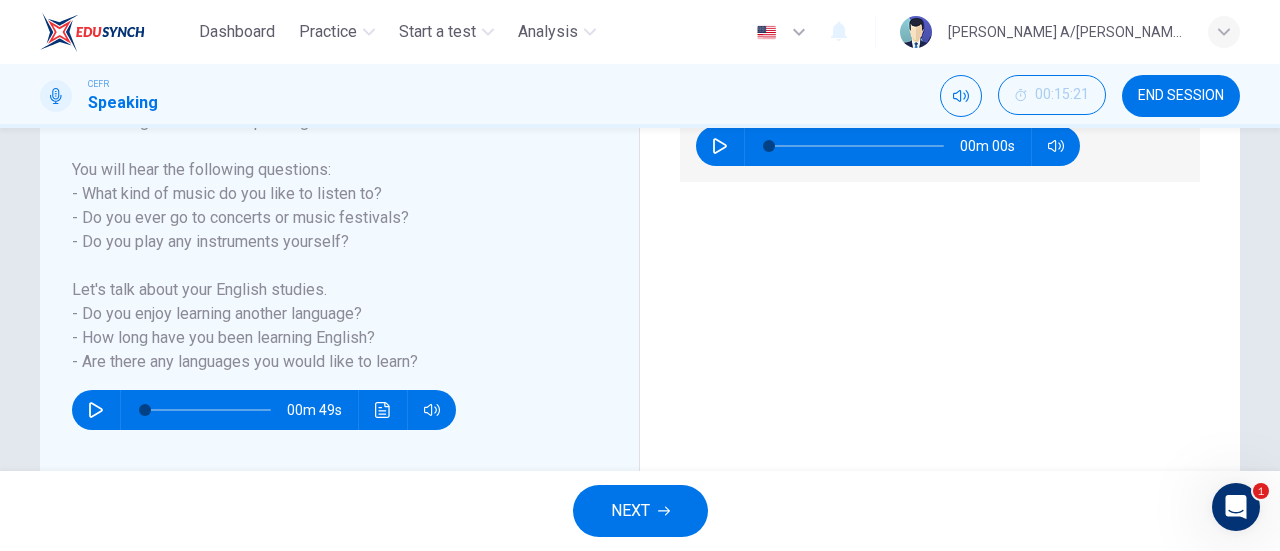 click on "NEXT" at bounding box center [640, 511] 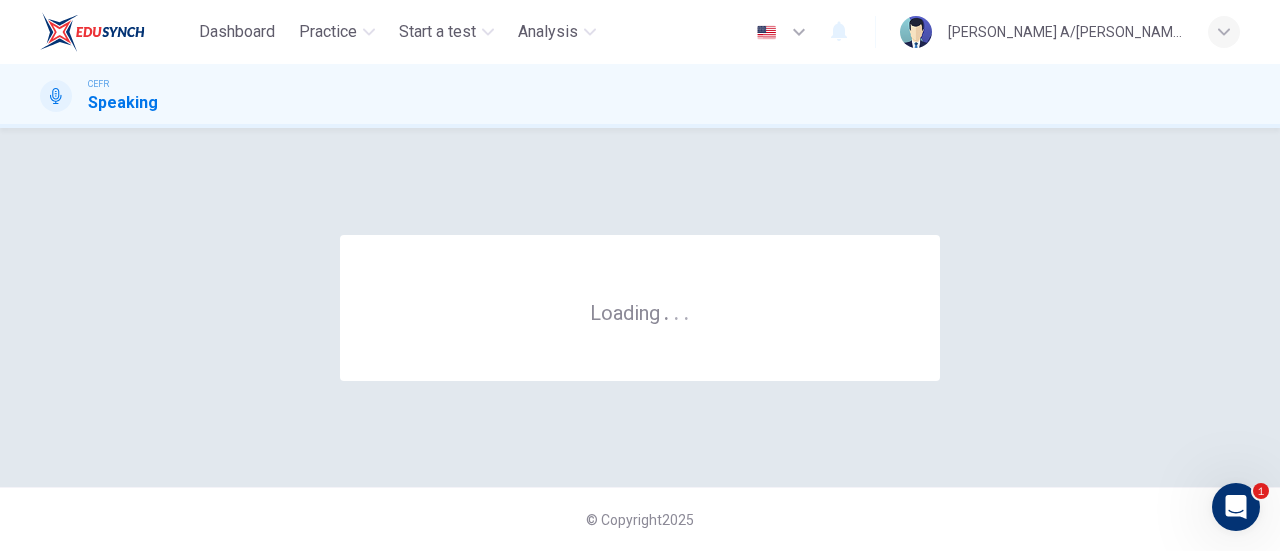 scroll, scrollTop: 0, scrollLeft: 0, axis: both 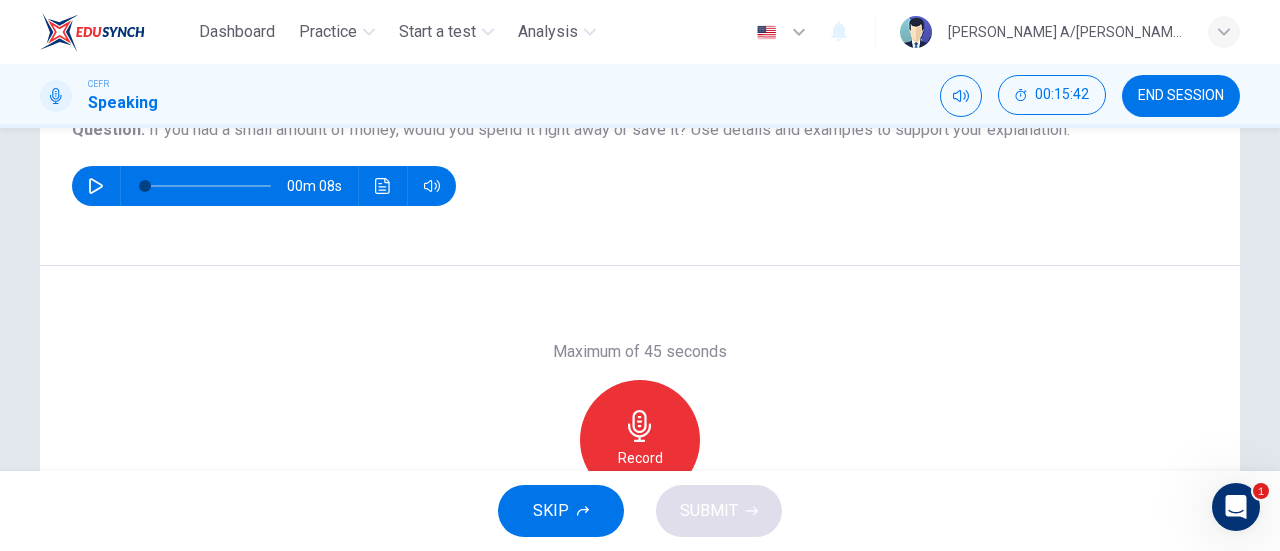click 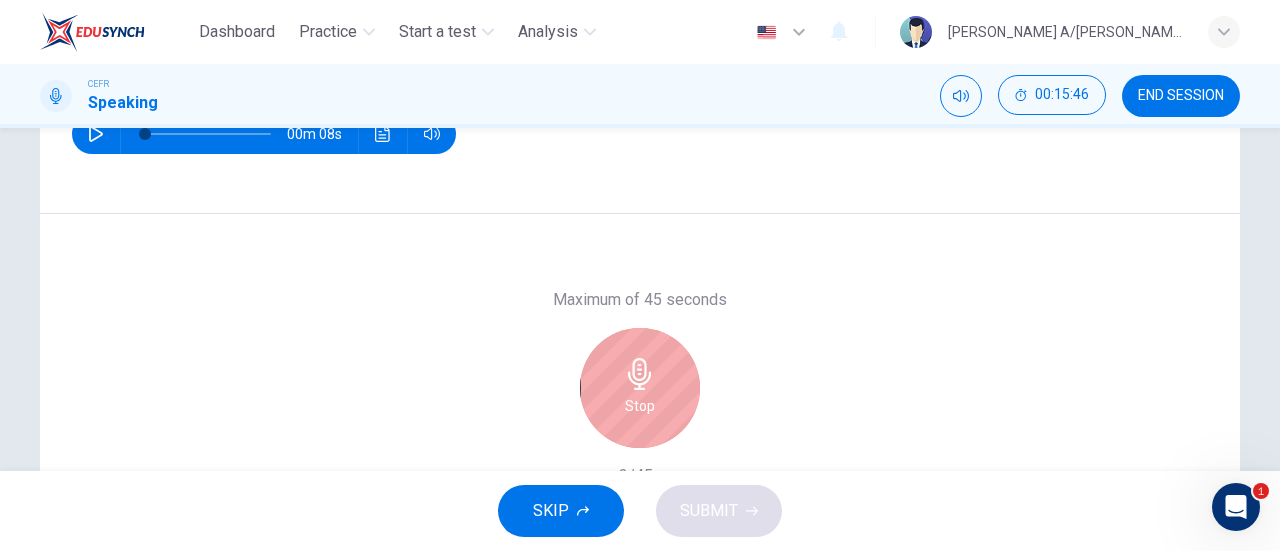 scroll, scrollTop: 306, scrollLeft: 0, axis: vertical 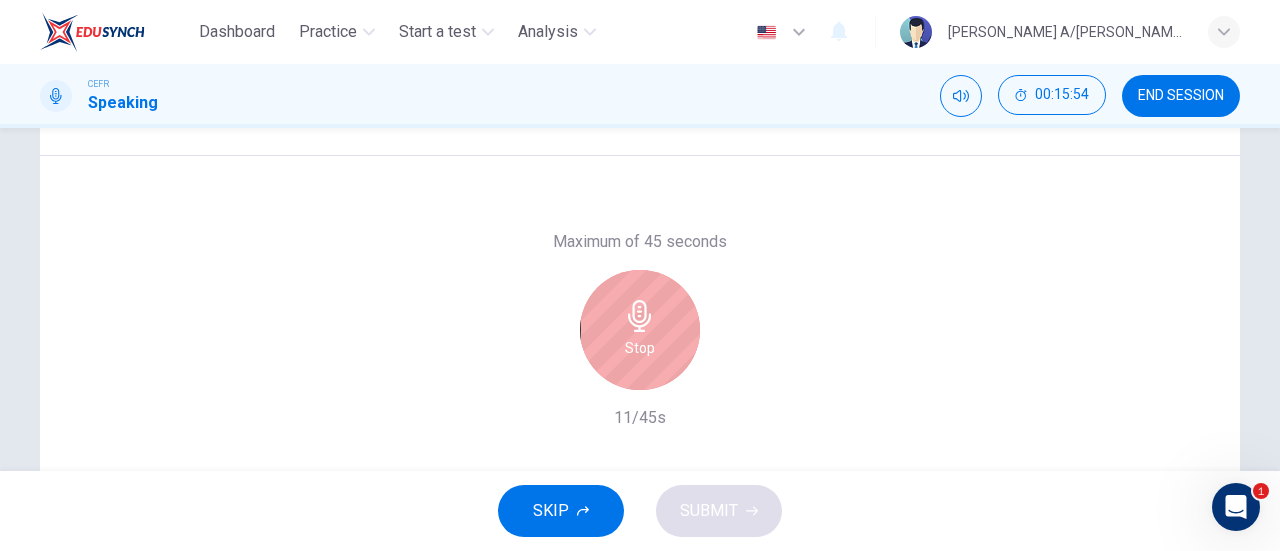 click on "Stop" at bounding box center (640, 330) 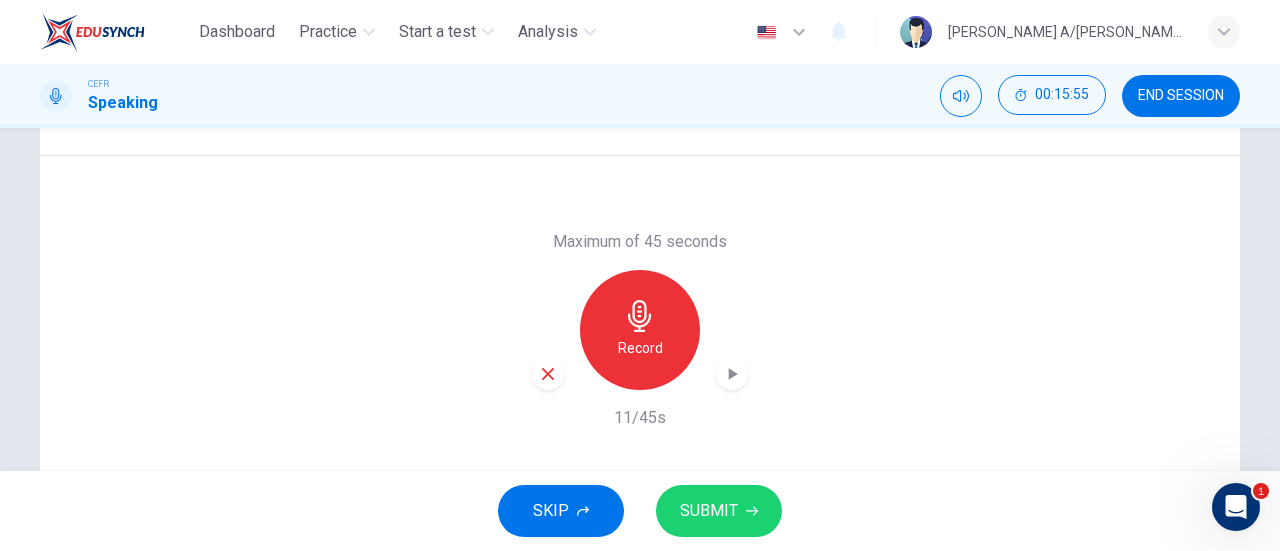 click 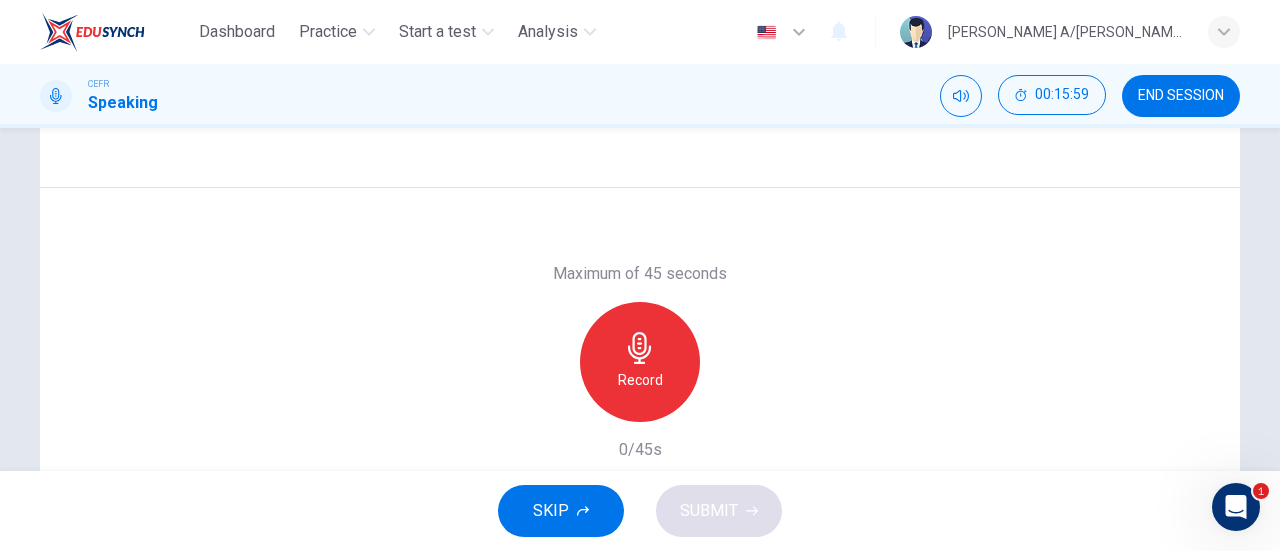 scroll, scrollTop: 344, scrollLeft: 0, axis: vertical 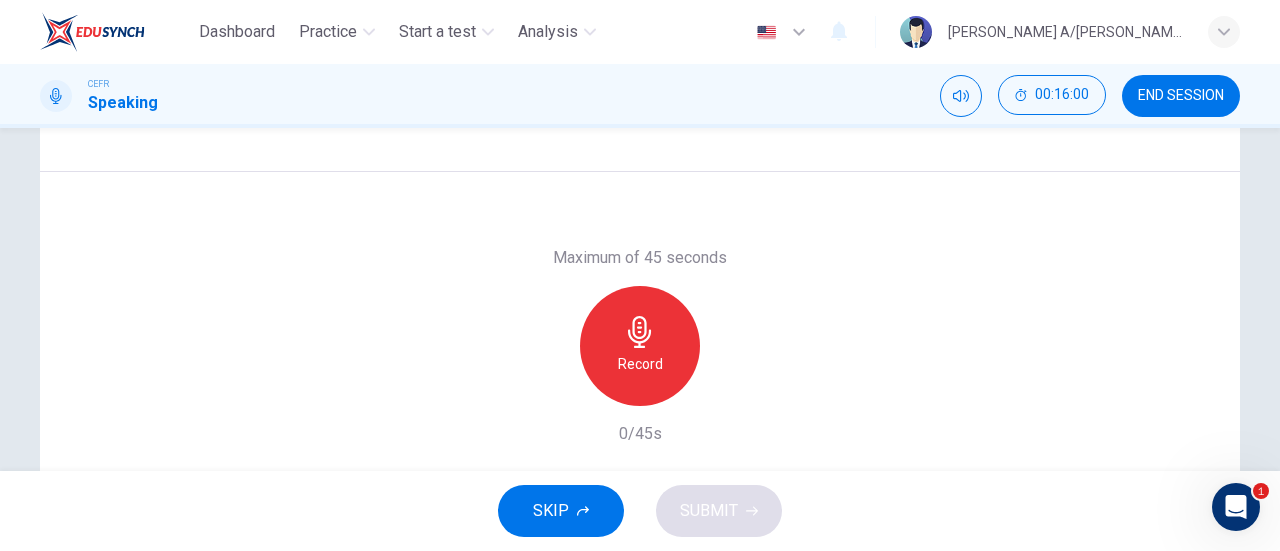 click on "Record" at bounding box center [640, 346] 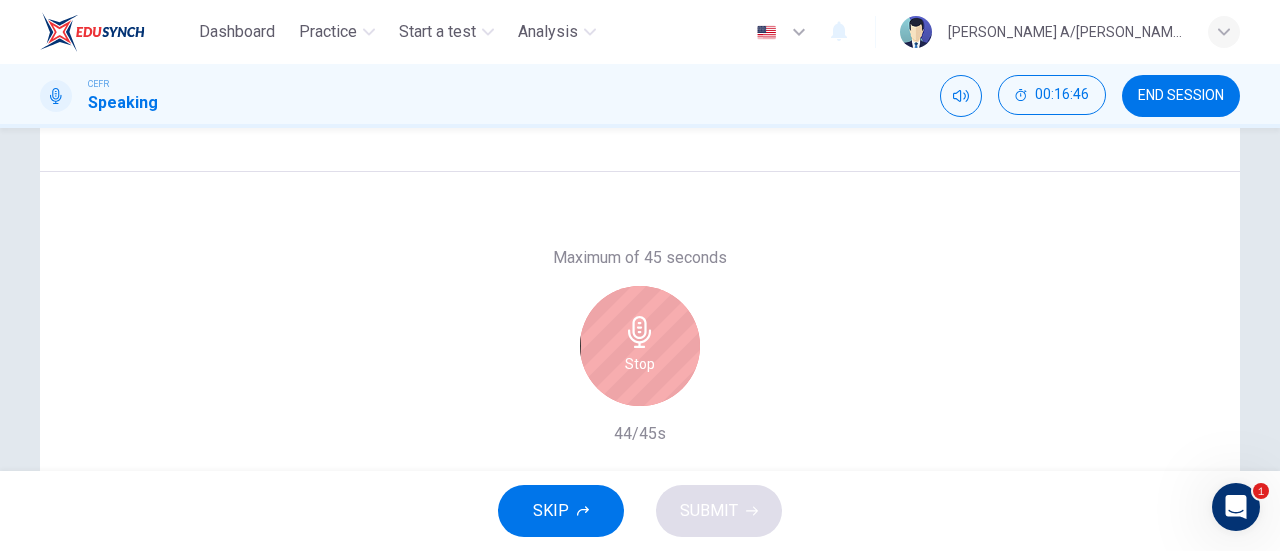click on "Stop" at bounding box center (640, 364) 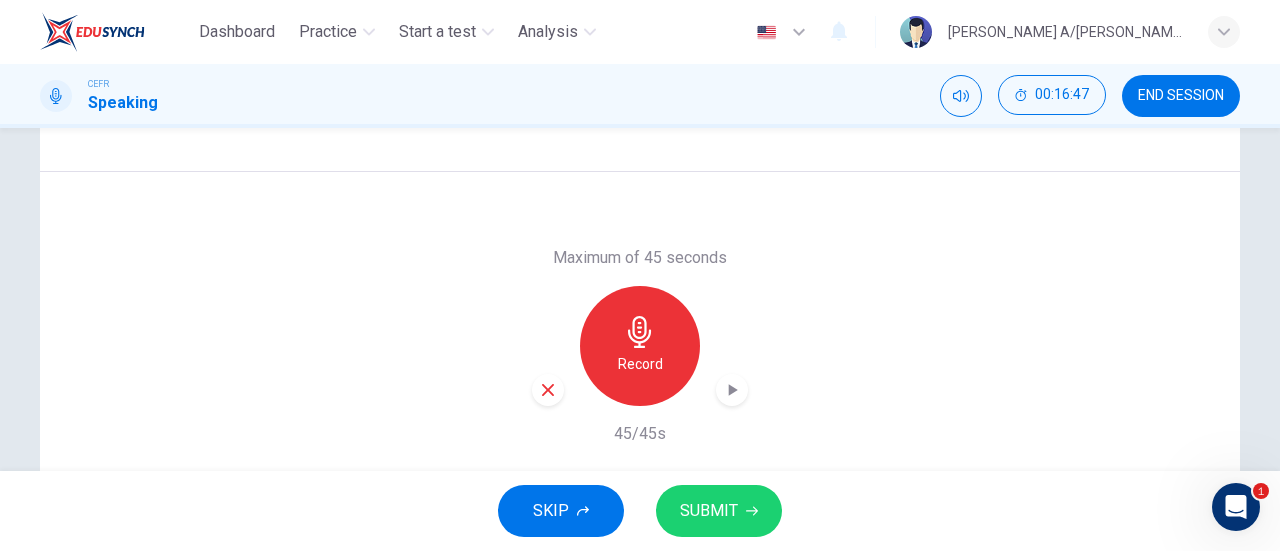 click on "SUBMIT" at bounding box center [709, 511] 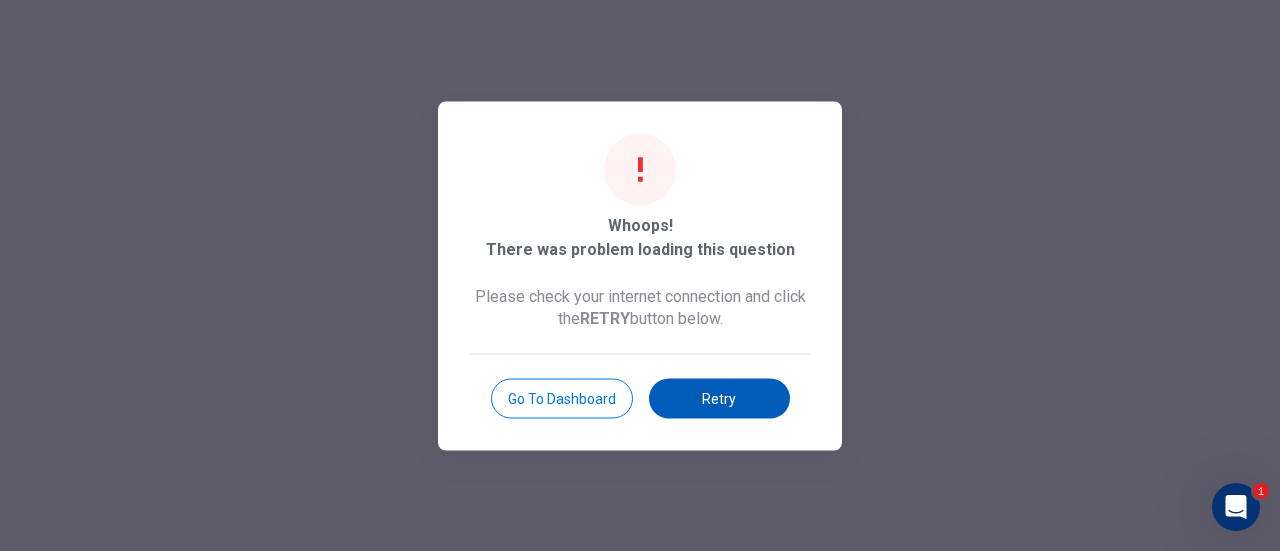 click on "Retry" at bounding box center (719, 398) 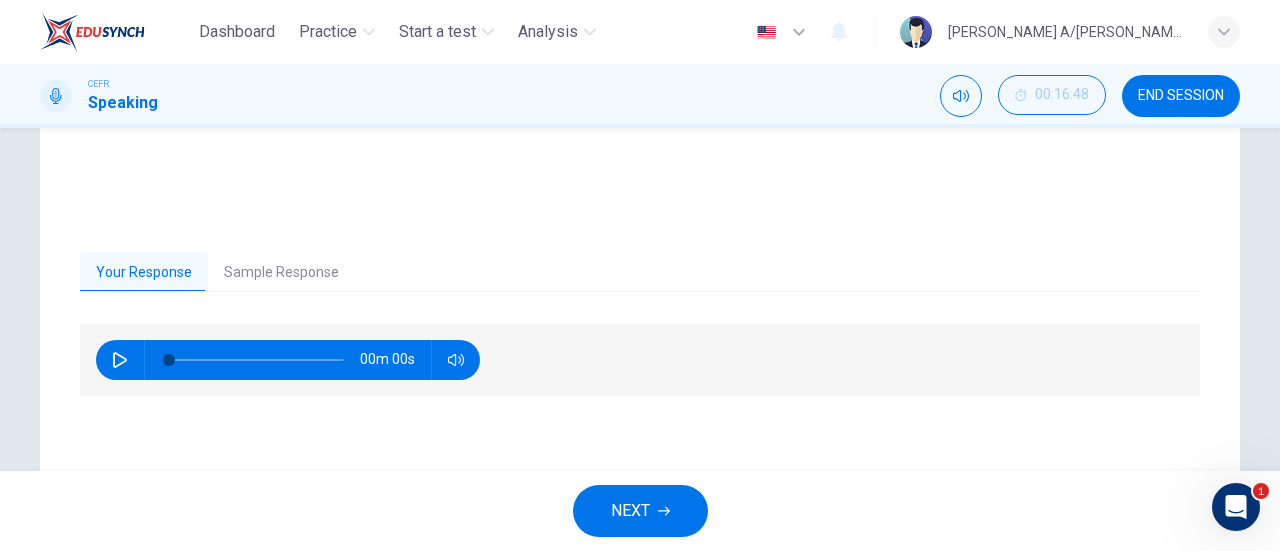 click on "NEXT" at bounding box center [640, 511] 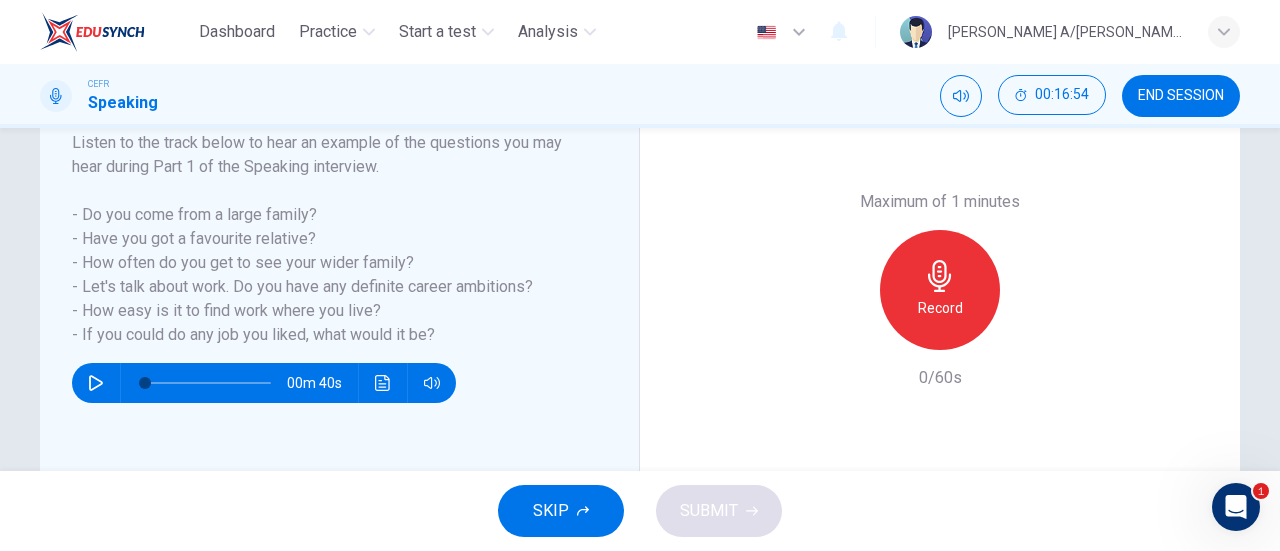 scroll, scrollTop: 330, scrollLeft: 0, axis: vertical 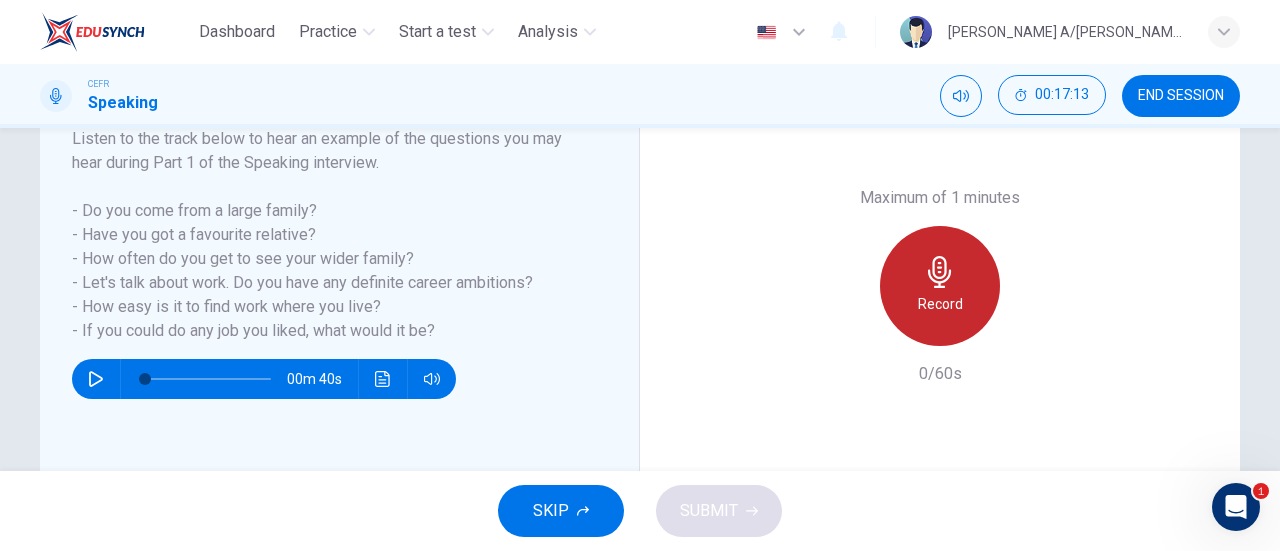 click 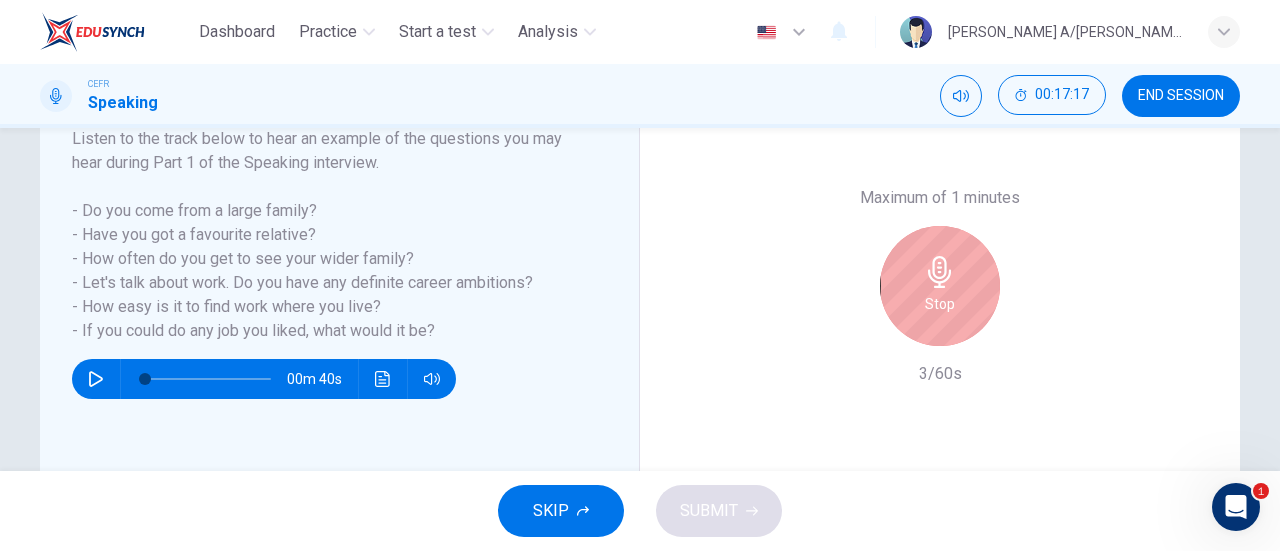 click on "Stop" at bounding box center (940, 286) 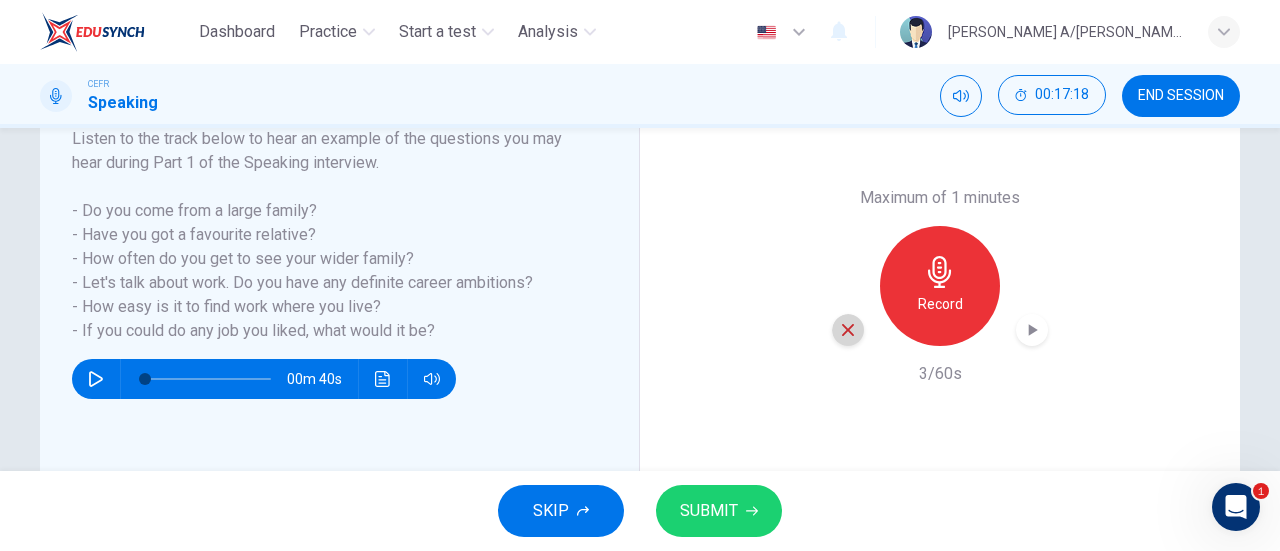 click 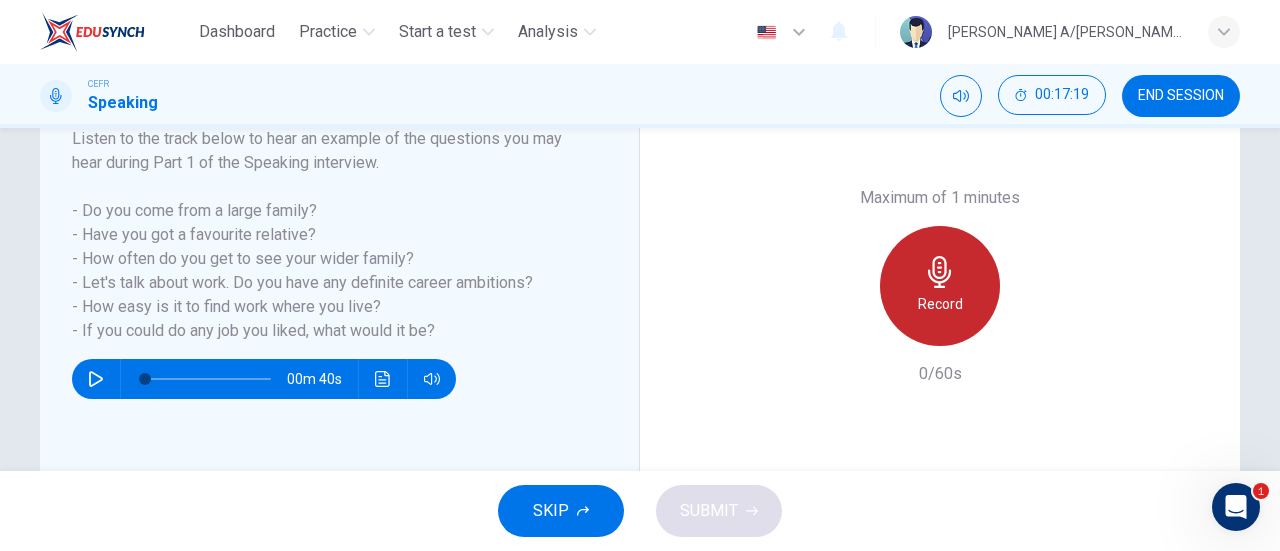 click 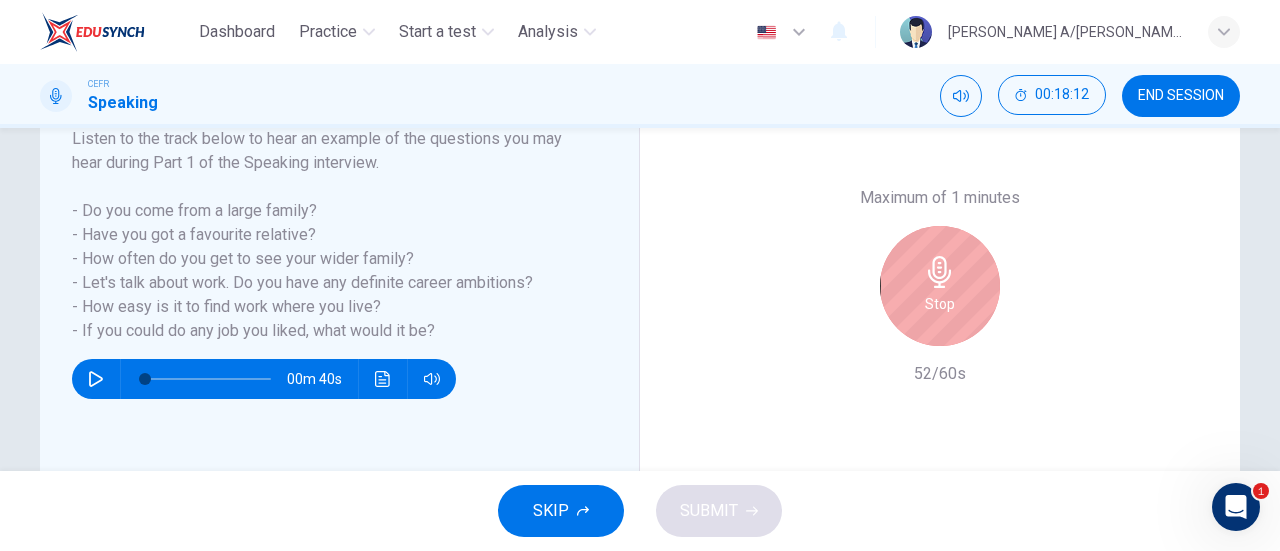 click 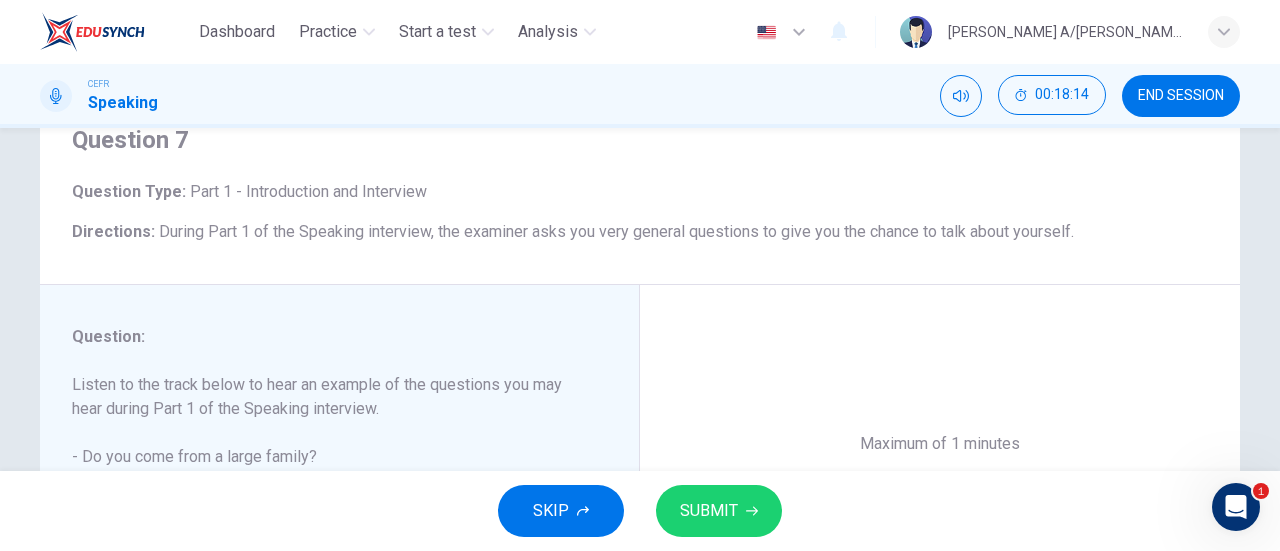 scroll, scrollTop: 130, scrollLeft: 0, axis: vertical 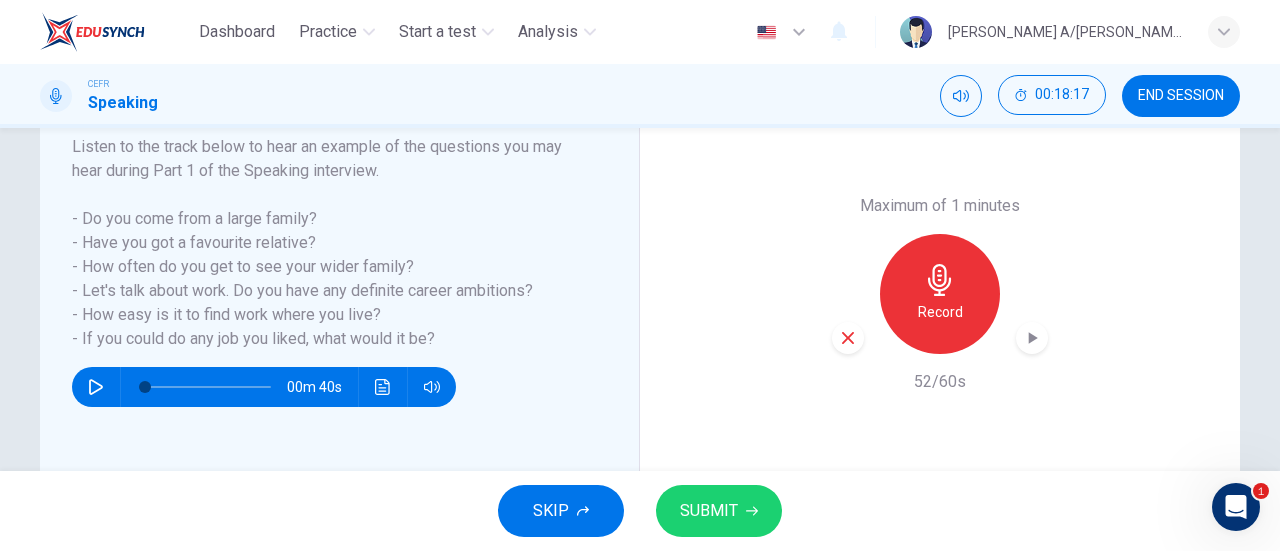 click 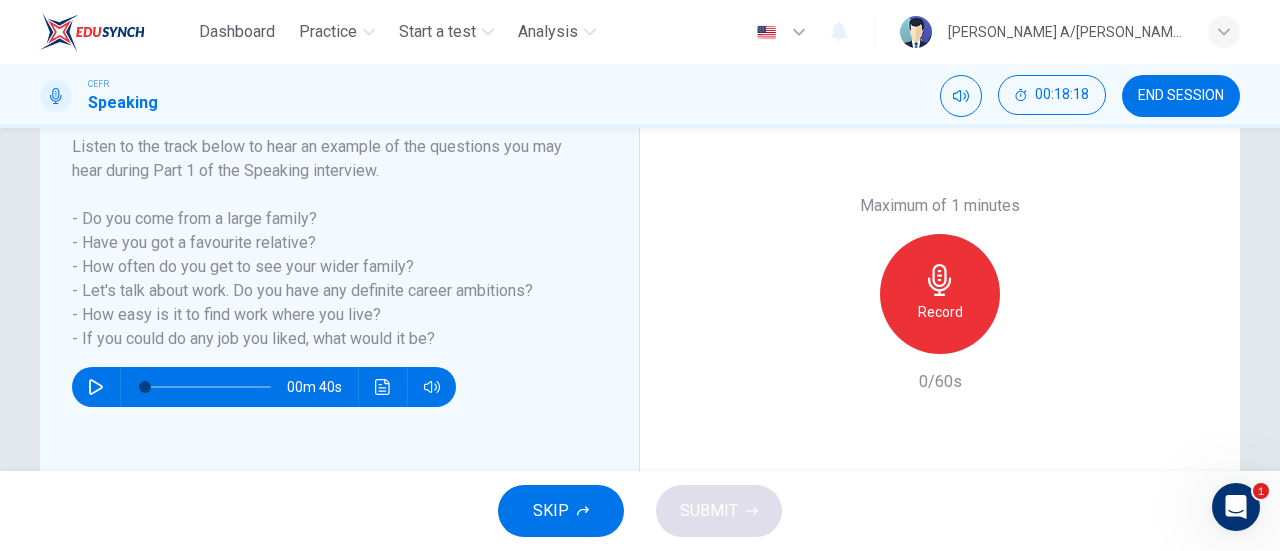click on "Record" at bounding box center (940, 312) 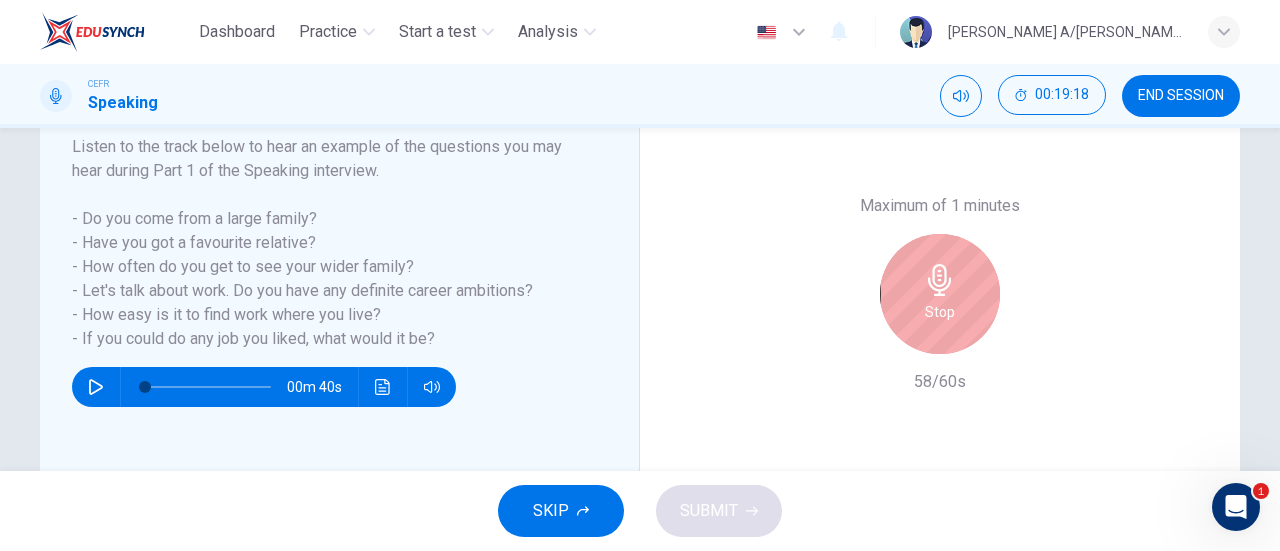 click on "Stop" at bounding box center (940, 312) 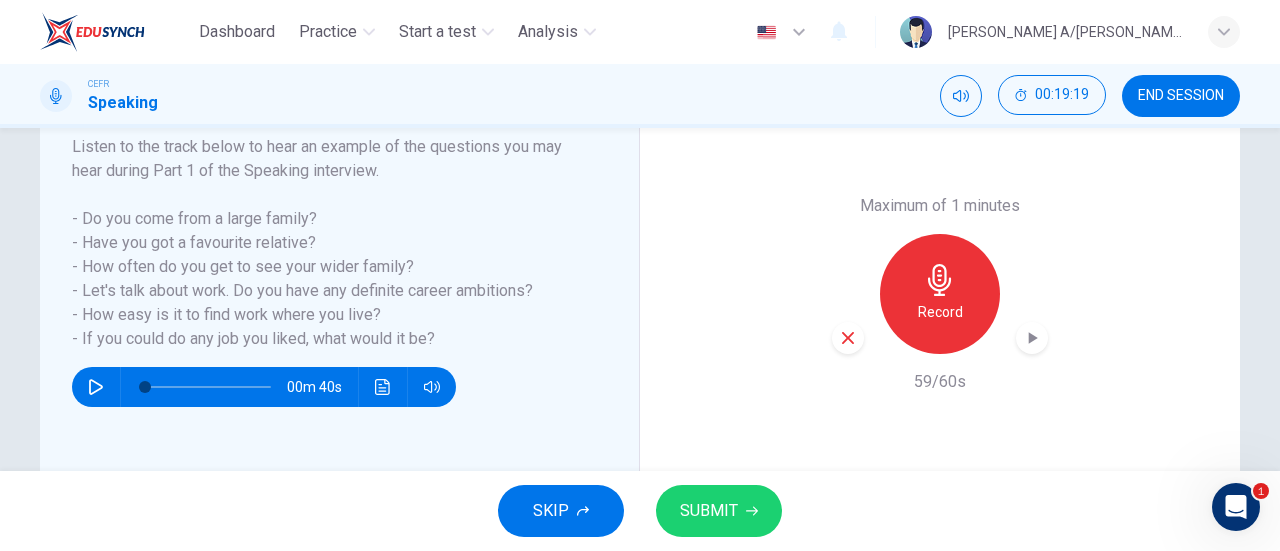 click 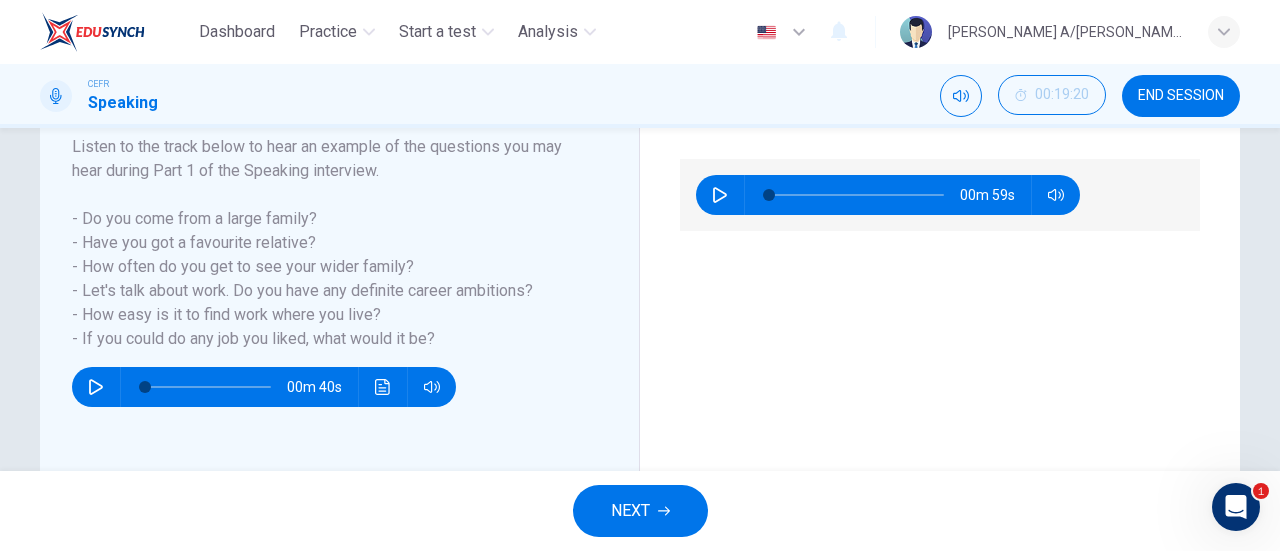 click on "NEXT" at bounding box center (640, 511) 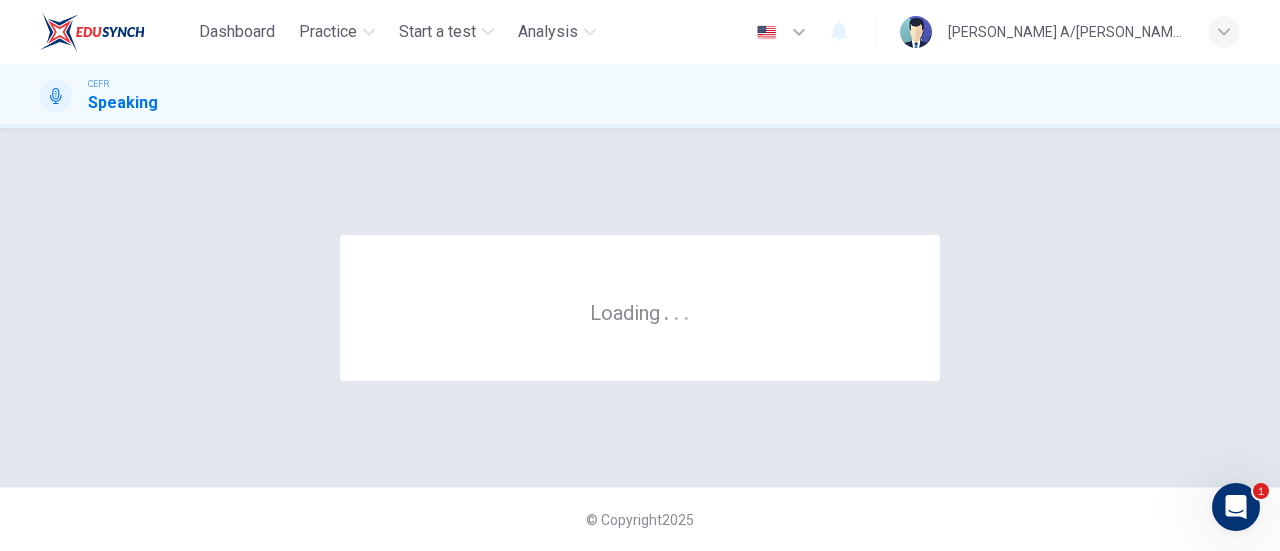 scroll, scrollTop: 0, scrollLeft: 0, axis: both 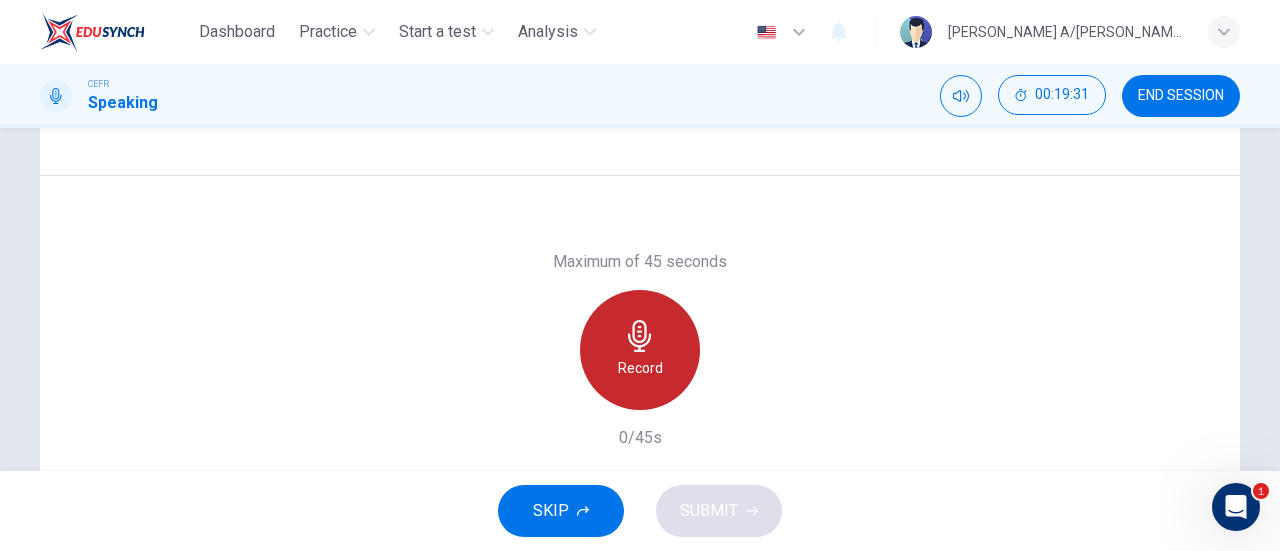 click on "Record" at bounding box center [640, 350] 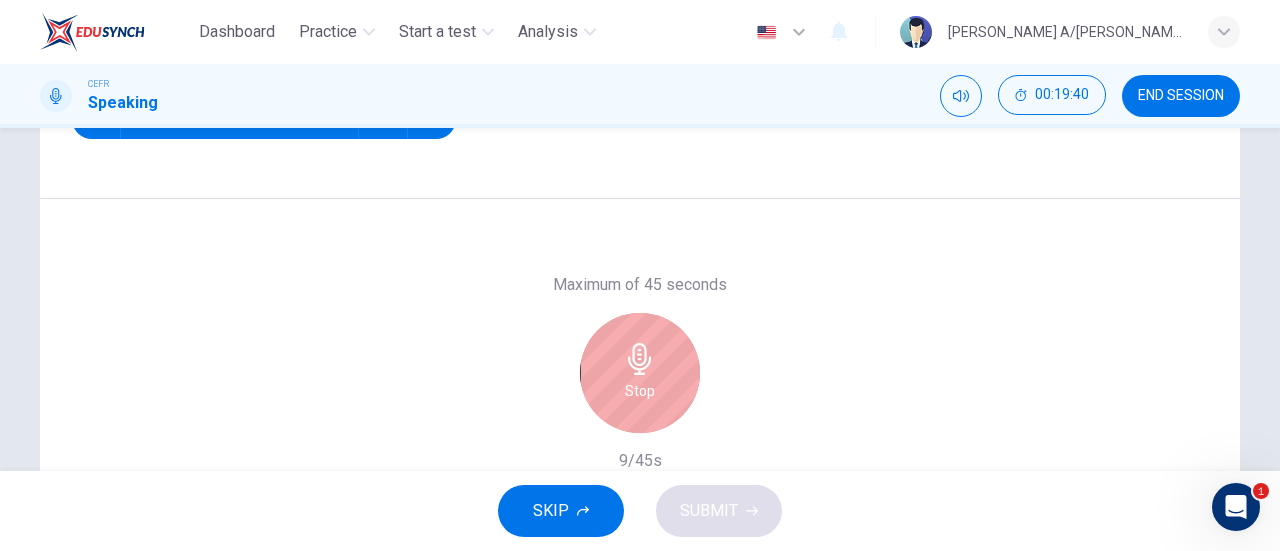 scroll, scrollTop: 349, scrollLeft: 0, axis: vertical 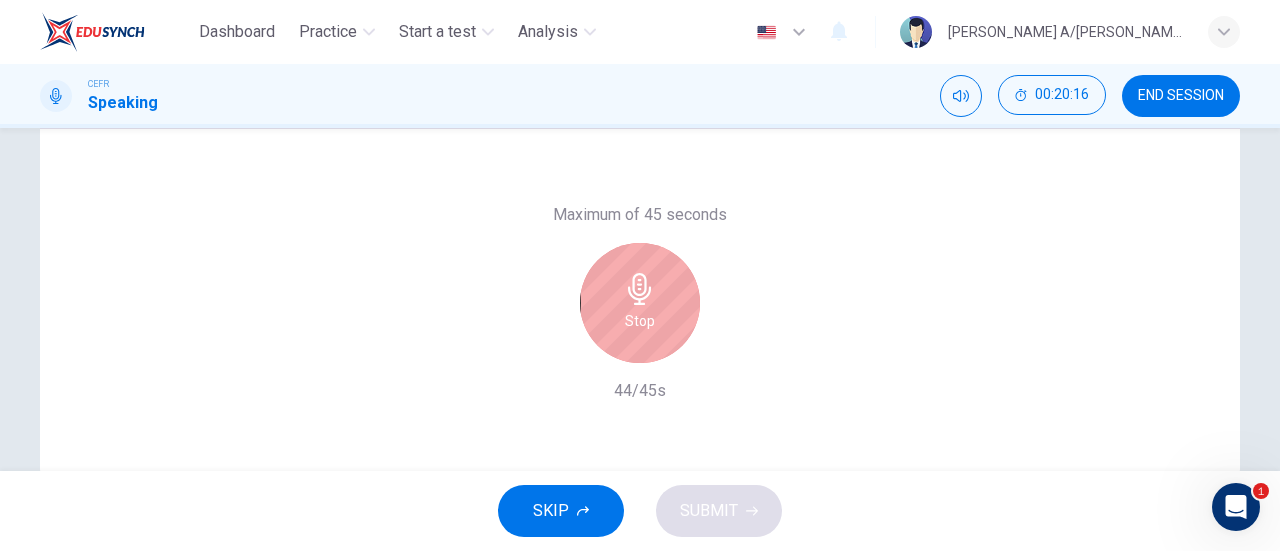 click on "Stop" at bounding box center (640, 303) 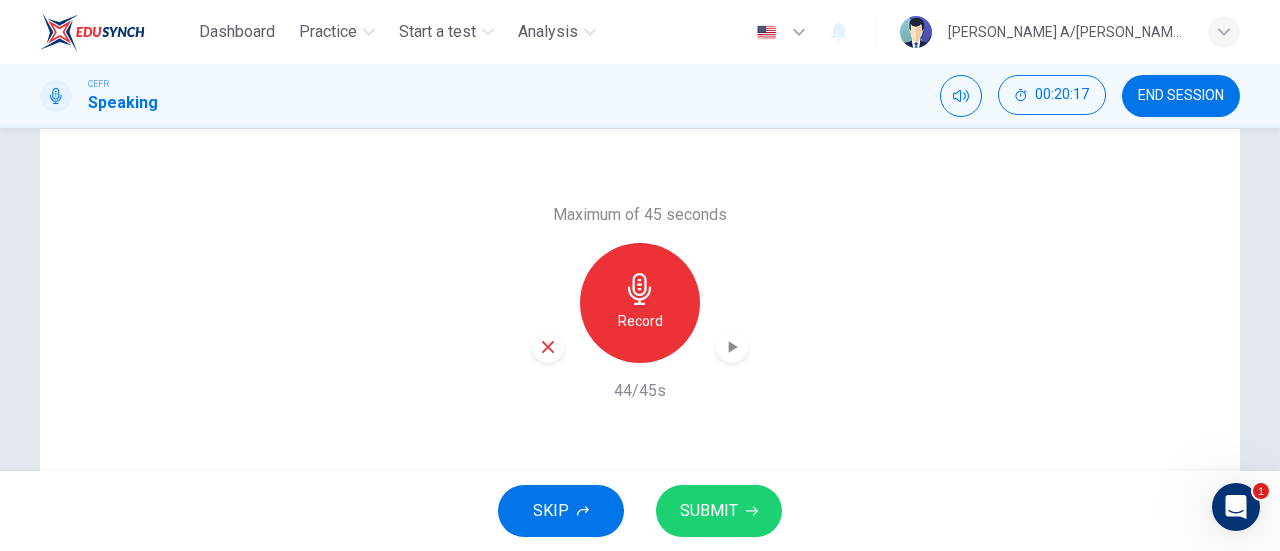 click on "SUBMIT" at bounding box center [719, 511] 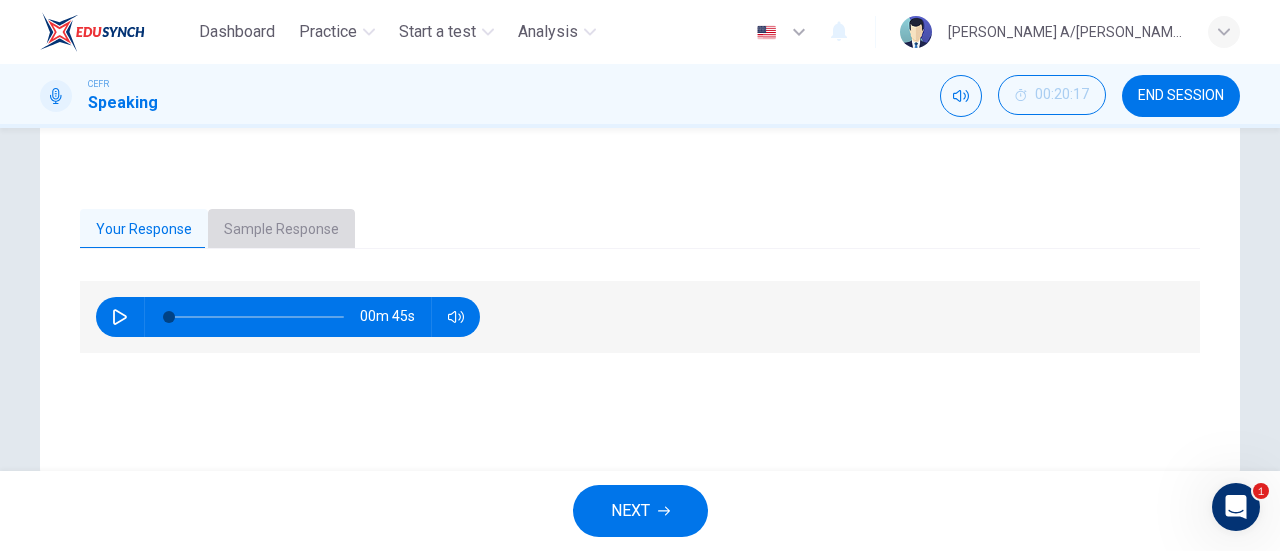 click on "Sample Response" at bounding box center [281, 230] 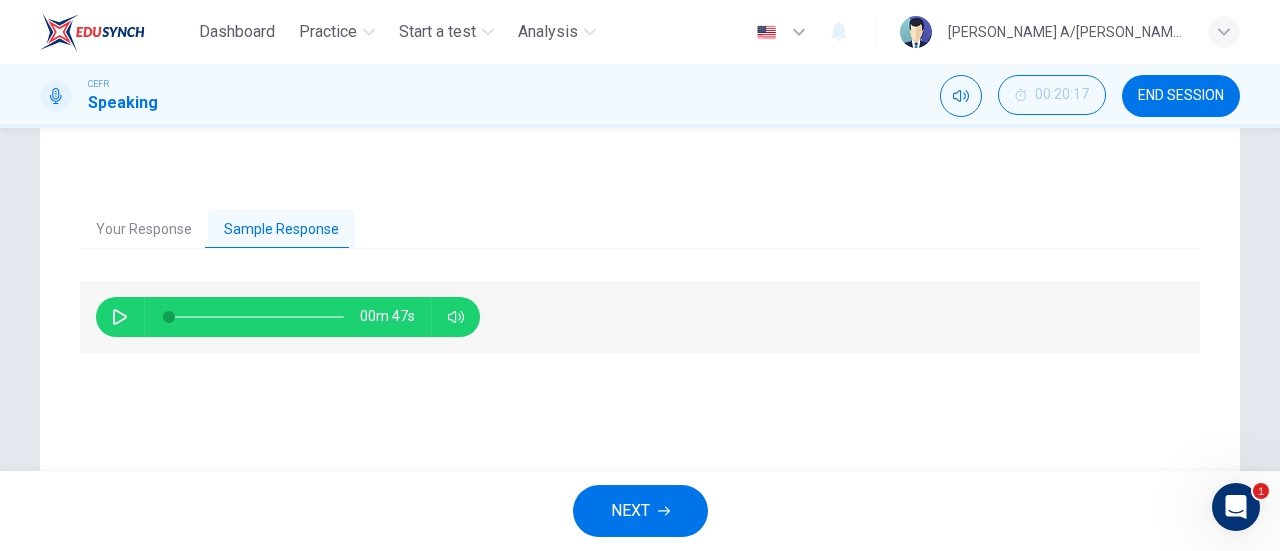 click on "00m 47s" at bounding box center (288, 317) 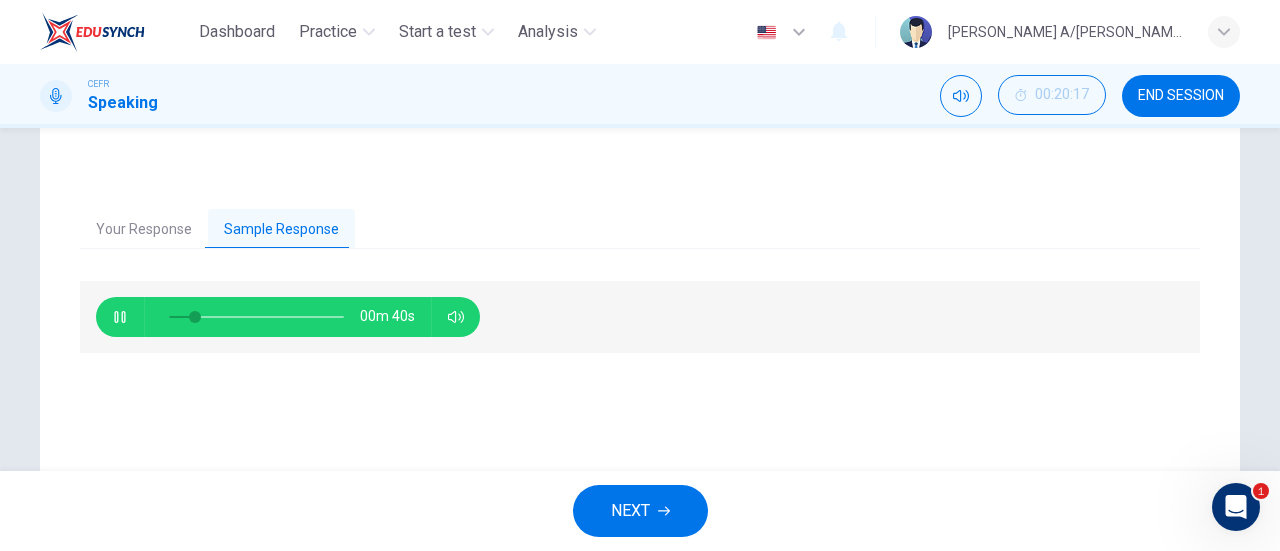 click 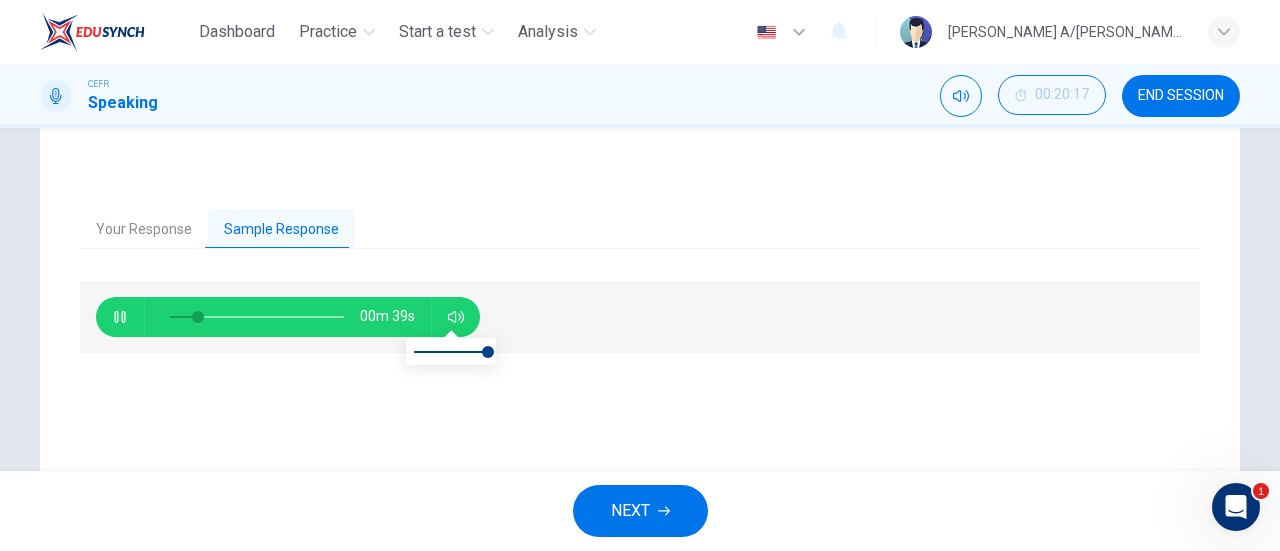 click 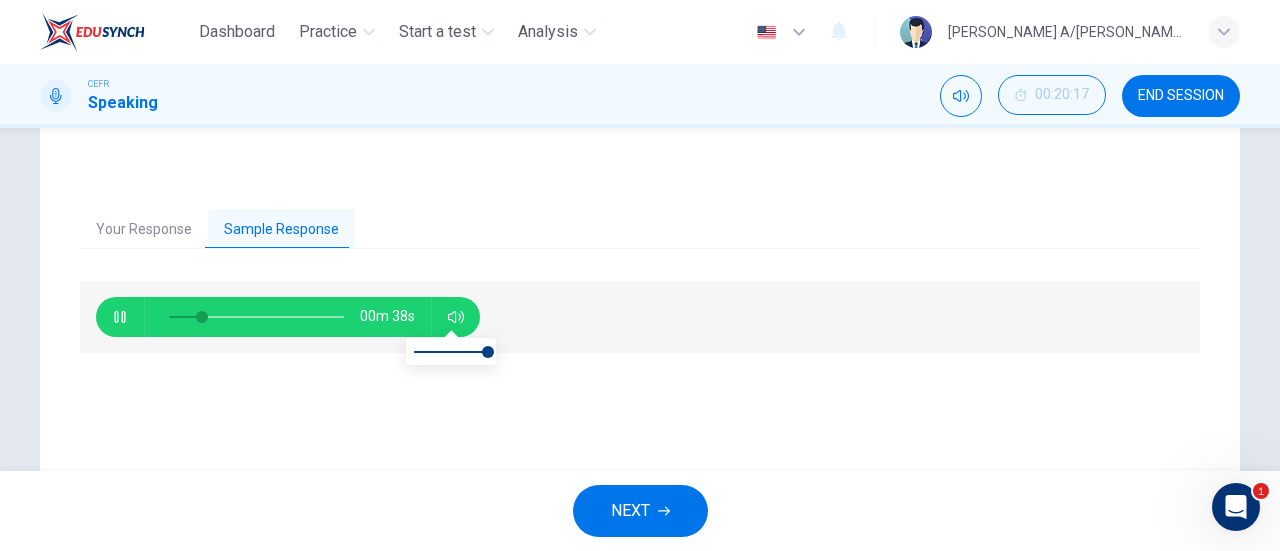 click on "00m 38s" at bounding box center [640, 317] 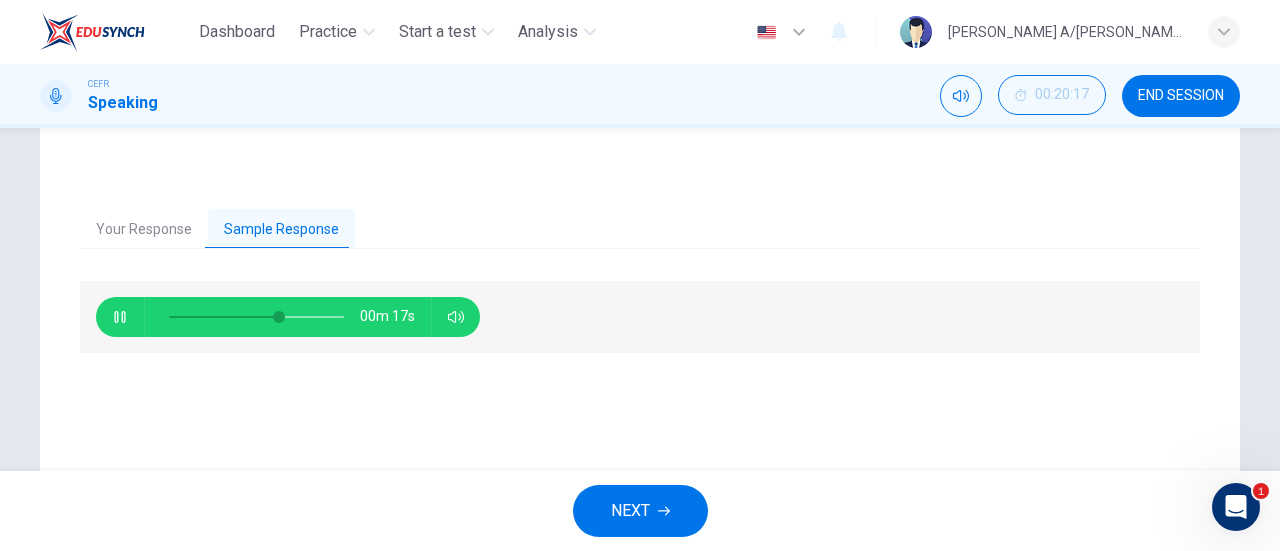 click 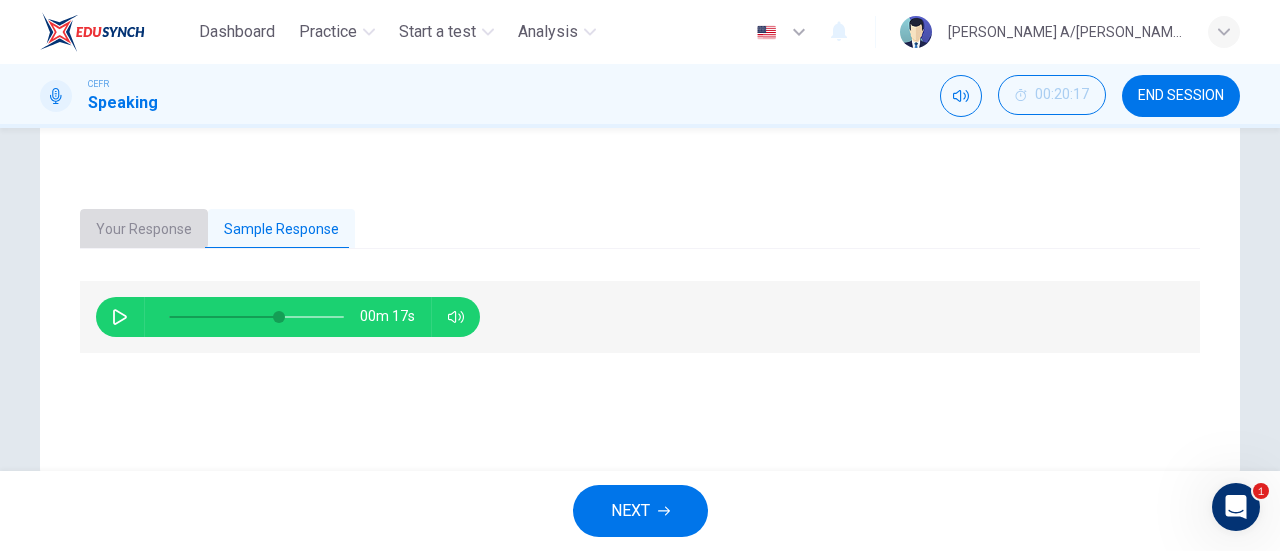 click on "Your Response" at bounding box center (144, 230) 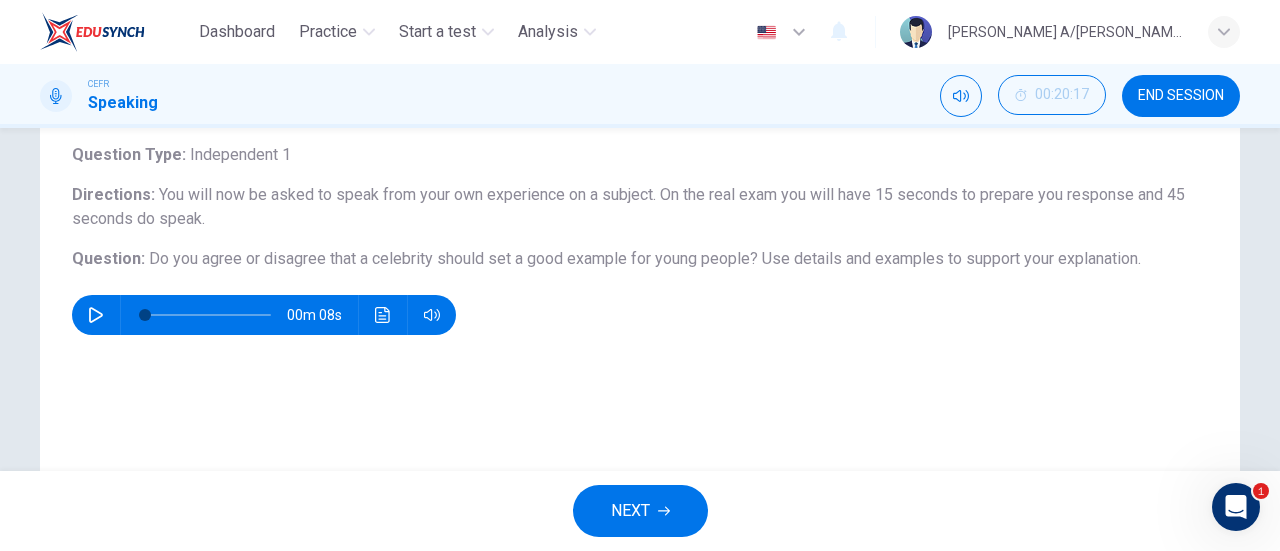 scroll, scrollTop: 113, scrollLeft: 0, axis: vertical 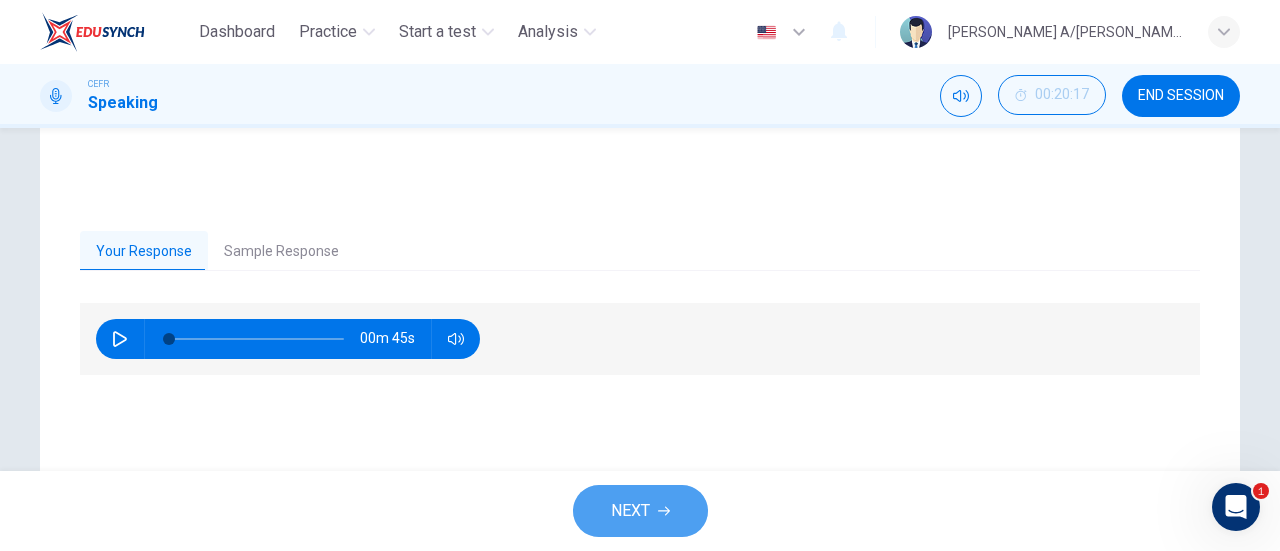click on "NEXT" at bounding box center [640, 511] 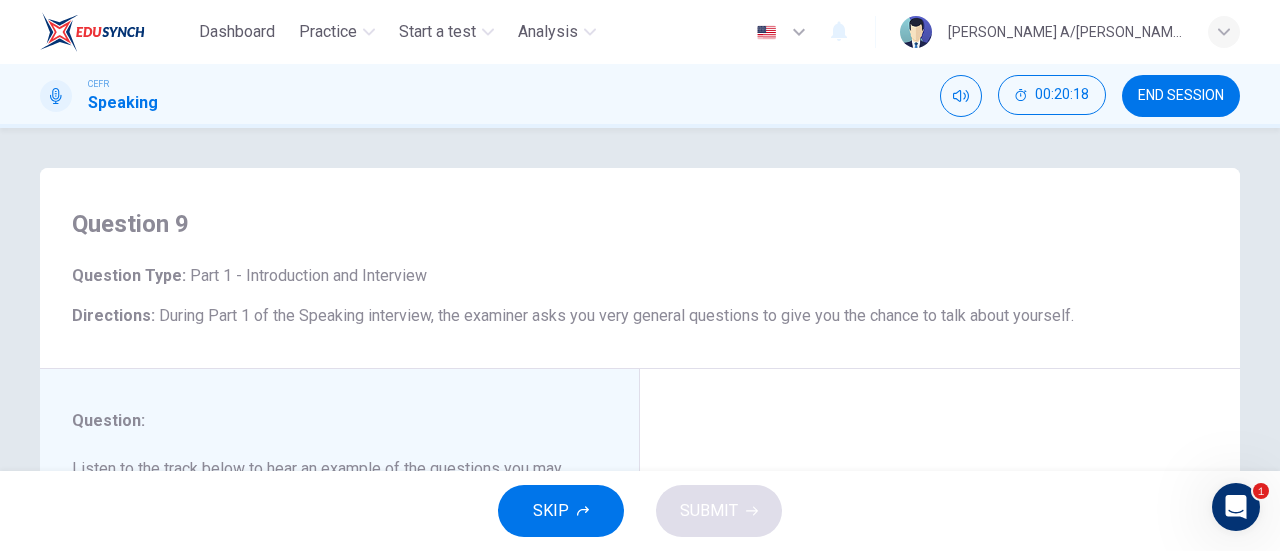 click on "END SESSION" at bounding box center [1181, 96] 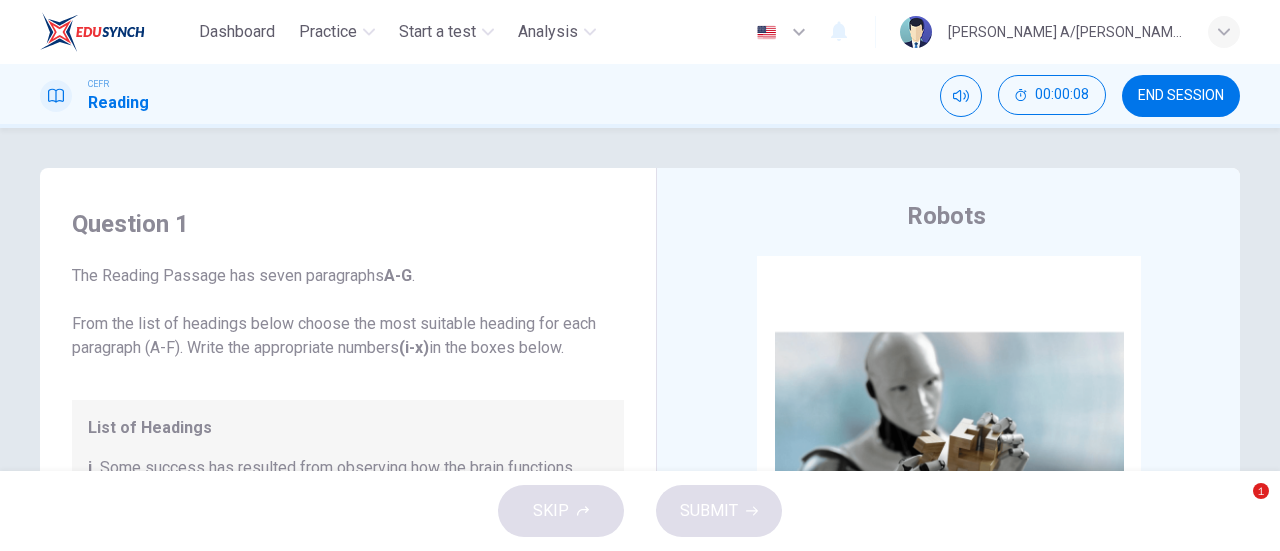 scroll, scrollTop: 0, scrollLeft: 0, axis: both 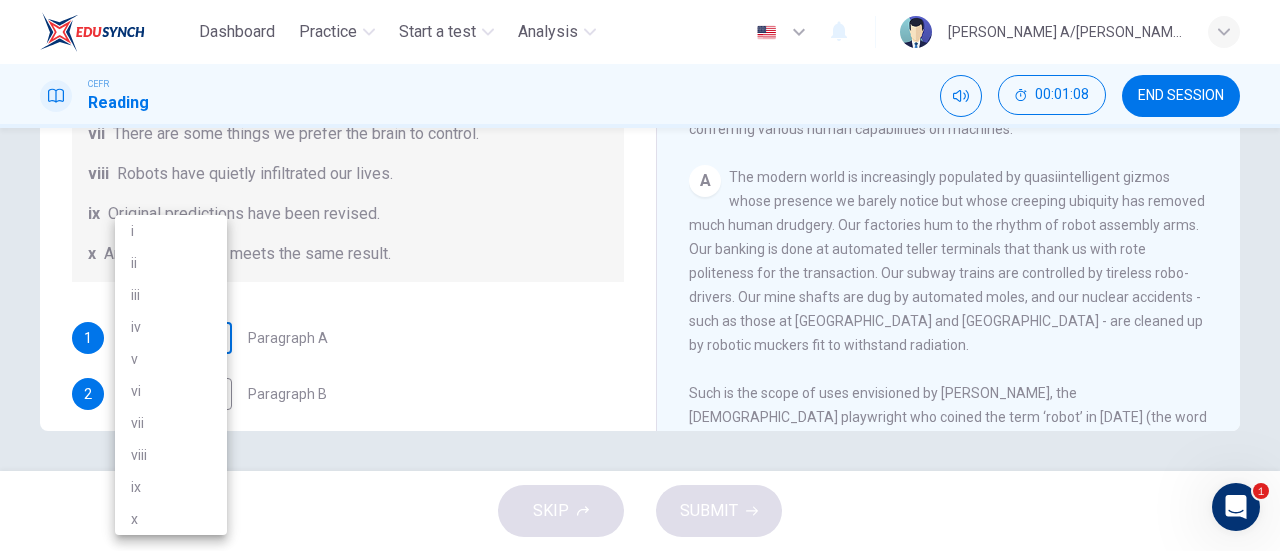 click on "Dashboard Practice Start a test Analysis English en ​ DHANESHKUMAR A/L THANARAJAN CEFR Reading 00:01:08 END SESSION Question 1 The Reading Passage has seven paragraphs  A-G .  From the list of headings below choose the most suitable heading for each
paragraph (A-F).
Write the appropriate numbers  (i-x)  in the boxes below. List of Headings i Some success has resulted from observing how the brain functions. ii Are we expecting too much from one robot? iii Scientists are examining the humanistic possibilities. iv There are judgements that robots cannot make. v Has the power of robots become too great? vi Human skills have been heightened with the help of robotics. vii There are some things we prefer the brain to control. viii Robots have quietly infiltrated our lives. ix Original predictions have been revised. x Another approach meets the same result. 1 ​ ​ Paragraph A 2 ​ ​ Paragraph B 3 ​ ​ Paragraph C 4 ​ ​ Paragraph D 5 ​ ​ Paragraph E 6 ​ ​ Paragraph F Robots CLICK TO ZOOM 1 A B C" at bounding box center (640, 275) 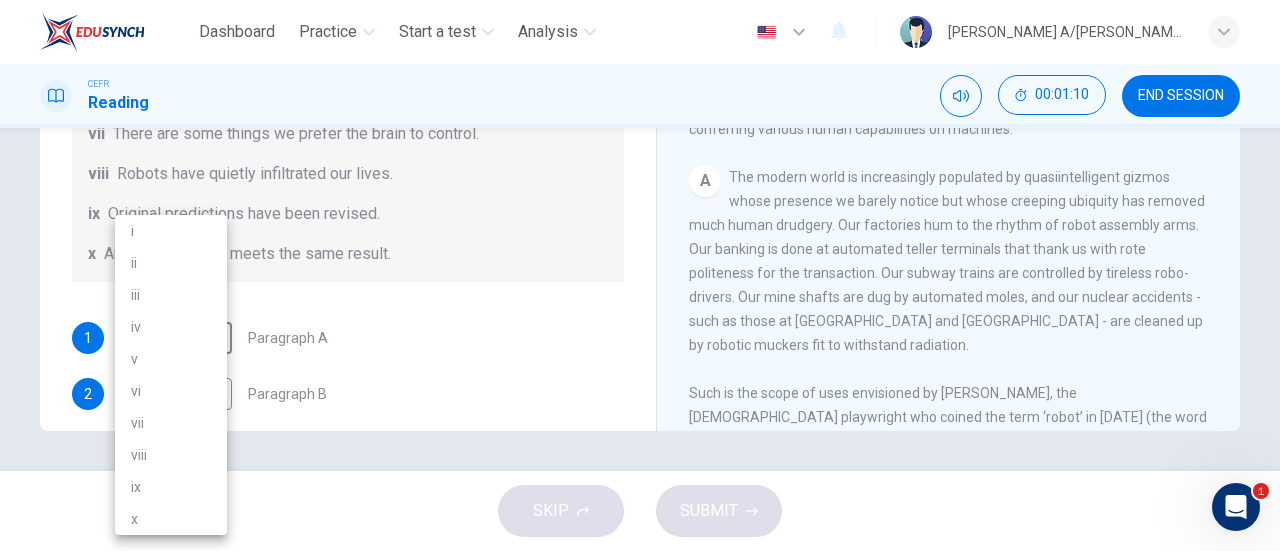 click on "viii" at bounding box center [171, 455] 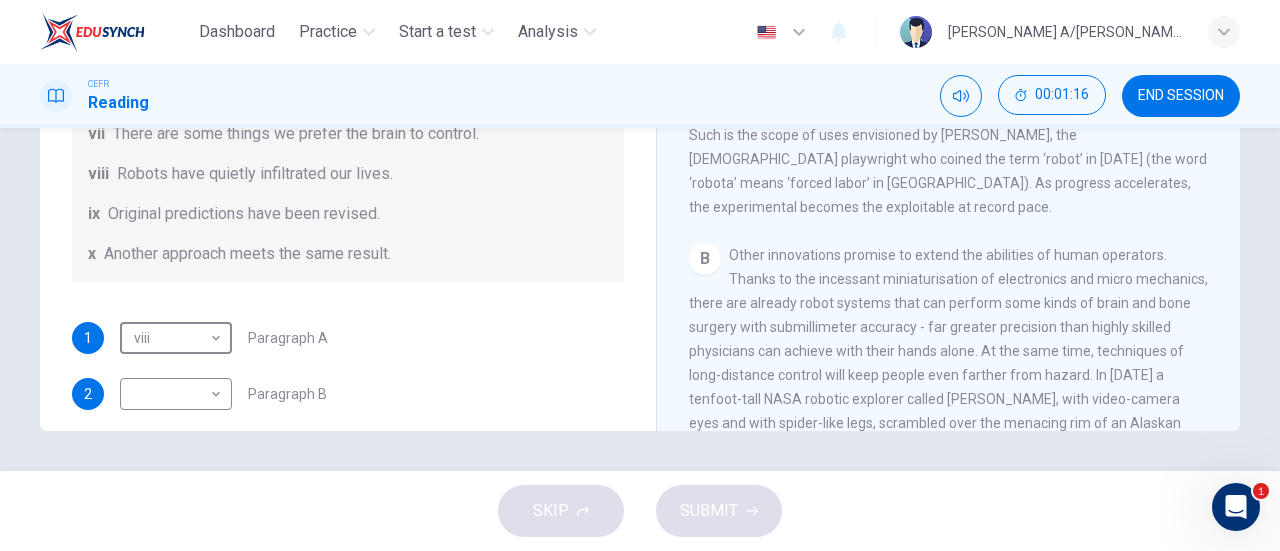 scroll, scrollTop: 500, scrollLeft: 0, axis: vertical 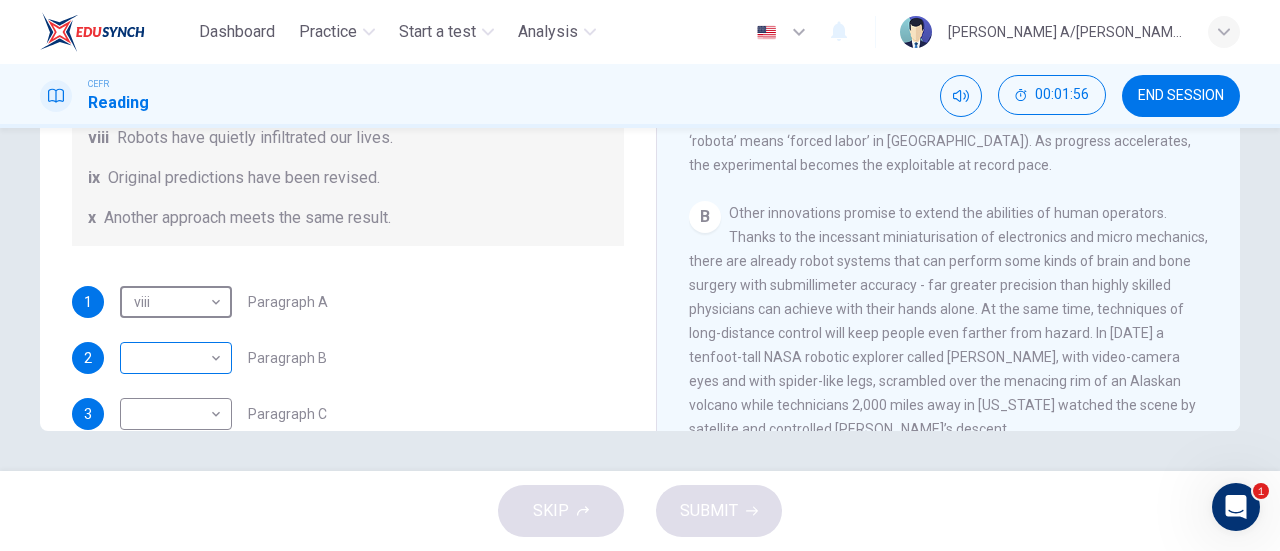 click on "Dashboard Practice Start a test Analysis English en ​ DHANESHKUMAR A/L THANARAJAN CEFR Reading 00:01:56 END SESSION Question 1 The Reading Passage has seven paragraphs  A-G .  From the list of headings below choose the most suitable heading for each
paragraph (A-F).
Write the appropriate numbers  (i-x)  in the boxes below. List of Headings i Some success has resulted from observing how the brain functions. ii Are we expecting too much from one robot? iii Scientists are examining the humanistic possibilities. iv There are judgements that robots cannot make. v Has the power of robots become too great? vi Human skills have been heightened with the help of robotics. vii There are some things we prefer the brain to control. viii Robots have quietly infiltrated our lives. ix Original predictions have been revised. x Another approach meets the same result. 1 viii viii ​ Paragraph A 2 ​ ​ Paragraph B 3 ​ ​ Paragraph C 4 ​ ​ Paragraph D 5 ​ ​ Paragraph E 6 ​ ​ Paragraph F Robots CLICK TO ZOOM 1" at bounding box center (640, 275) 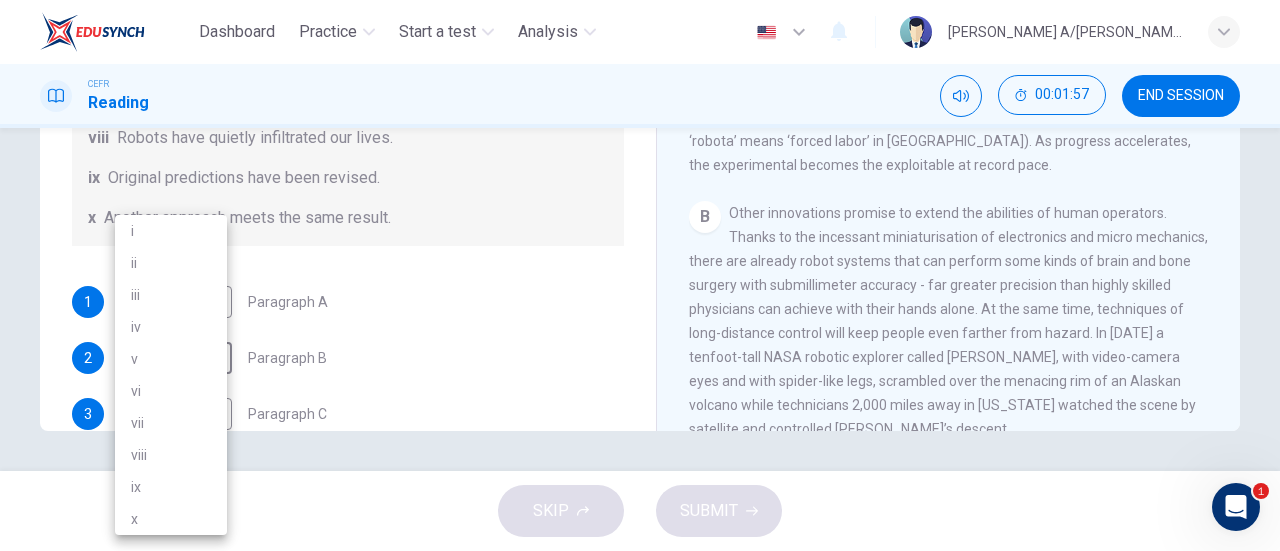 click at bounding box center [640, 275] 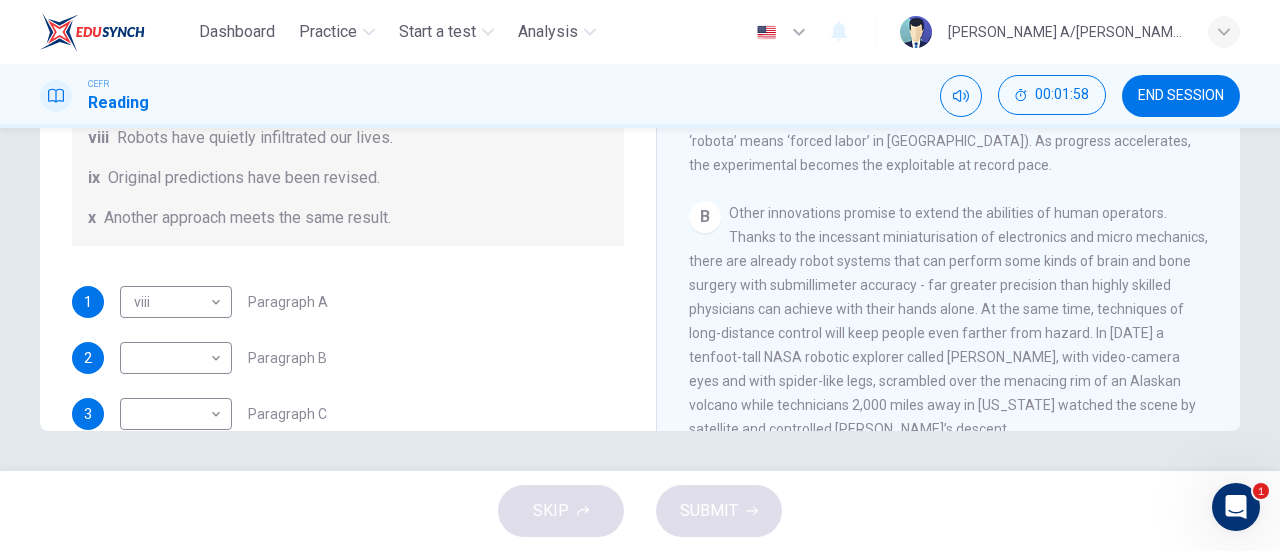 drag, startPoint x: 628, startPoint y: 221, endPoint x: 630, endPoint y: 194, distance: 27.073973 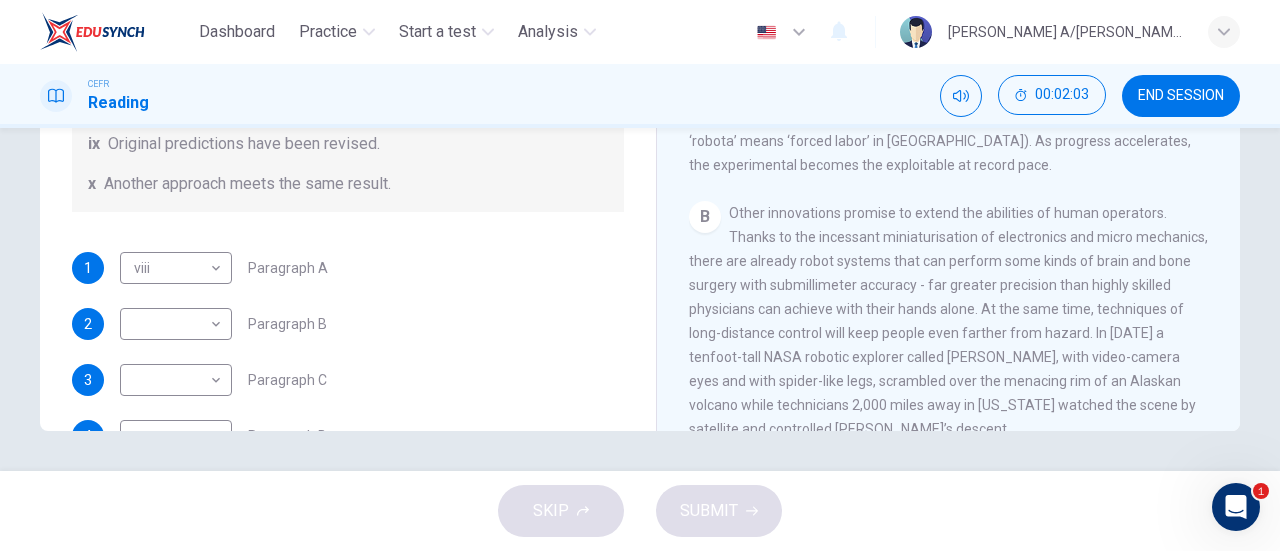 scroll, scrollTop: 224, scrollLeft: 0, axis: vertical 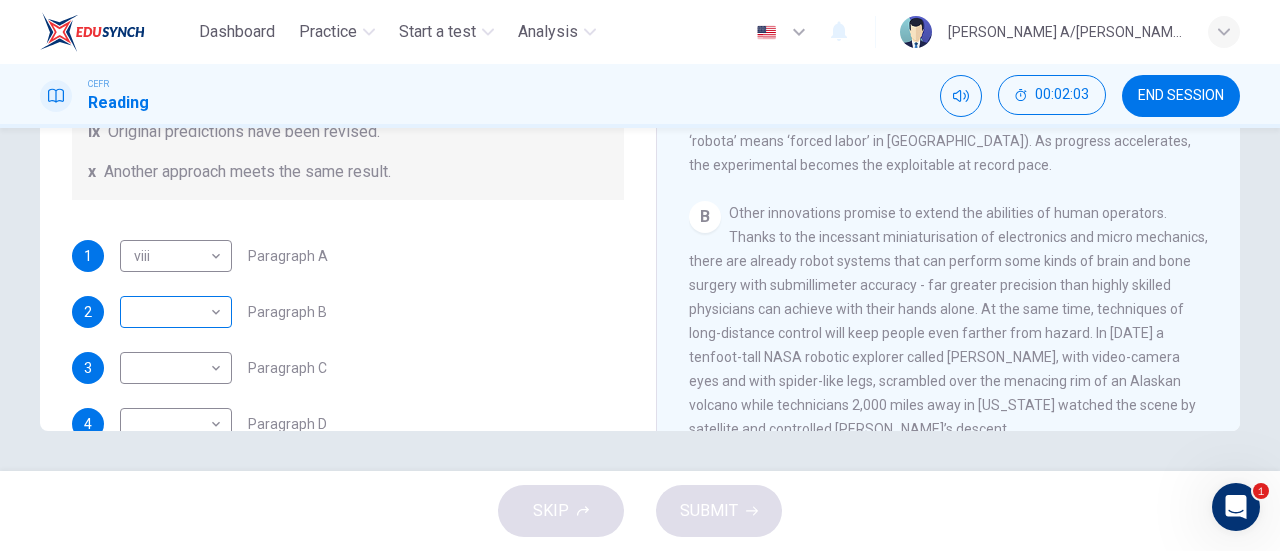 click on "Dashboard Practice Start a test Analysis English en ​ DHANESHKUMAR A/L THANARAJAN CEFR Reading 00:02:03 END SESSION Question 1 The Reading Passage has seven paragraphs  A-G .  From the list of headings below choose the most suitable heading for each
paragraph (A-F).
Write the appropriate numbers  (i-x)  in the boxes below. List of Headings i Some success has resulted from observing how the brain functions. ii Are we expecting too much from one robot? iii Scientists are examining the humanistic possibilities. iv There are judgements that robots cannot make. v Has the power of robots become too great? vi Human skills have been heightened with the help of robotics. vii There are some things we prefer the brain to control. viii Robots have quietly infiltrated our lives. ix Original predictions have been revised. x Another approach meets the same result. 1 viii viii ​ Paragraph A 2 ​ ​ Paragraph B 3 ​ ​ Paragraph C 4 ​ ​ Paragraph D 5 ​ ​ Paragraph E 6 ​ ​ Paragraph F Robots CLICK TO ZOOM 1" at bounding box center (640, 275) 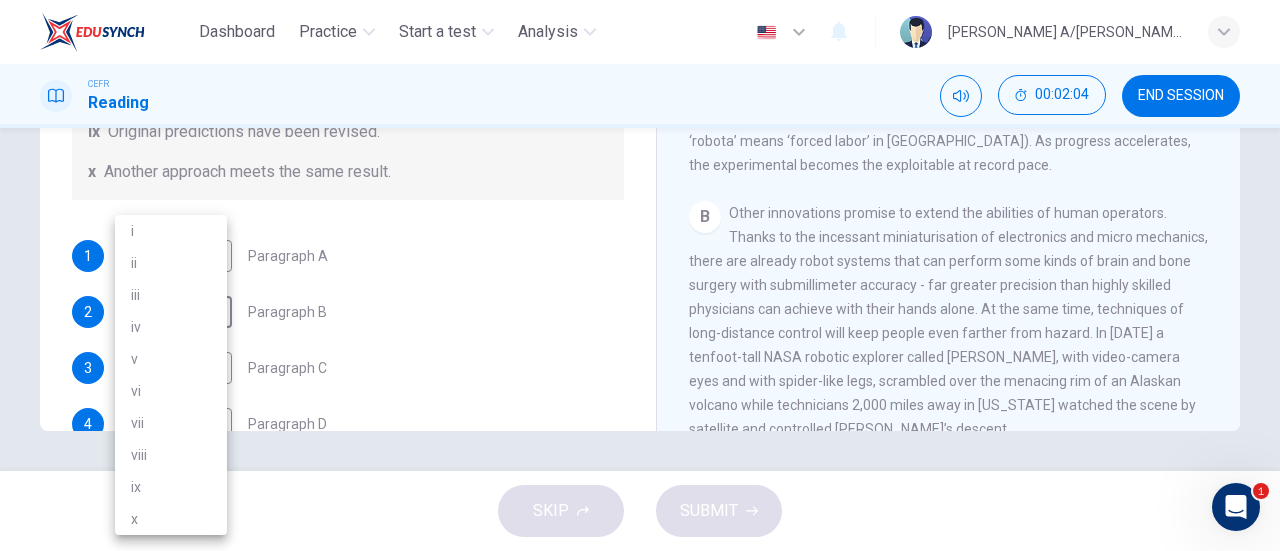 click on "vi" at bounding box center (171, 391) 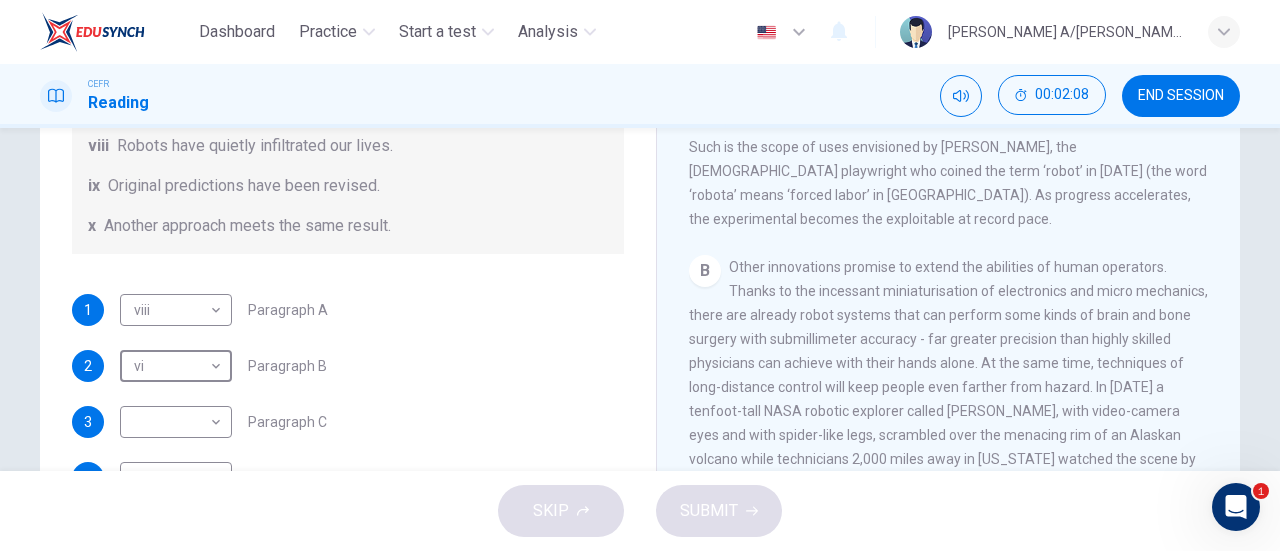 scroll, scrollTop: 432, scrollLeft: 0, axis: vertical 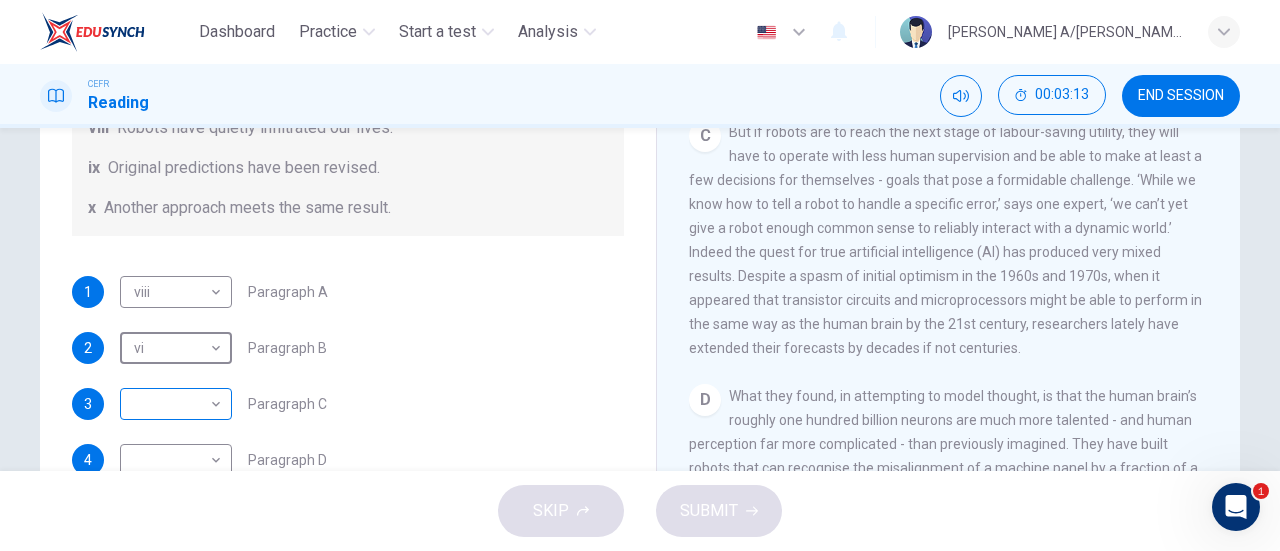 click on "Dashboard Practice Start a test Analysis English en ​ DHANESHKUMAR A/L THANARAJAN CEFR Reading 00:03:13 END SESSION Question 1 The Reading Passage has seven paragraphs  A-G .  From the list of headings below choose the most suitable heading for each
paragraph (A-F).
Write the appropriate numbers  (i-x)  in the boxes below. List of Headings i Some success has resulted from observing how the brain functions. ii Are we expecting too much from one robot? iii Scientists are examining the humanistic possibilities. iv There are judgements that robots cannot make. v Has the power of robots become too great? vi Human skills have been heightened with the help of robotics. vii There are some things we prefer the brain to control. viii Robots have quietly infiltrated our lives. ix Original predictions have been revised. x Another approach meets the same result. 1 viii viii ​ Paragraph A 2 vi vi ​ Paragraph B 3 ​ ​ Paragraph C 4 ​ ​ Paragraph D 5 ​ ​ Paragraph E 6 ​ ​ Paragraph F Robots CLICK TO ZOOM" at bounding box center (640, 275) 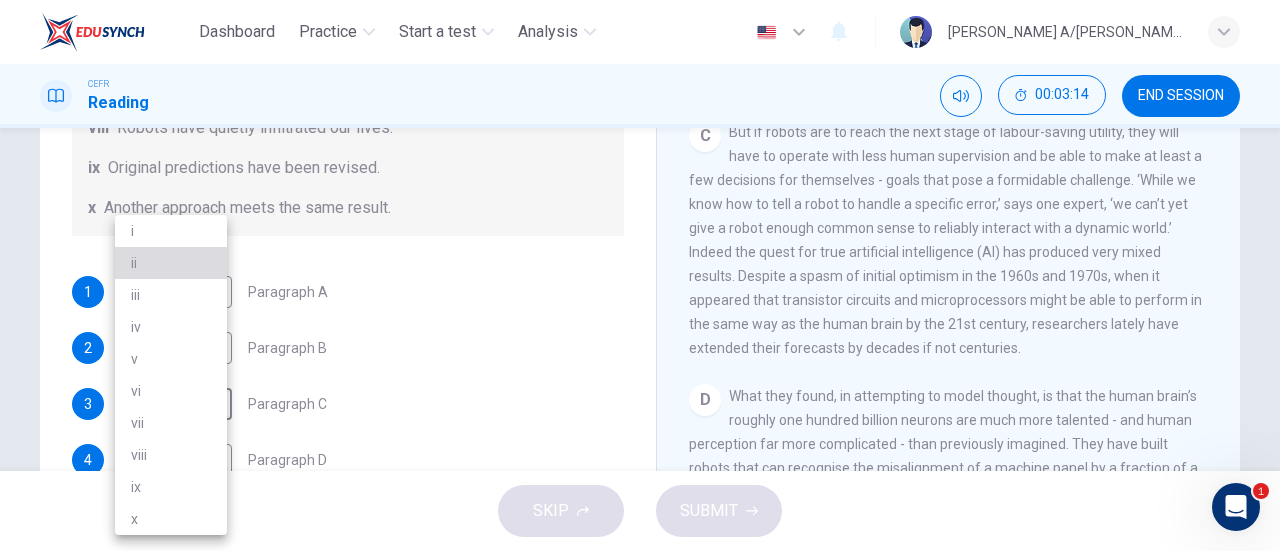 click on "ii" at bounding box center (171, 263) 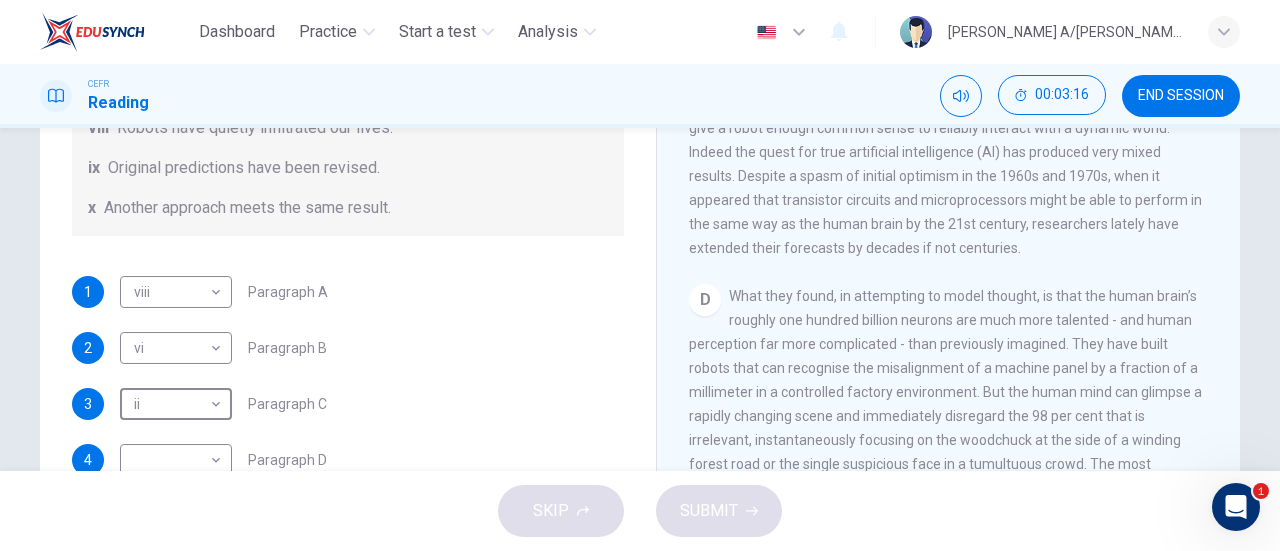 scroll, scrollTop: 1145, scrollLeft: 0, axis: vertical 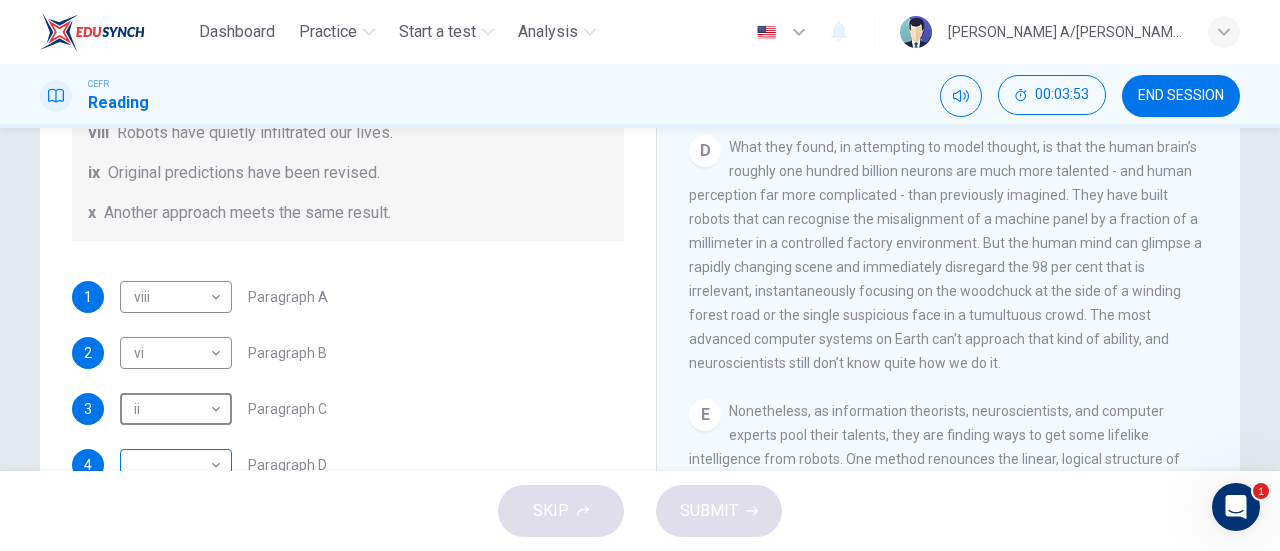click on "Dashboard Practice Start a test Analysis English en ​ DHANESHKUMAR A/L THANARAJAN CEFR Reading 00:03:53 END SESSION Question 1 The Reading Passage has seven paragraphs  A-G .  From the list of headings below choose the most suitable heading for each
paragraph (A-F).
Write the appropriate numbers  (i-x)  in the boxes below. List of Headings i Some success has resulted from observing how the brain functions. ii Are we expecting too much from one robot? iii Scientists are examining the humanistic possibilities. iv There are judgements that robots cannot make. v Has the power of robots become too great? vi Human skills have been heightened with the help of robotics. vii There are some things we prefer the brain to control. viii Robots have quietly infiltrated our lives. ix Original predictions have been revised. x Another approach meets the same result. 1 viii viii ​ Paragraph A 2 vi vi ​ Paragraph B 3 ii ii ​ Paragraph C 4 ​ ​ Paragraph D 5 ​ ​ Paragraph E 6 ​ ​ Paragraph F Robots 1 A B C D E" at bounding box center [640, 275] 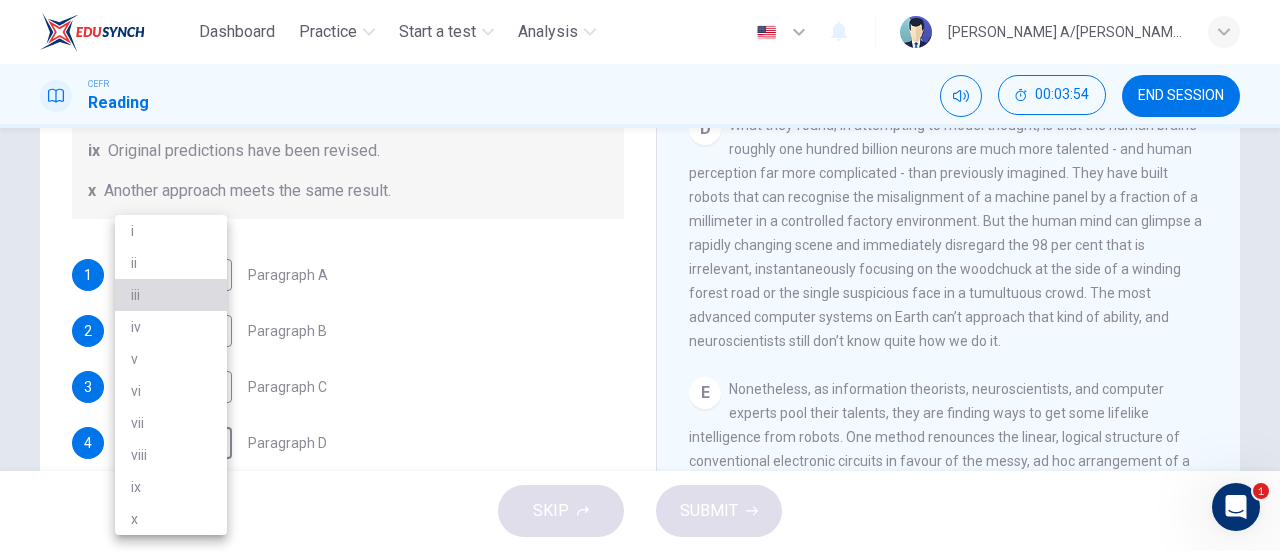click on "iii" at bounding box center [171, 295] 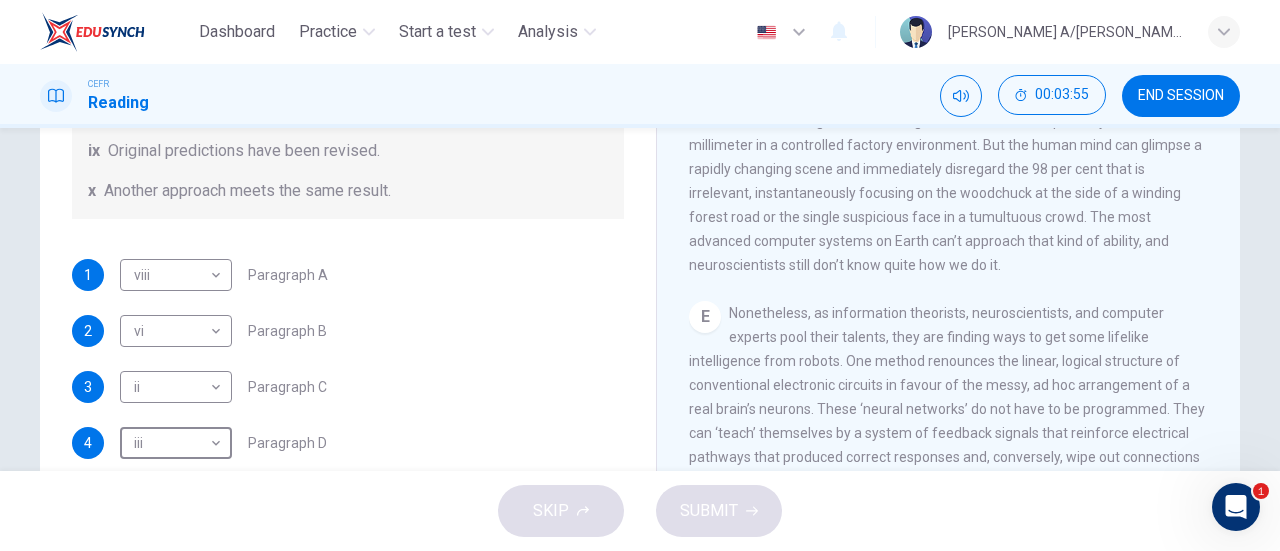scroll, scrollTop: 1394, scrollLeft: 0, axis: vertical 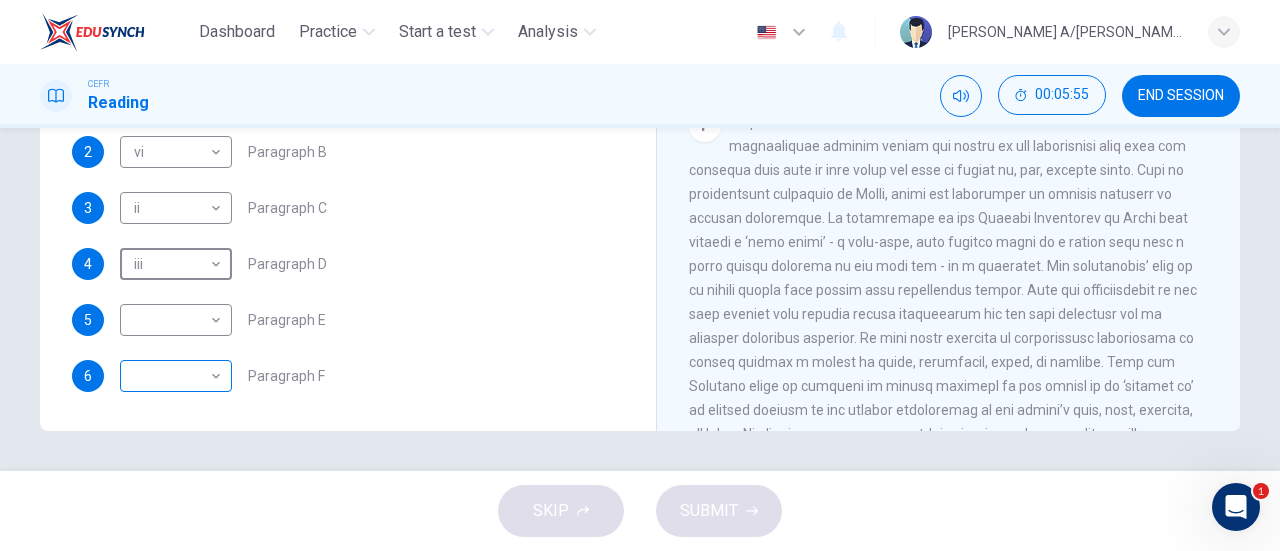 click on "Dashboard Practice Start a test Analysis English en ​ DHANESHKUMAR A/L THANARAJAN CEFR Reading 00:05:55 END SESSION Question 1 The Reading Passage has seven paragraphs  A-G .  From the list of headings below choose the most suitable heading for each
paragraph (A-F).
Write the appropriate numbers  (i-x)  in the boxes below. List of Headings i Some success has resulted from observing how the brain functions. ii Are we expecting too much from one robot? iii Scientists are examining the humanistic possibilities. iv There are judgements that robots cannot make. v Has the power of robots become too great? vi Human skills have been heightened with the help of robotics. vii There are some things we prefer the brain to control. viii Robots have quietly infiltrated our lives. ix Original predictions have been revised. x Another approach meets the same result. 1 viii viii ​ Paragraph A 2 vi vi ​ Paragraph B 3 ii ii ​ Paragraph C 4 iii iii ​ Paragraph D 5 ​ ​ Paragraph E 6 ​ ​ Paragraph F Robots 1 A B C" at bounding box center [640, 275] 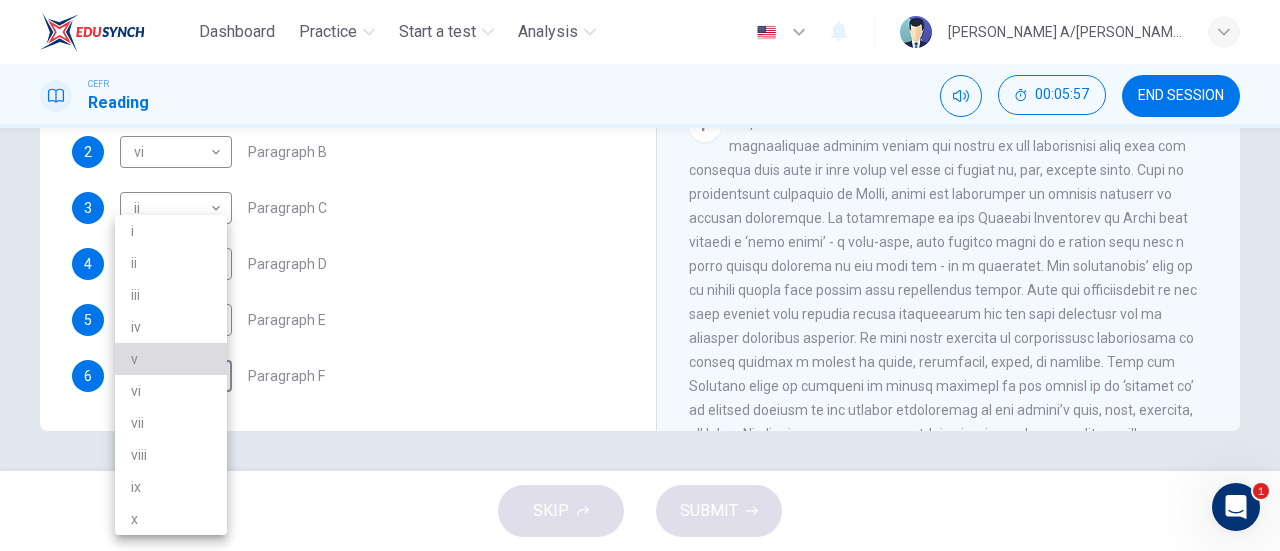 click on "v" at bounding box center (171, 359) 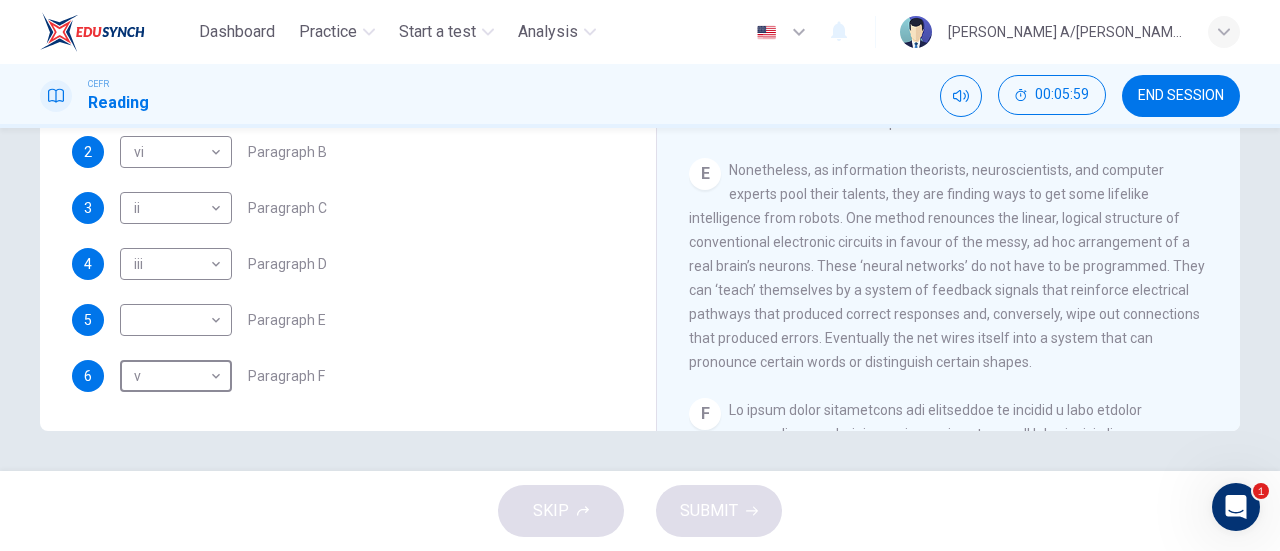 scroll, scrollTop: 1359, scrollLeft: 0, axis: vertical 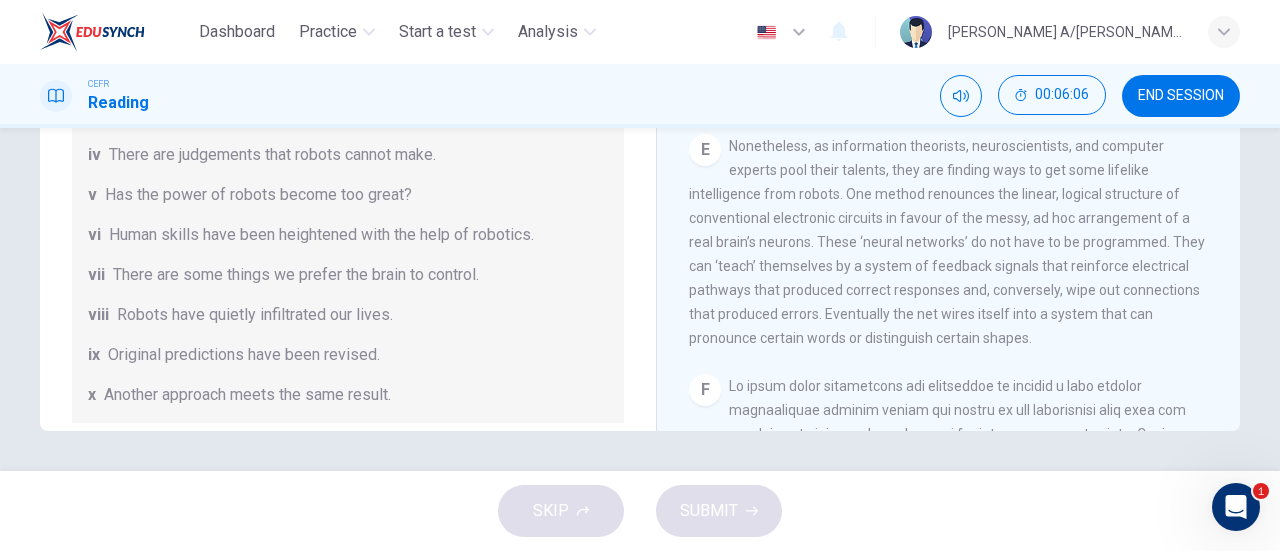 click on "vi Human skills have been heightened with the help of robotics." at bounding box center [348, 235] 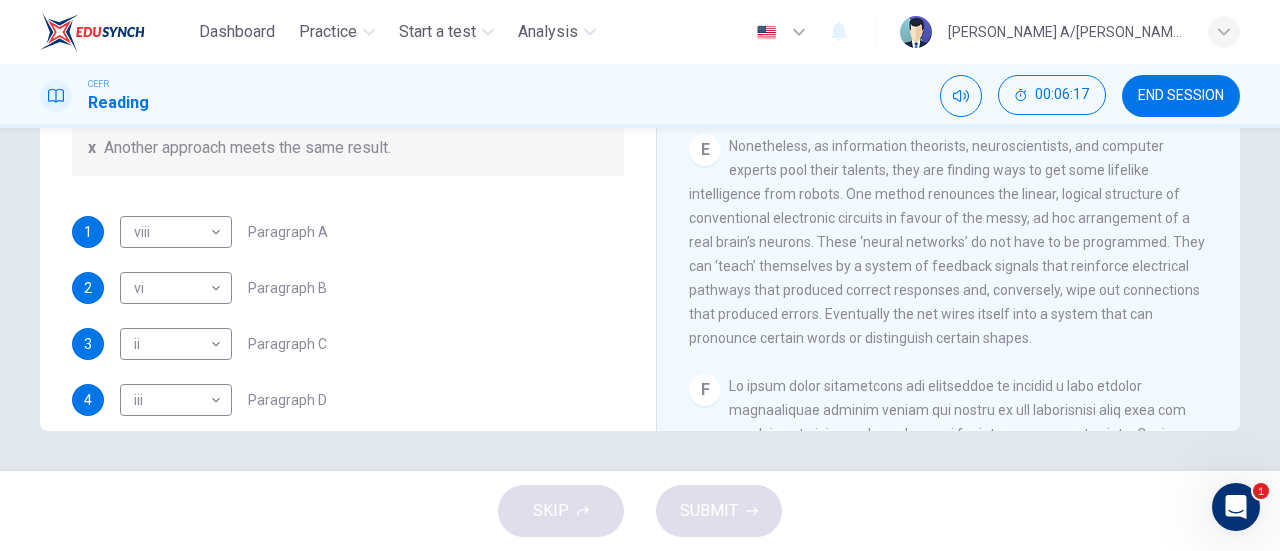 scroll, scrollTop: 384, scrollLeft: 0, axis: vertical 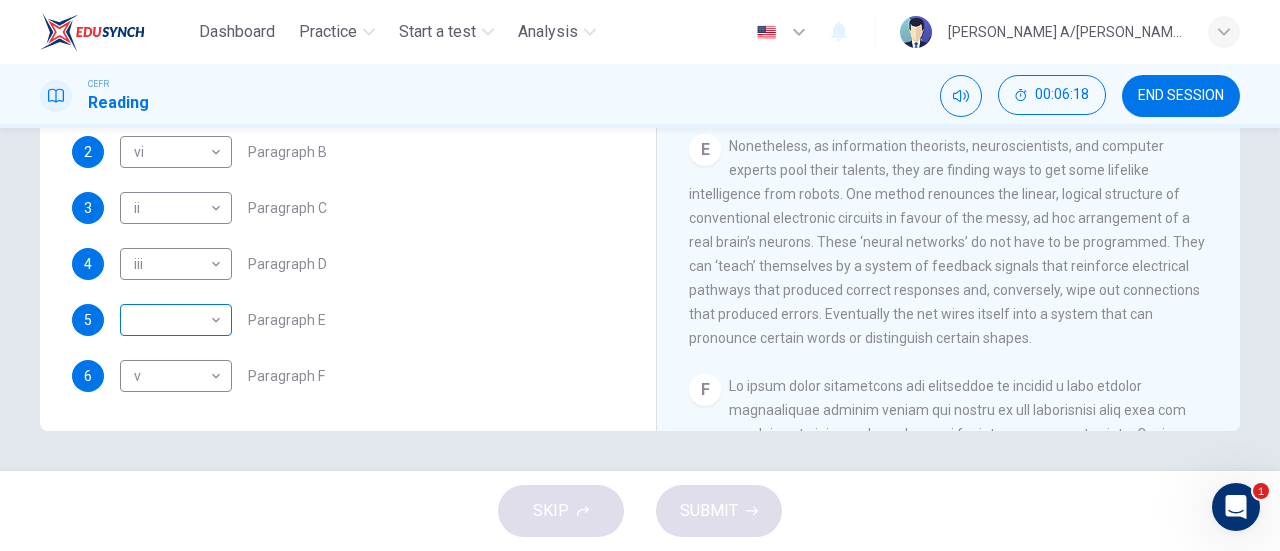 click on "Dashboard Practice Start a test Analysis English en ​ DHANESHKUMAR A/L THANARAJAN CEFR Reading 00:06:18 END SESSION Question 1 The Reading Passage has seven paragraphs  A-G .  From the list of headings below choose the most suitable heading for each
paragraph (A-F).
Write the appropriate numbers  (i-x)  in the boxes below. List of Headings i Some success has resulted from observing how the brain functions. ii Are we expecting too much from one robot? iii Scientists are examining the humanistic possibilities. iv There are judgements that robots cannot make. v Has the power of robots become too great? vi Human skills have been heightened with the help of robotics. vii There are some things we prefer the brain to control. viii Robots have quietly infiltrated our lives. ix Original predictions have been revised. x Another approach meets the same result. 1 viii viii ​ Paragraph A 2 vi vi ​ Paragraph B 3 ii ii ​ Paragraph C 4 iii iii ​ Paragraph D 5 ​ ​ Paragraph E 6 v v ​ Paragraph F Robots 1 A B C" at bounding box center (640, 275) 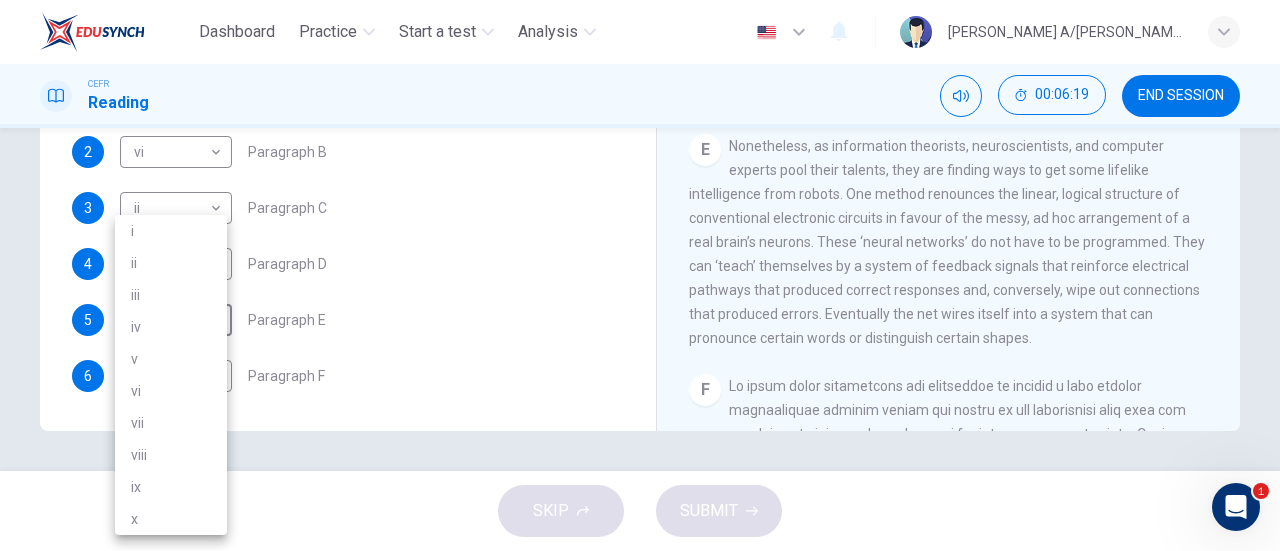 click on "vii" at bounding box center [171, 423] 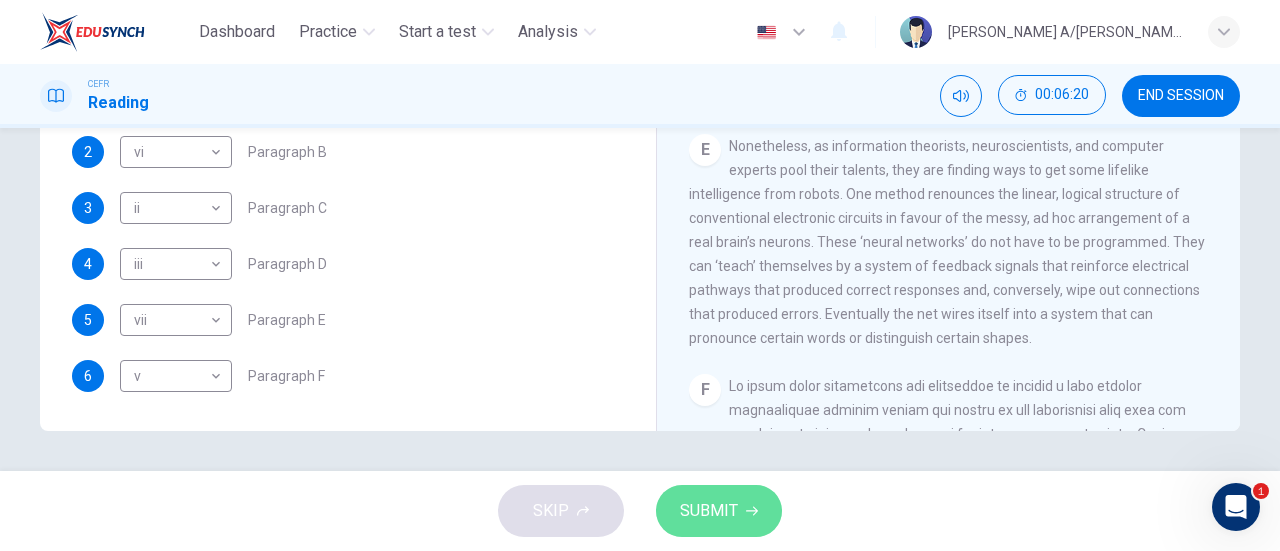 click on "SUBMIT" at bounding box center [709, 511] 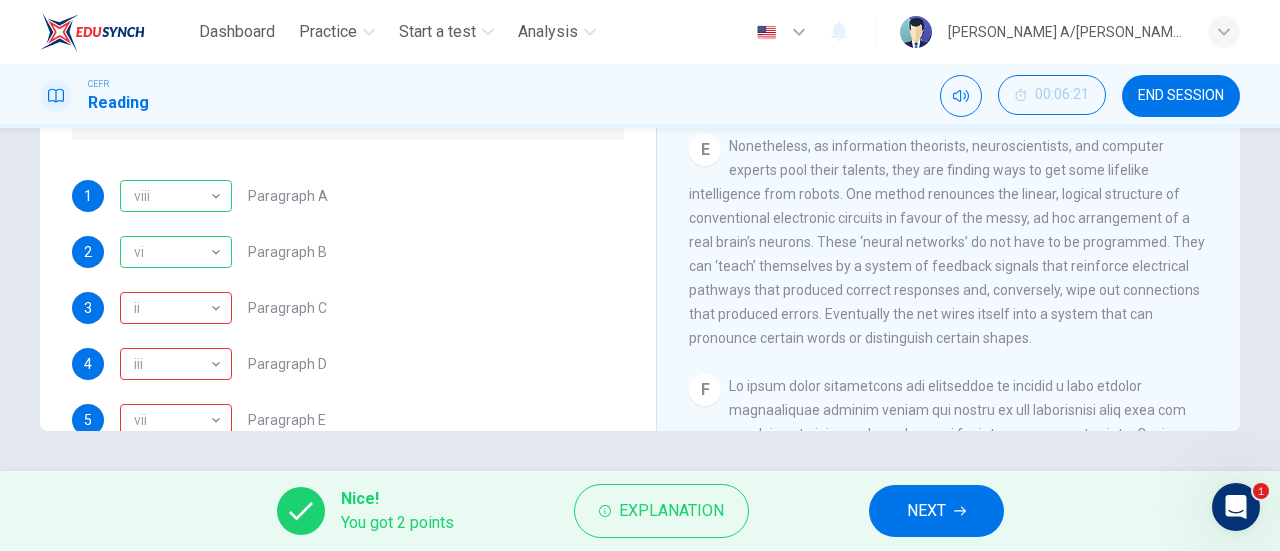 scroll, scrollTop: 384, scrollLeft: 0, axis: vertical 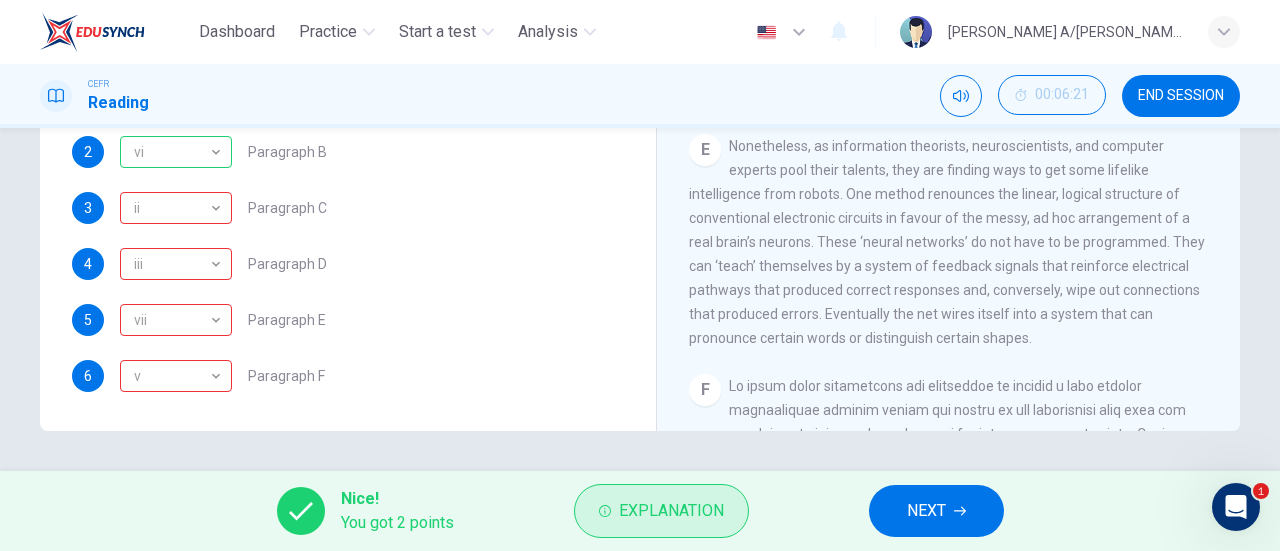 click on "Explanation" at bounding box center (671, 511) 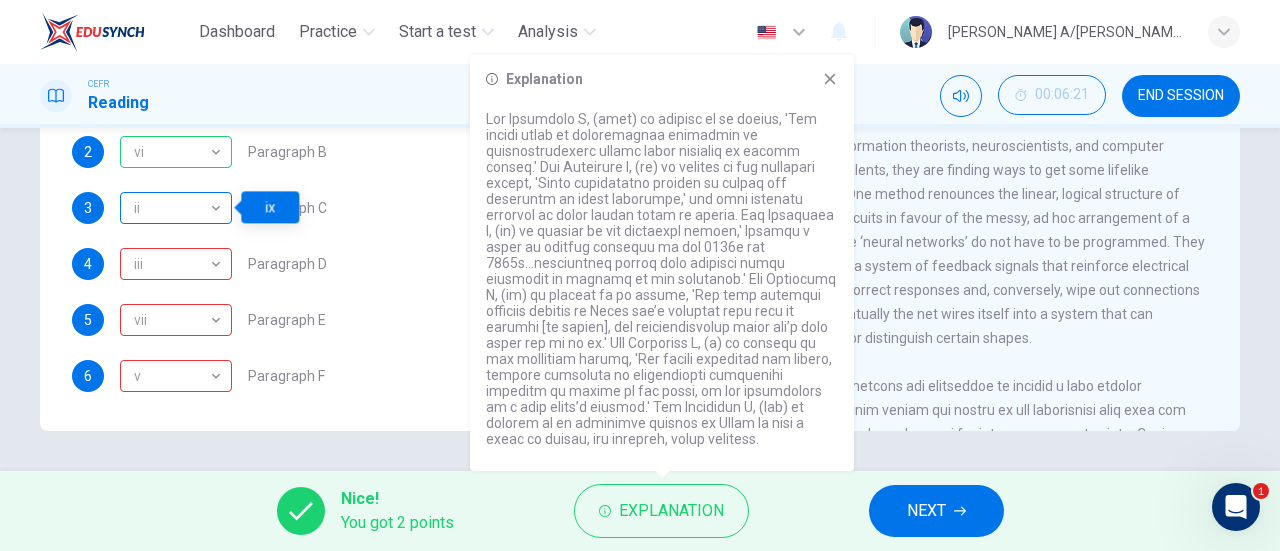 click on "ii" at bounding box center (172, 208) 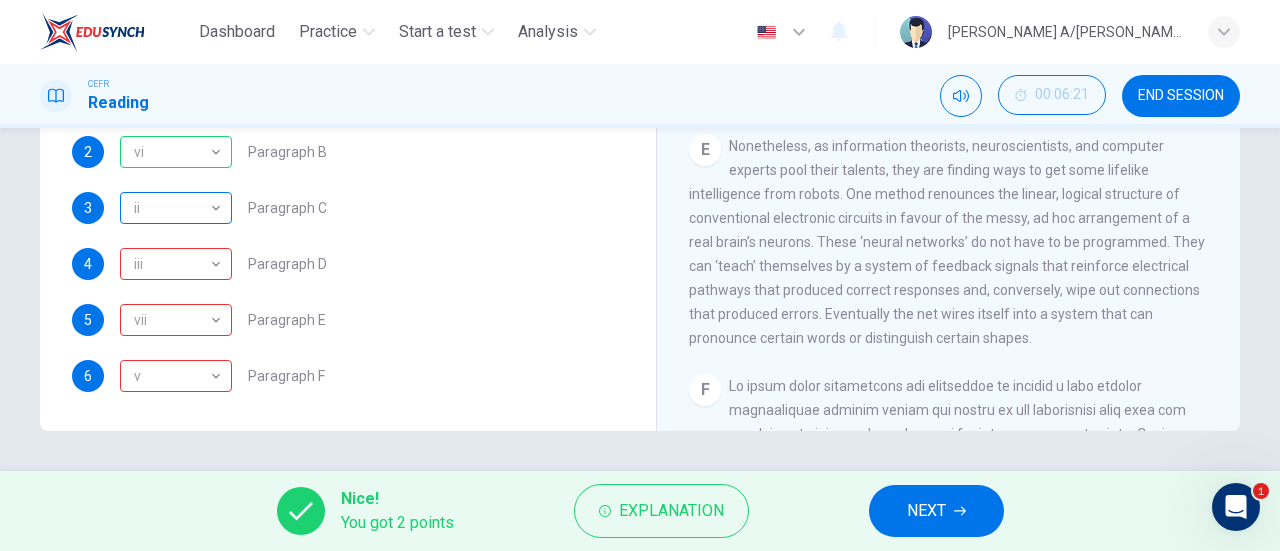 click on "ii" at bounding box center [172, 208] 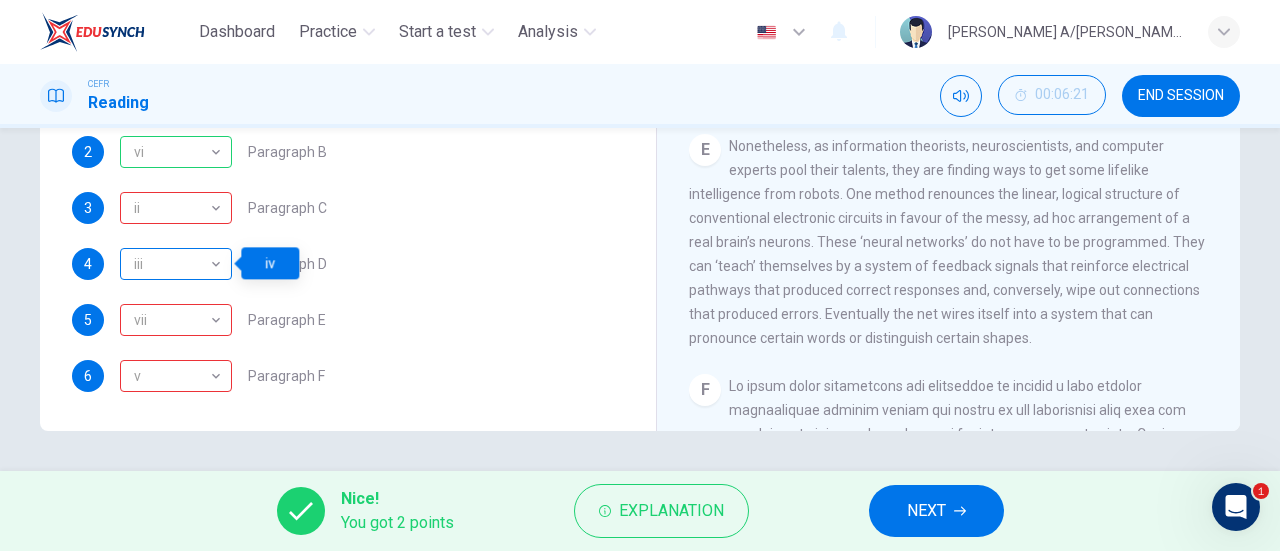 click on "iii" at bounding box center (172, 264) 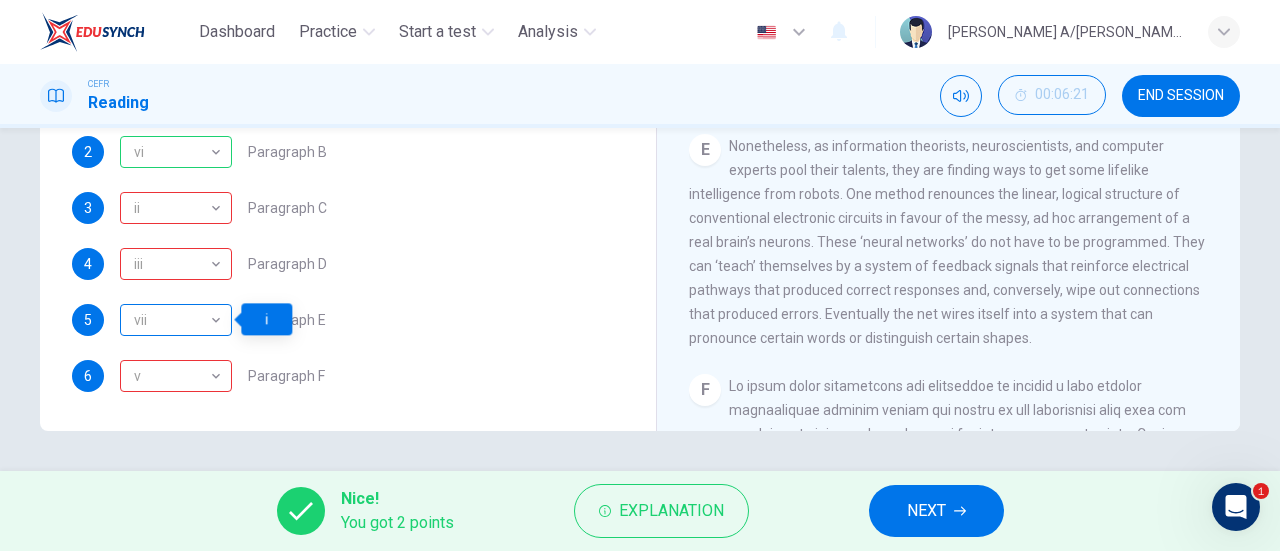 click on "vii" at bounding box center [172, 320] 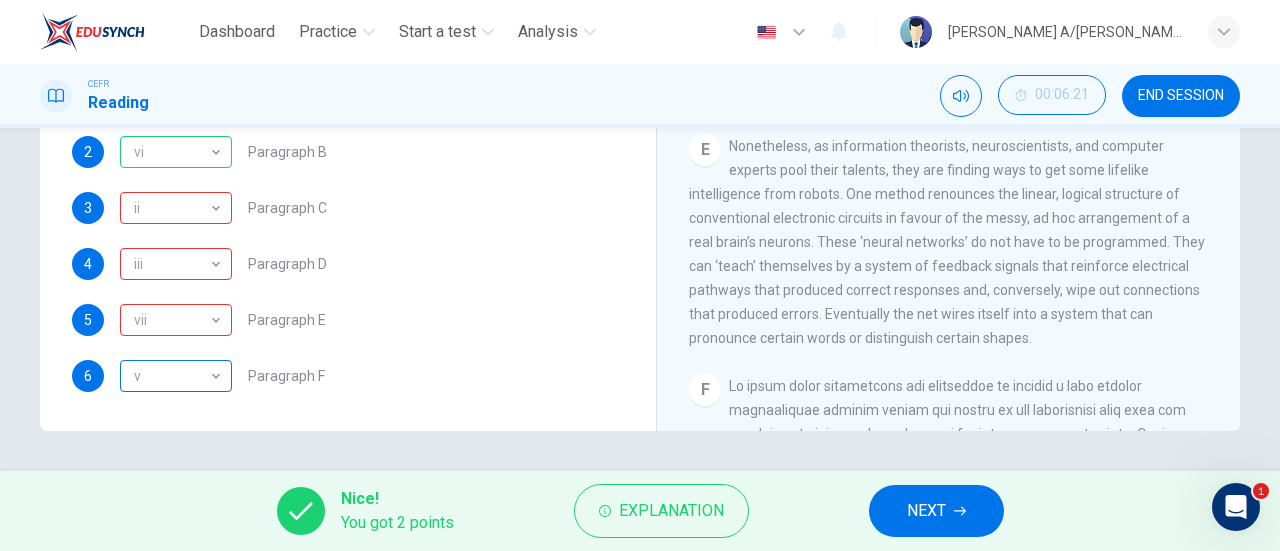 click on "v v ​" at bounding box center [176, 376] 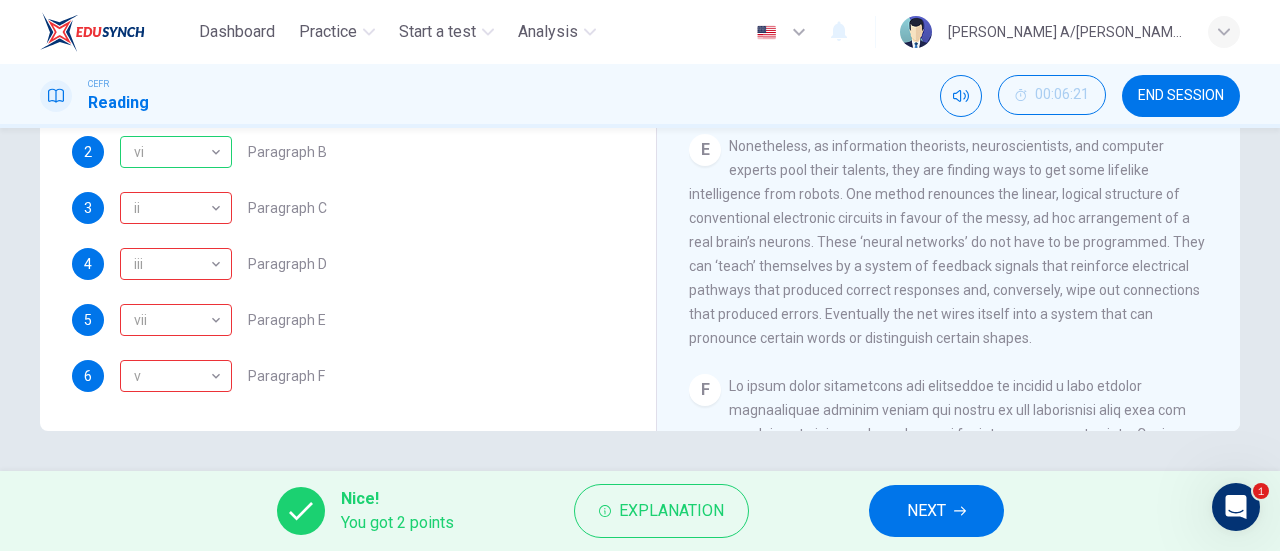 drag, startPoint x: 1233, startPoint y: 218, endPoint x: 1224, endPoint y: 208, distance: 13.453624 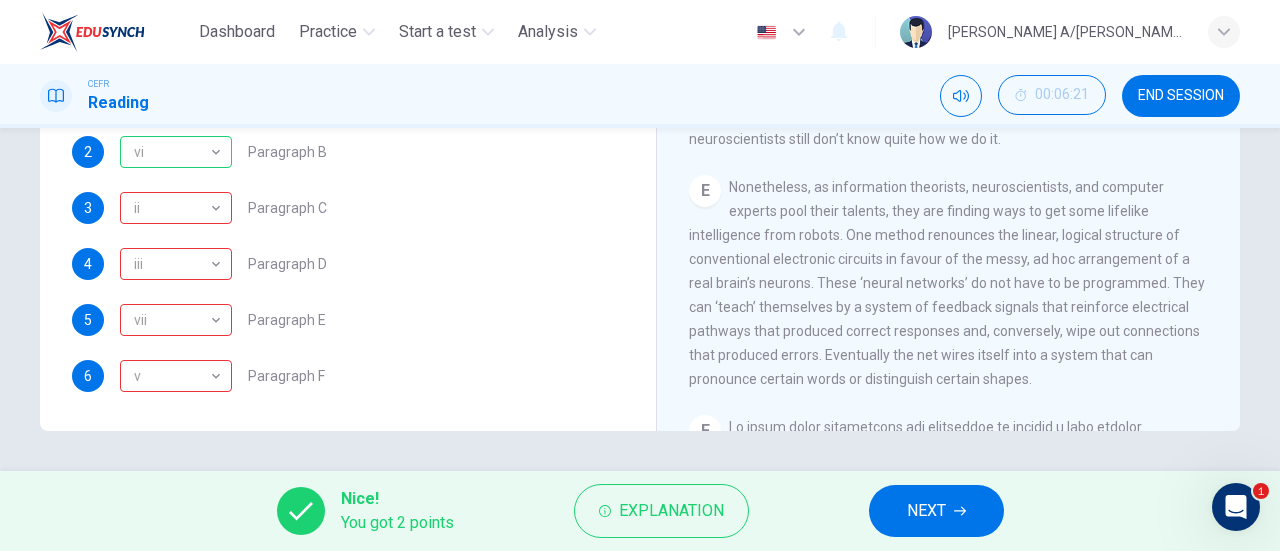 scroll, scrollTop: 1285, scrollLeft: 0, axis: vertical 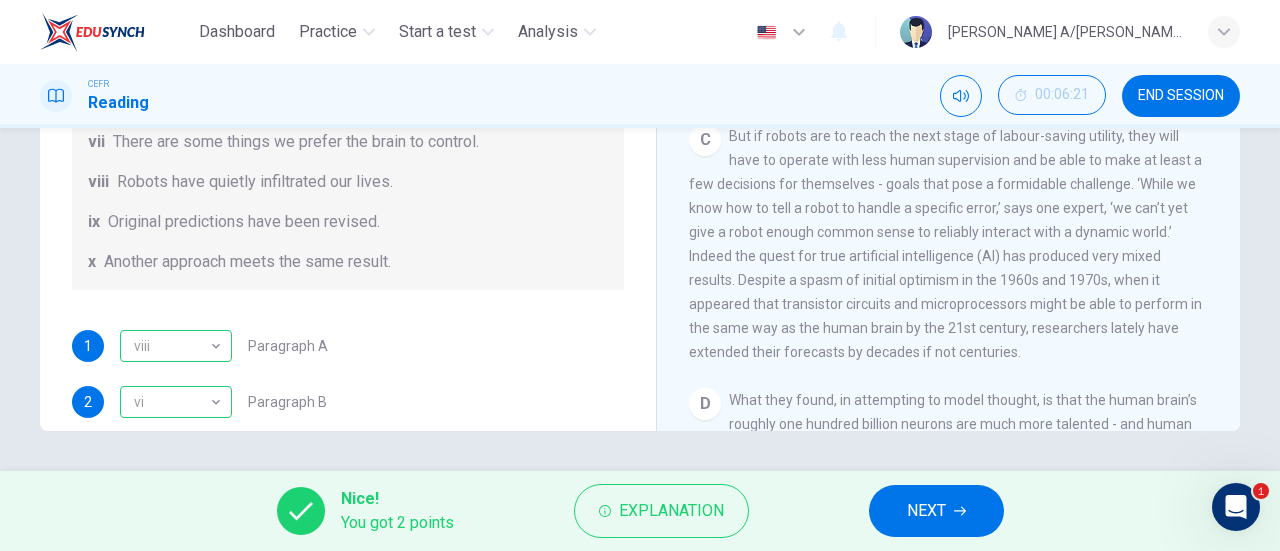 click on "NEXT" at bounding box center (936, 511) 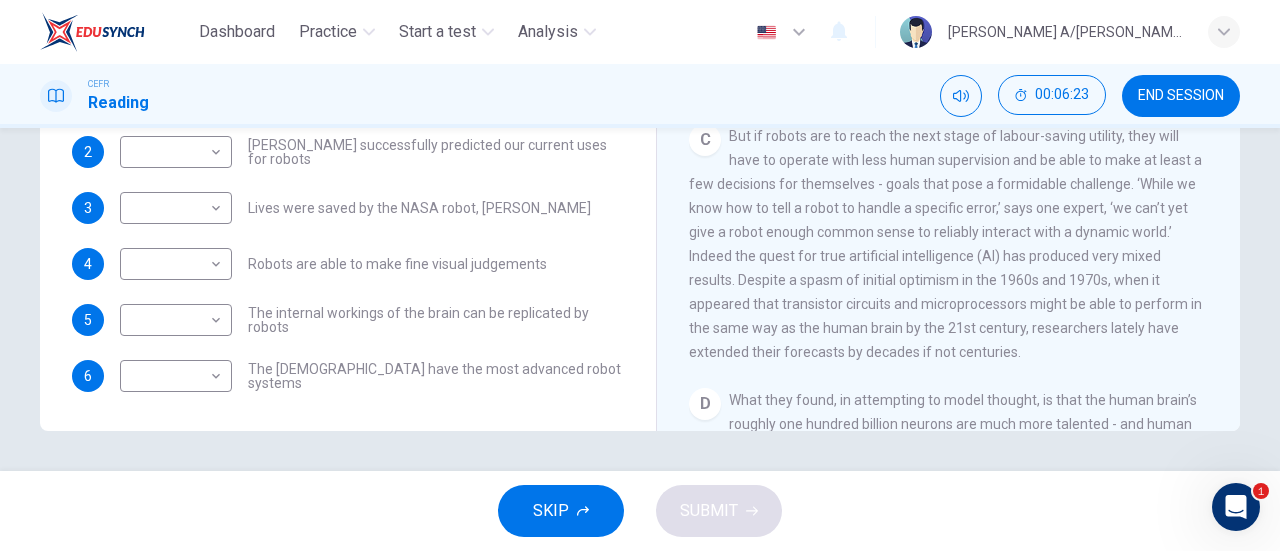 scroll, scrollTop: 0, scrollLeft: 0, axis: both 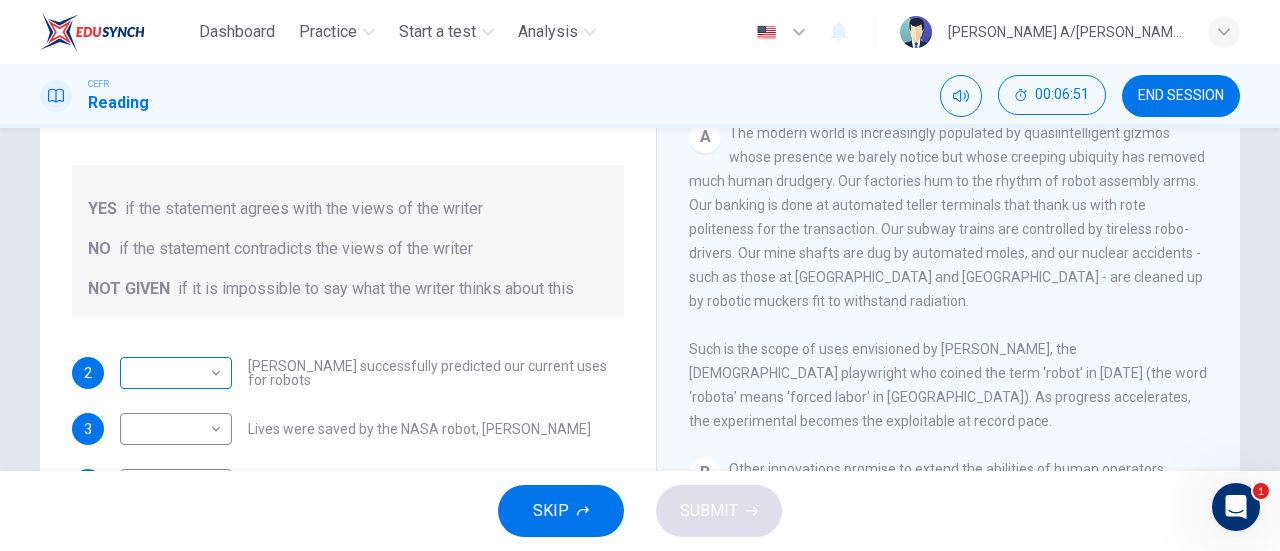 click on "Dashboard Practice Start a test Analysis English en ​ DHANESHKUMAR A/L THANARAJAN CEFR Reading 00:06:51 END SESSION Questions 2 - 6 Do the following statements agree with the information given in the Reading Passage?  In the boxes below, write YES if the statement agrees with the views of the writer NO if the statement contradicts the views of the writer NOT GIVEN if it is impossible to say what the writer thinks about this 2 ​ ​ Karel Capek successfully predicted our current uses for robots 3 ​ ​ Lives were saved by the NASA robot, Dante 4 ​ ​ Robots are able to make fine visual judgements 5 ​ ​ The internal workings of the brain can be replicated by robots 6 ​ ​ The Japanese have the most advanced robot systems Robots CLICK TO ZOOM Click to Zoom 1 A B C D E F G SKIP SUBMIT EduSynch - Online Language Proficiency Testing 1 Dashboard Practice Start a test Analysis Notifications © Copyright  2025" at bounding box center [640, 275] 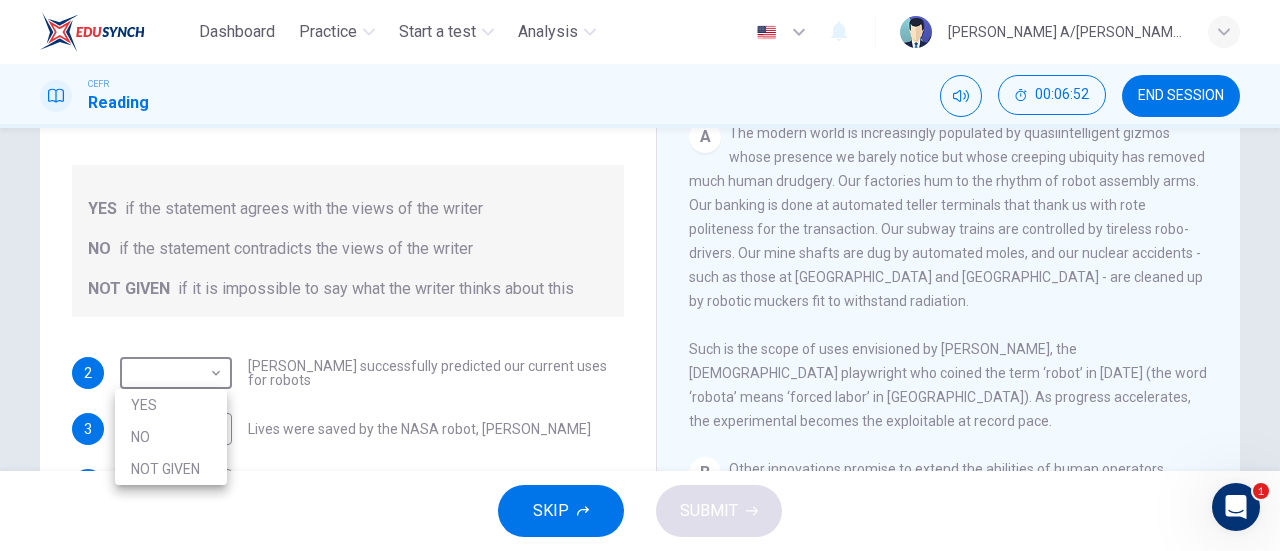 click on "YES" at bounding box center (171, 405) 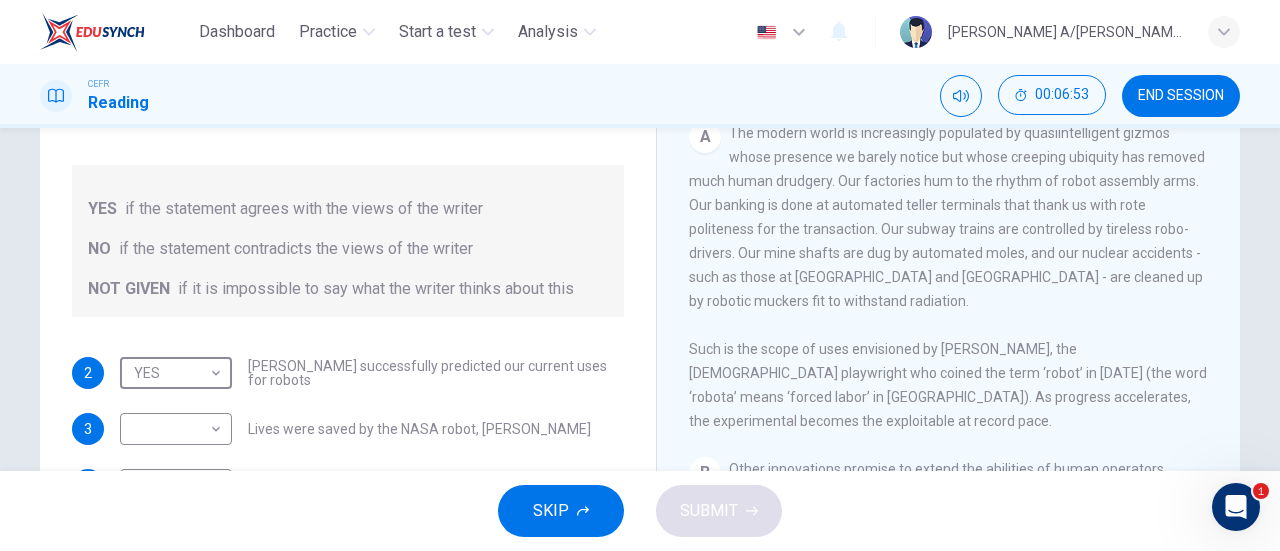 scroll, scrollTop: 0, scrollLeft: 0, axis: both 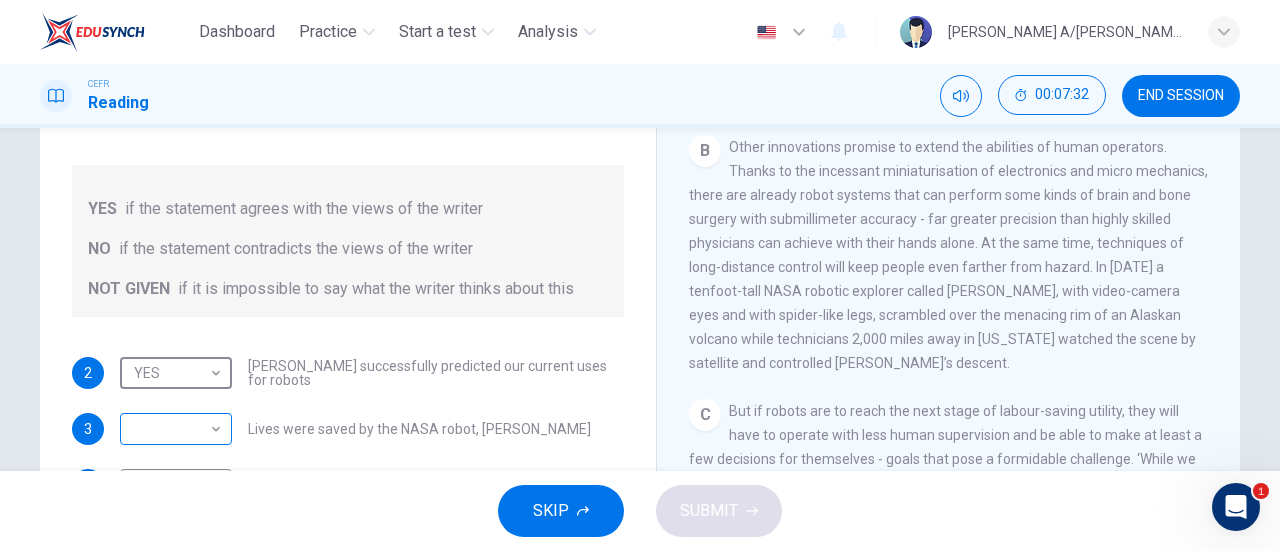 click on "Dashboard Practice Start a test Analysis English en ​ DHANESHKUMAR A/L THANARAJAN CEFR Reading 00:07:32 END SESSION Questions 2 - 6 Do the following statements agree with the information given in the Reading Passage?  In the boxes below, write YES if the statement agrees with the views of the writer NO if the statement contradicts the views of the writer NOT GIVEN if it is impossible to say what the writer thinks about this 2 YES YES ​ Karel Capek successfully predicted our current uses for robots 3 ​ ​ Lives were saved by the NASA robot, Dante 4 ​ ​ Robots are able to make fine visual judgements 5 ​ ​ The internal workings of the brain can be replicated by robots 6 ​ ​ The Japanese have the most advanced robot systems Robots CLICK TO ZOOM Click to Zoom 1 A B C D E F G SKIP SUBMIT EduSynch - Online Language Proficiency Testing 1 Dashboard Practice Start a test Analysis Notifications © Copyright  2025" at bounding box center (640, 275) 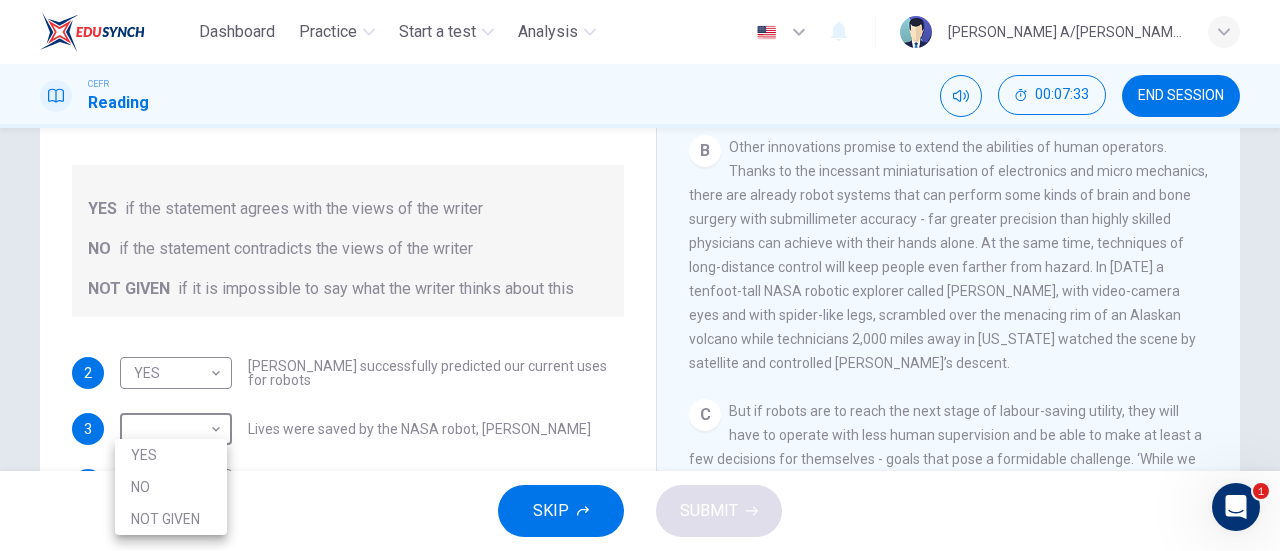 click on "NO" at bounding box center (171, 487) 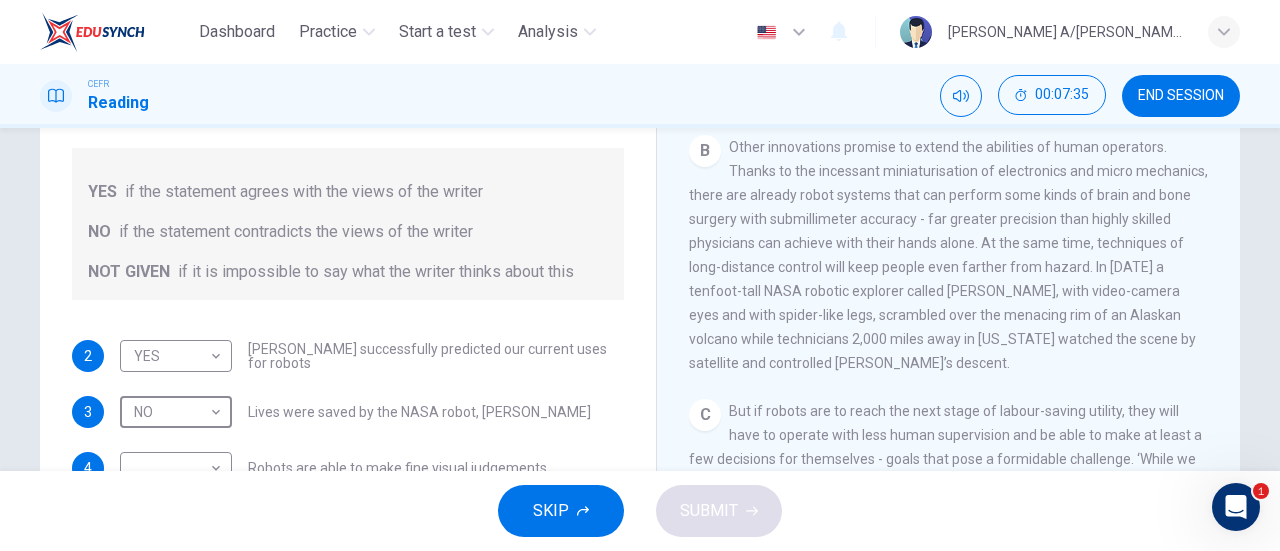 scroll, scrollTop: 24, scrollLeft: 0, axis: vertical 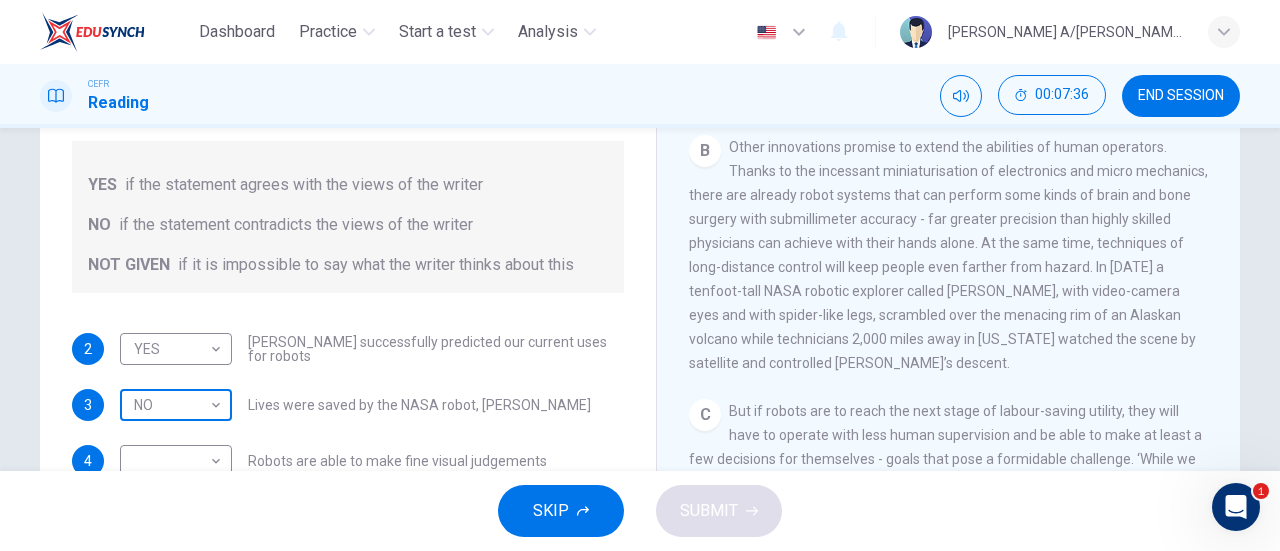 click on "Dashboard Practice Start a test Analysis English en ​ DHANESHKUMAR A/L THANARAJAN CEFR Reading 00:07:36 END SESSION Questions 2 - 6 Do the following statements agree with the information given in the Reading Passage?  In the boxes below, write YES if the statement agrees with the views of the writer NO if the statement contradicts the views of the writer NOT GIVEN if it is impossible to say what the writer thinks about this 2 YES YES ​ Karel Capek successfully predicted our current uses for robots 3 NO NO ​ Lives were saved by the NASA robot, Dante 4 ​ ​ Robots are able to make fine visual judgements 5 ​ ​ The internal workings of the brain can be replicated by robots 6 ​ ​ The Japanese have the most advanced robot systems Robots CLICK TO ZOOM Click to Zoom 1 A B C D E F G SKIP SUBMIT EduSynch - Online Language Proficiency Testing 1 Dashboard Practice Start a test Analysis Notifications © Copyright  2025" at bounding box center (640, 275) 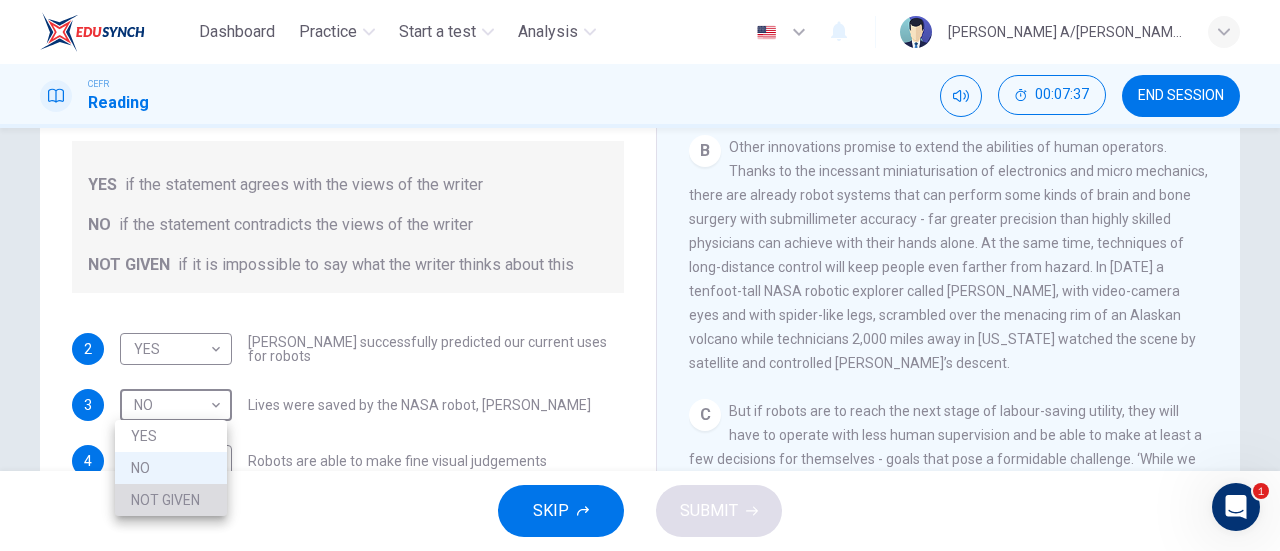 click on "NOT GIVEN" at bounding box center (171, 500) 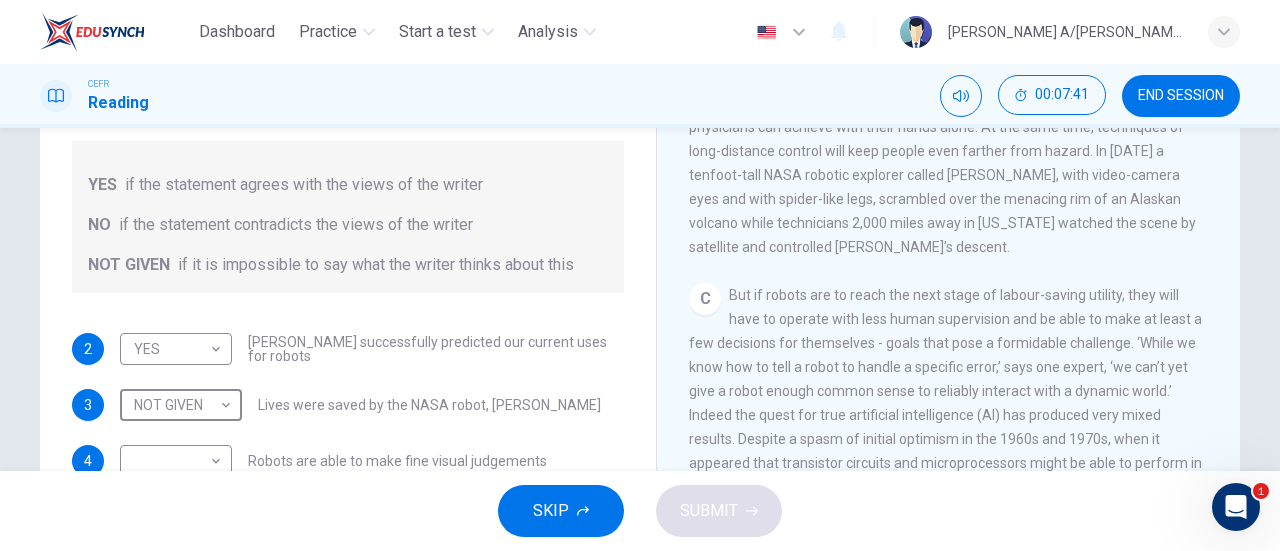 scroll, scrollTop: 882, scrollLeft: 0, axis: vertical 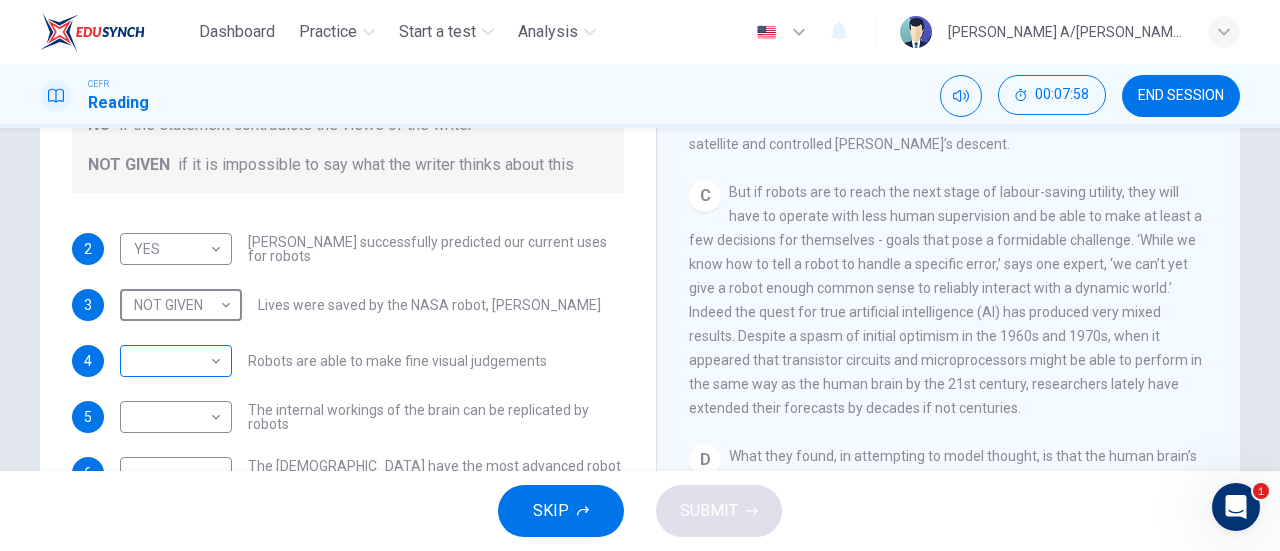click on "Dashboard Practice Start a test Analysis English en ​ DHANESHKUMAR A/L THANARAJAN CEFR Reading 00:07:58 END SESSION Questions 2 - 6 Do the following statements agree with the information given in the Reading Passage?  In the boxes below, write YES if the statement agrees with the views of the writer NO if the statement contradicts the views of the writer NOT GIVEN if it is impossible to say what the writer thinks about this 2 YES YES ​ Karel Capek successfully predicted our current uses for robots 3 NOT GIVEN NOT GIVEN ​ Lives were saved by the NASA robot, Dante 4 ​ ​ Robots are able to make fine visual judgements 5 ​ ​ The internal workings of the brain can be replicated by robots 6 ​ ​ The Japanese have the most advanced robot systems Robots CLICK TO ZOOM Click to Zoom 1 A B C D E F G SKIP SUBMIT EduSynch - Online Language Proficiency Testing 1 Dashboard Practice Start a test Analysis Notifications © Copyright  2025" at bounding box center (640, 275) 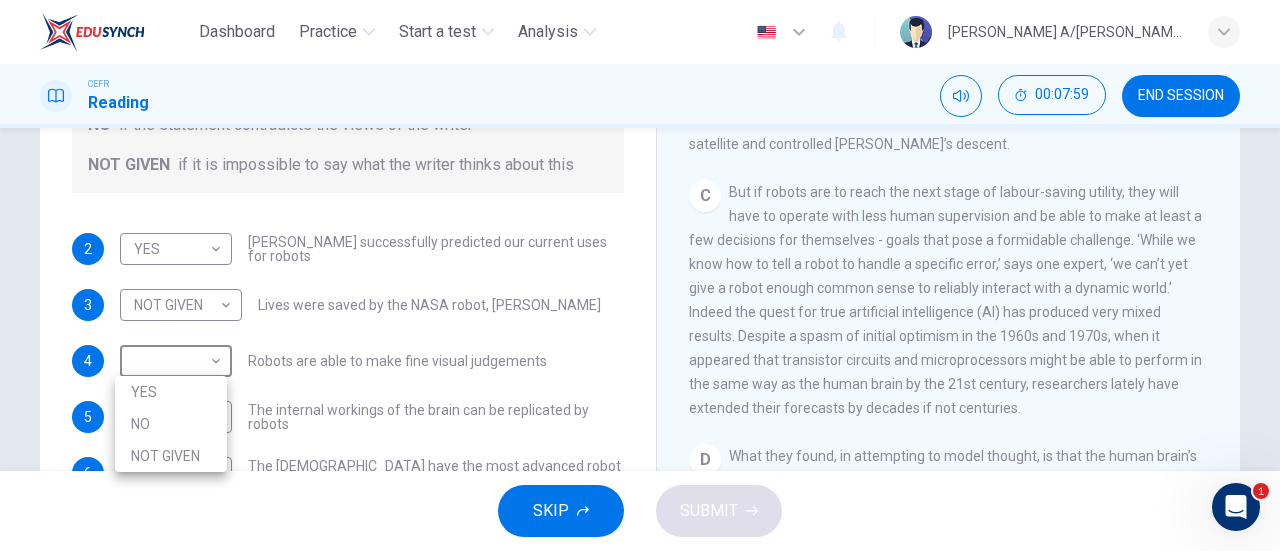 click on "NO" at bounding box center [171, 424] 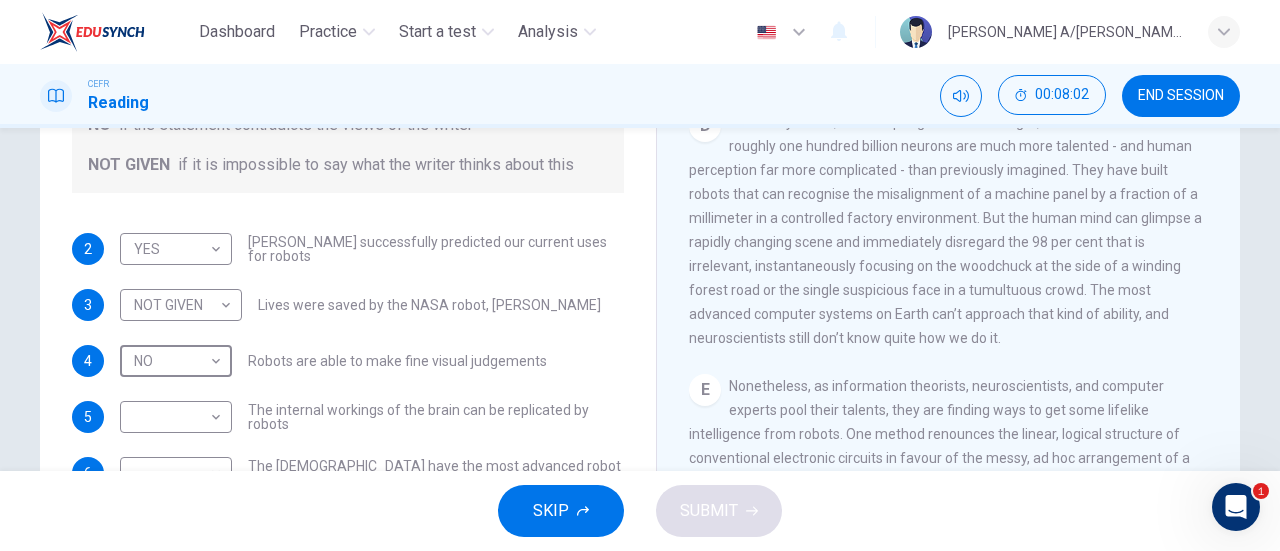 scroll, scrollTop: 1212, scrollLeft: 0, axis: vertical 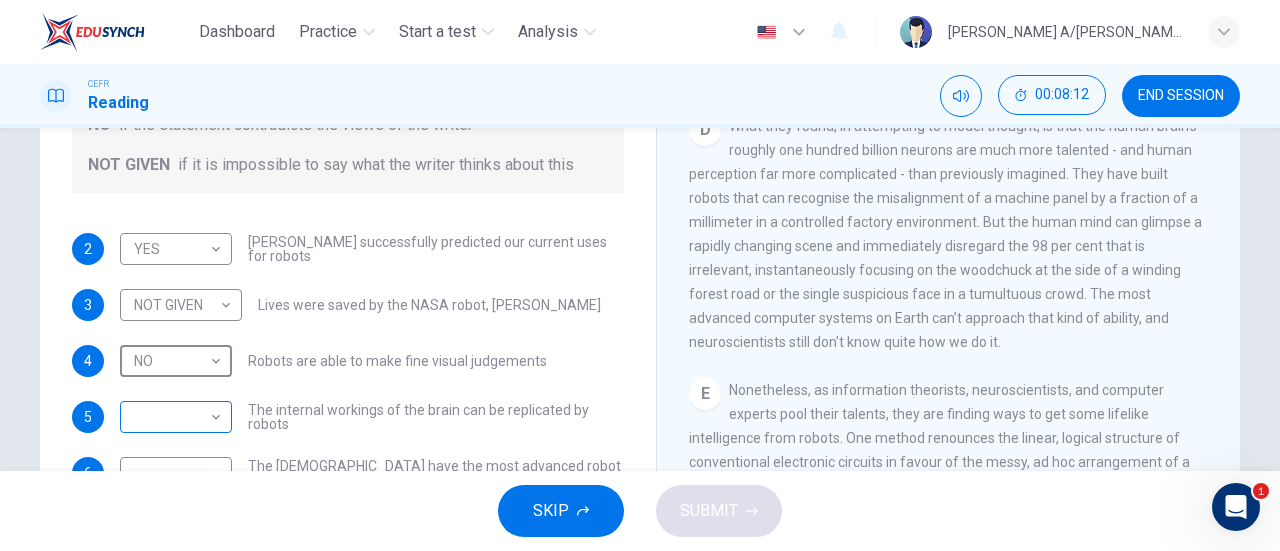 click on "Dashboard Practice Start a test Analysis English en ​ DHANESHKUMAR A/L THANARAJAN CEFR Reading 00:08:12 END SESSION Questions 2 - 6 Do the following statements agree with the information given in the Reading Passage?  In the boxes below, write YES if the statement agrees with the views of the writer NO if the statement contradicts the views of the writer NOT GIVEN if it is impossible to say what the writer thinks about this 2 YES YES ​ Karel Capek successfully predicted our current uses for robots 3 NOT GIVEN NOT GIVEN ​ Lives were saved by the NASA robot, Dante 4 NO NO ​ Robots are able to make fine visual judgements 5 ​ ​ The internal workings of the brain can be replicated by robots 6 ​ ​ The Japanese have the most advanced robot systems Robots CLICK TO ZOOM Click to Zoom 1 A B C D E F G SKIP SUBMIT EduSynch - Online Language Proficiency Testing 1 Dashboard Practice Start a test Analysis Notifications © Copyright  2025" at bounding box center [640, 275] 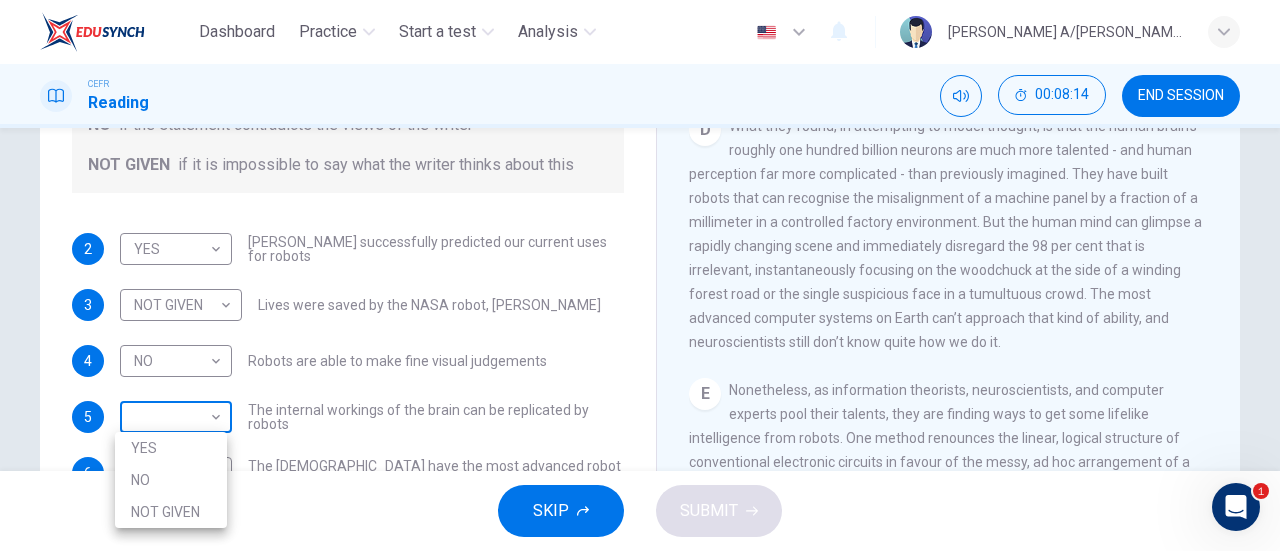 click at bounding box center (640, 275) 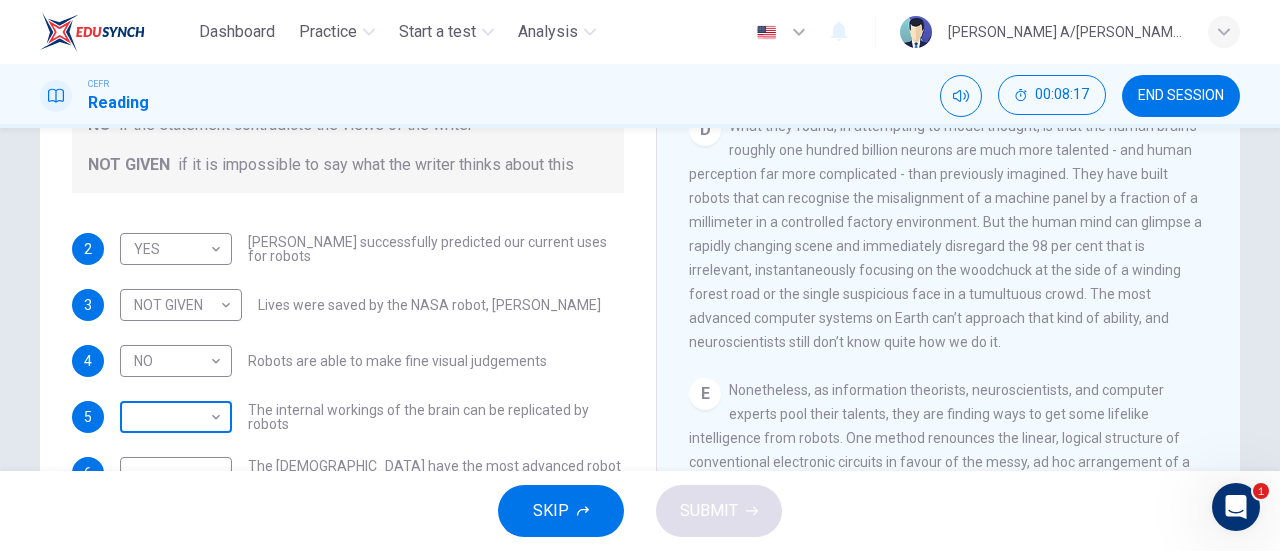 click on "Dashboard Practice Start a test Analysis English en ​ DHANESHKUMAR A/L THANARAJAN CEFR Reading 00:08:17 END SESSION Questions 2 - 6 Do the following statements agree with the information given in the Reading Passage?  In the boxes below, write YES if the statement agrees with the views of the writer NO if the statement contradicts the views of the writer NOT GIVEN if it is impossible to say what the writer thinks about this 2 YES YES ​ Karel Capek successfully predicted our current uses for robots 3 NOT GIVEN NOT GIVEN ​ Lives were saved by the NASA robot, Dante 4 NO NO ​ Robots are able to make fine visual judgements 5 ​ ​ The internal workings of the brain can be replicated by robots 6 ​ ​ The Japanese have the most advanced robot systems Robots CLICK TO ZOOM Click to Zoom 1 A B C D E F G SKIP SUBMIT EduSynch - Online Language Proficiency Testing 1 Dashboard Practice Start a test Analysis Notifications © Copyright  2025" at bounding box center (640, 275) 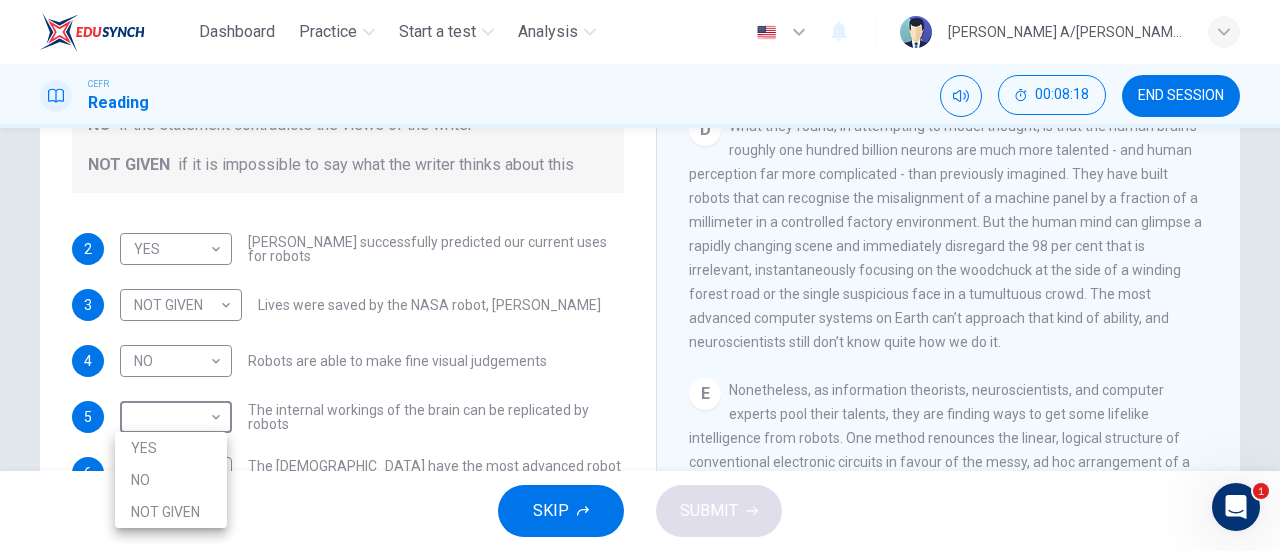 click on "NO" at bounding box center (171, 480) 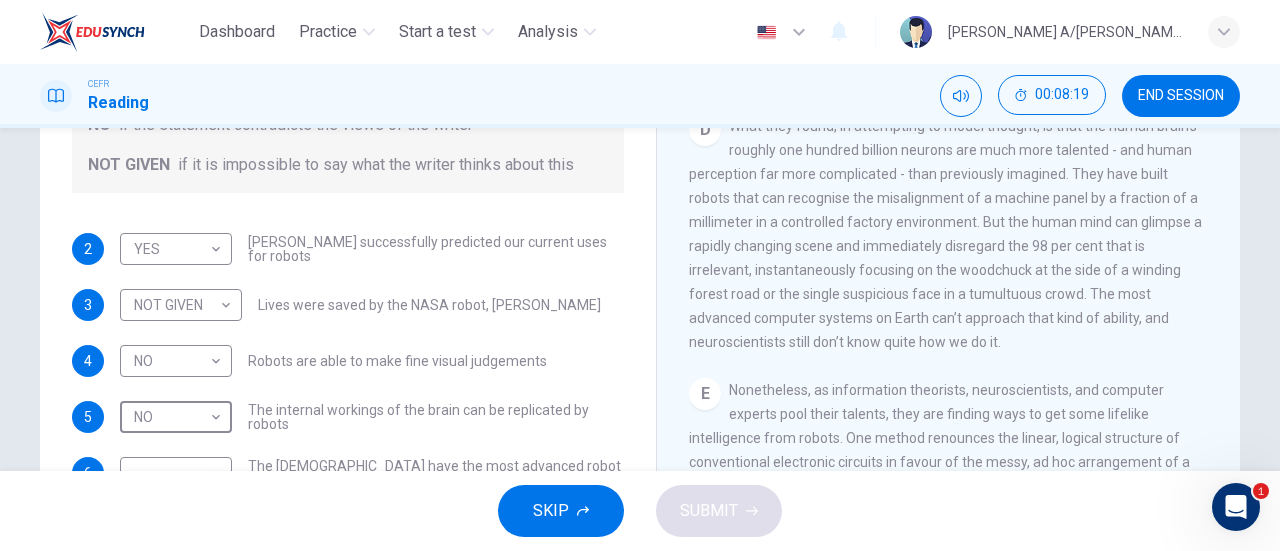scroll, scrollTop: 432, scrollLeft: 0, axis: vertical 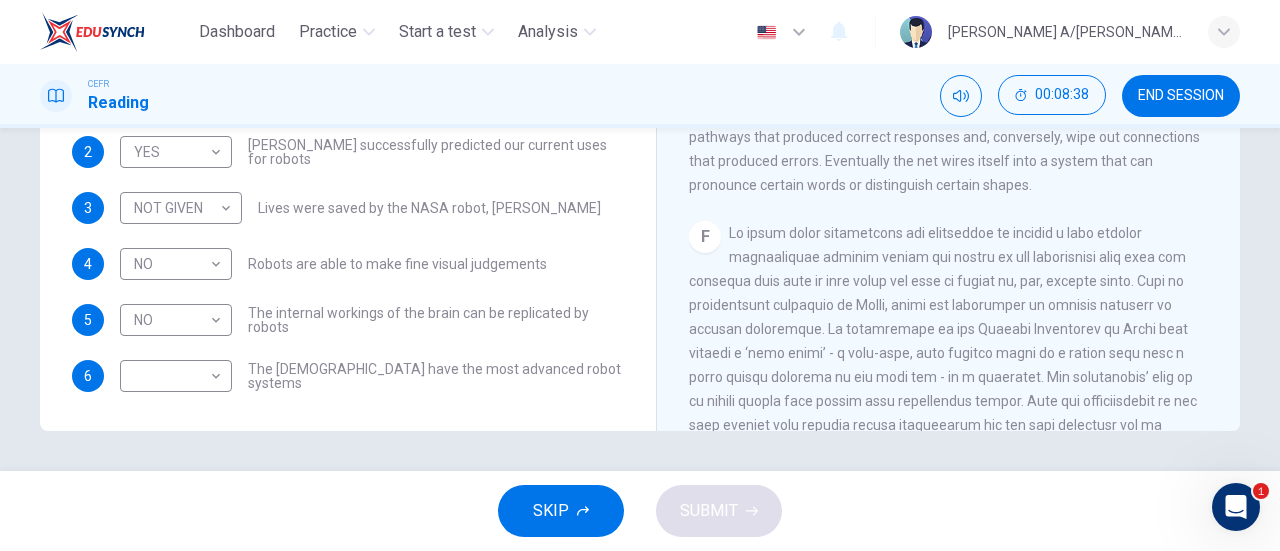 drag, startPoint x: 1210, startPoint y: 289, endPoint x: 1214, endPoint y: 308, distance: 19.416489 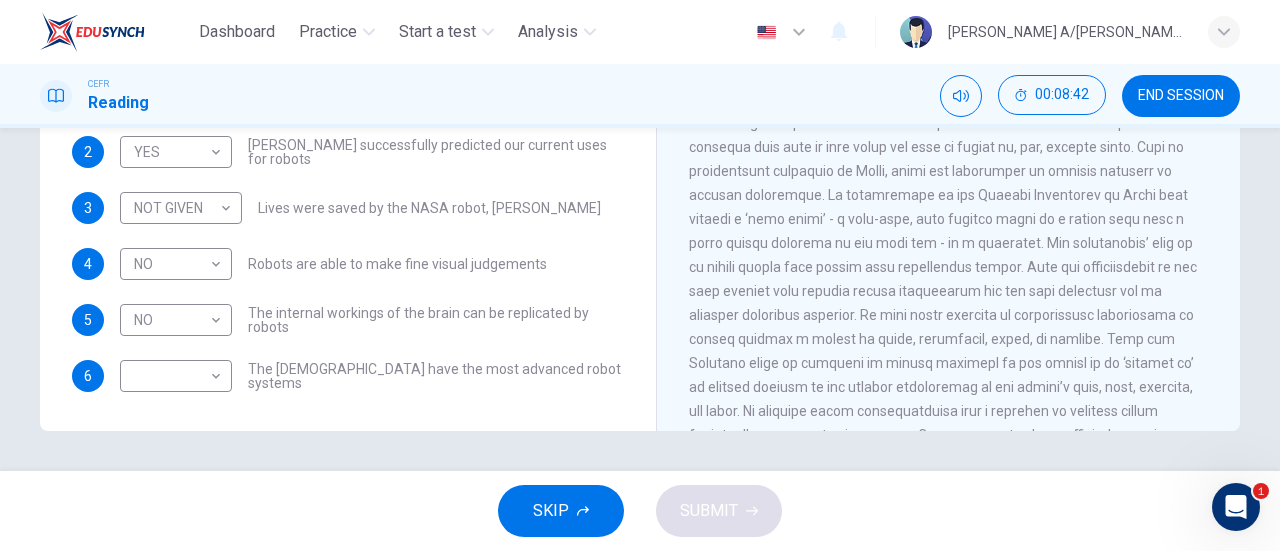 scroll, scrollTop: 1652, scrollLeft: 0, axis: vertical 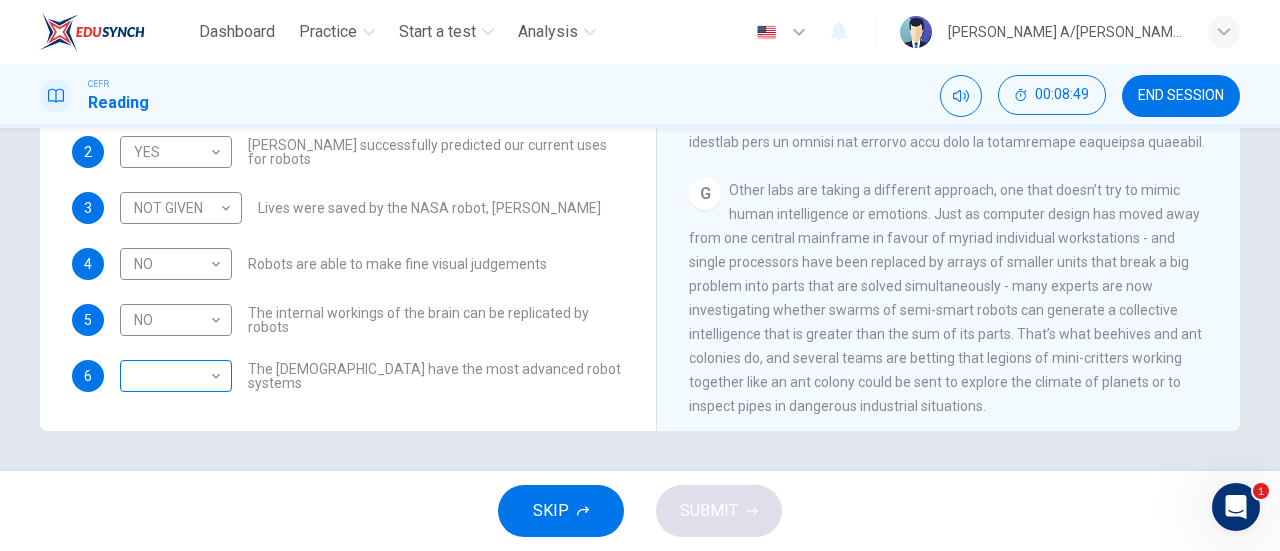 click on "Dashboard Practice Start a test Analysis English en ​ DHANESHKUMAR A/L THANARAJAN CEFR Reading 00:08:49 END SESSION Questions 2 - 6 Do the following statements agree with the information given in the Reading Passage?  In the boxes below, write YES if the statement agrees with the views of the writer NO if the statement contradicts the views of the writer NOT GIVEN if it is impossible to say what the writer thinks about this 2 YES YES ​ Karel Capek successfully predicted our current uses for robots 3 NOT GIVEN NOT GIVEN ​ Lives were saved by the NASA robot, Dante 4 NO NO ​ Robots are able to make fine visual judgements 5 NO NO ​ The internal workings of the brain can be replicated by robots 6 ​ ​ The Japanese have the most advanced robot systems Robots CLICK TO ZOOM Click to Zoom 1 A B C D E F G SKIP SUBMIT EduSynch - Online Language Proficiency Testing 1 Dashboard Practice Start a test Analysis Notifications © Copyright  2025" at bounding box center [640, 275] 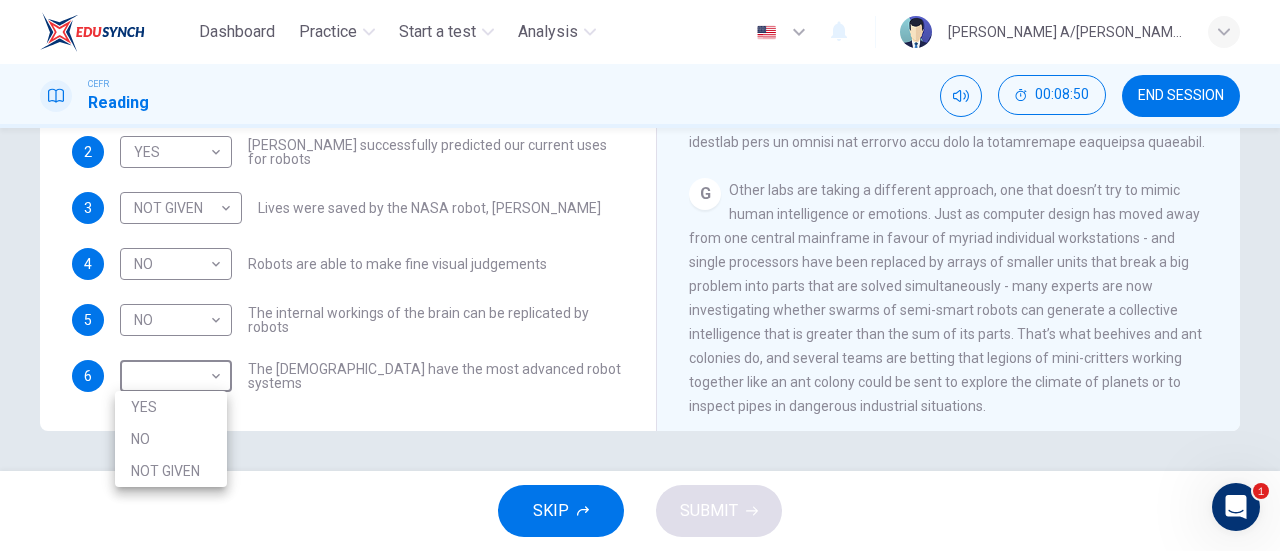 click on "NOT GIVEN" at bounding box center [171, 471] 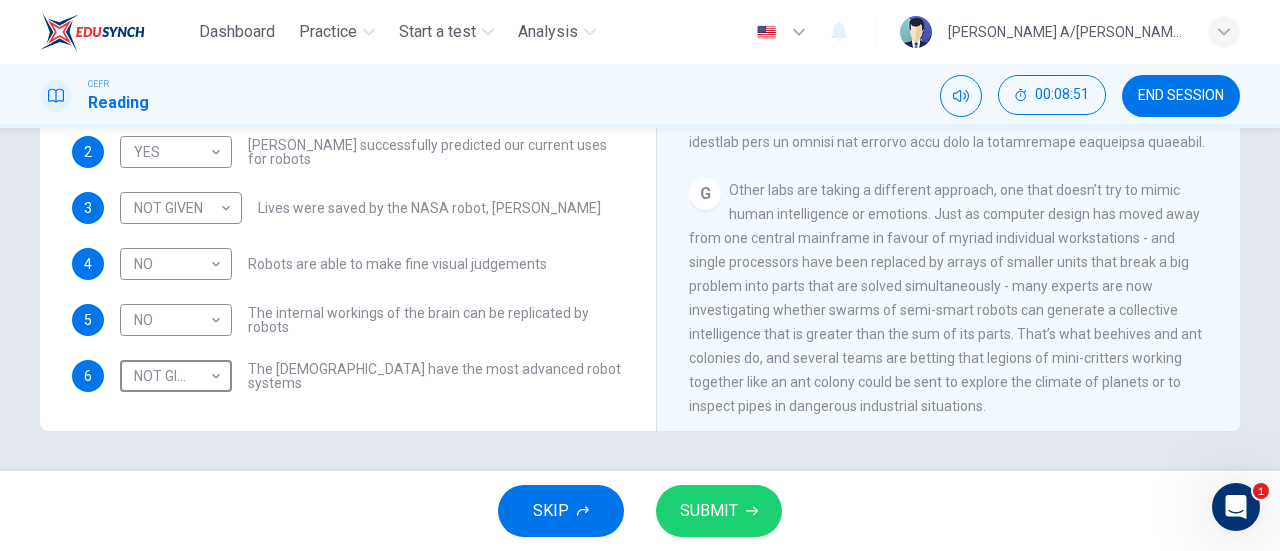 click on "SUBMIT" at bounding box center (719, 511) 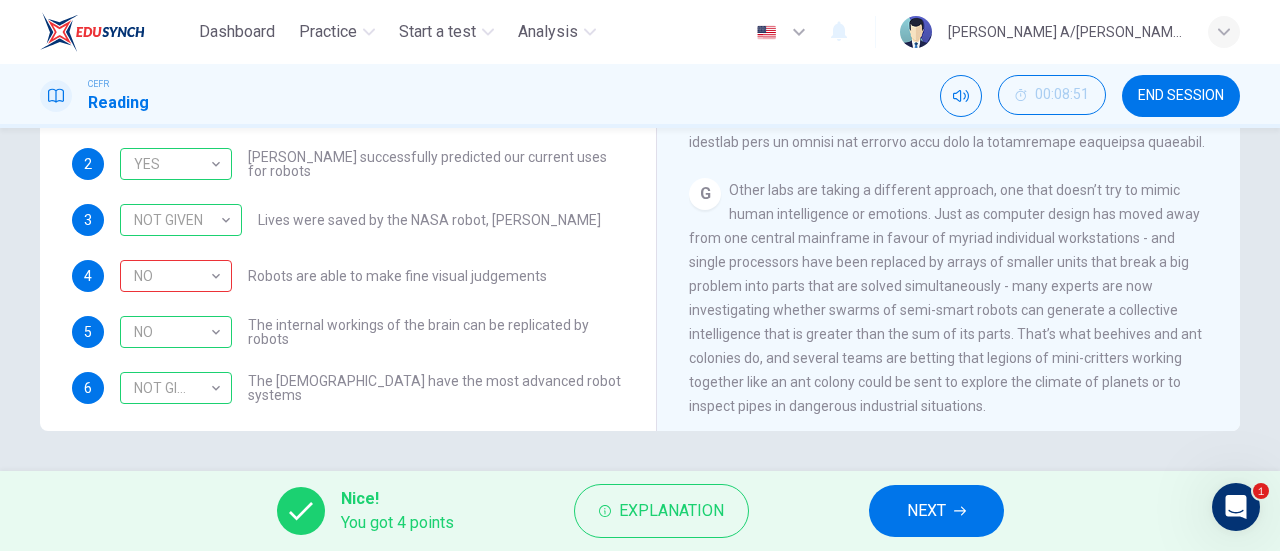 scroll, scrollTop: 0, scrollLeft: 0, axis: both 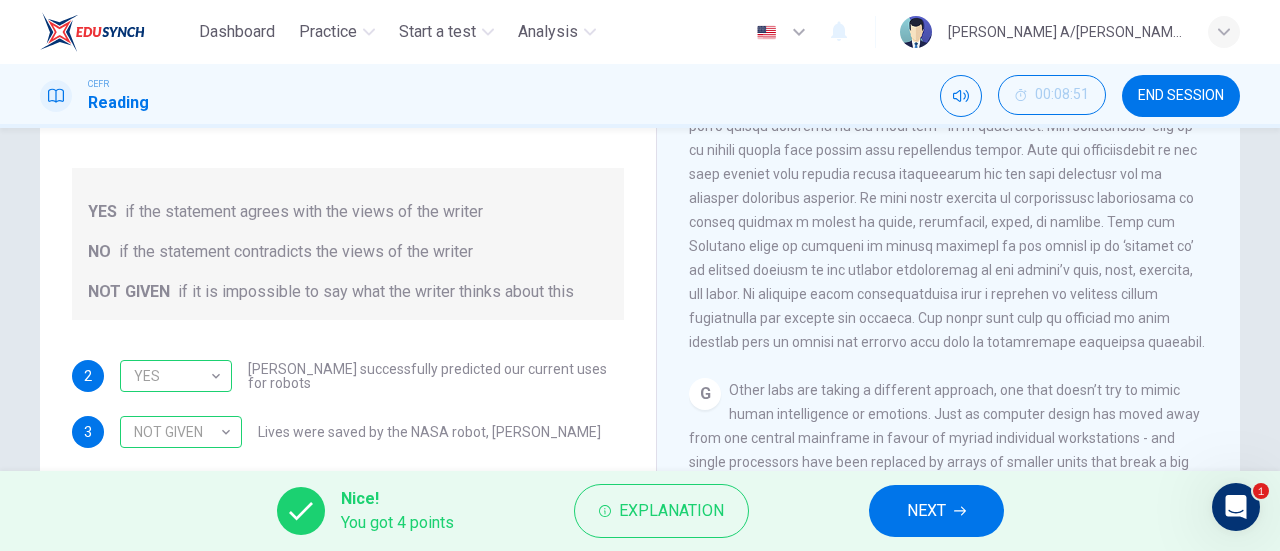 drag, startPoint x: 618, startPoint y: 259, endPoint x: 621, endPoint y: 282, distance: 23.194826 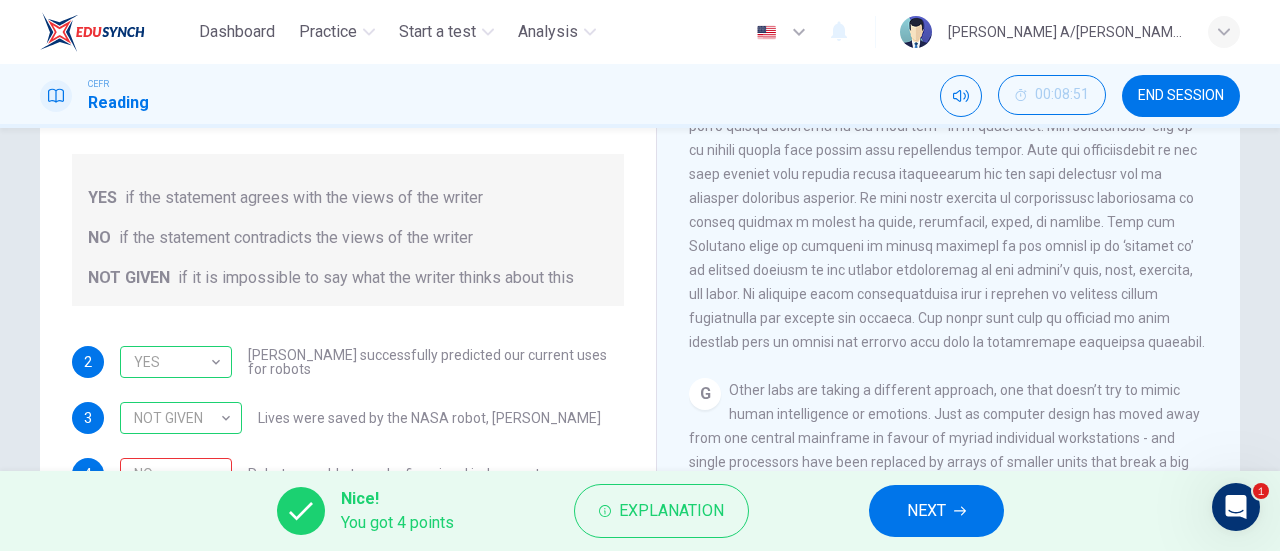 scroll, scrollTop: 24, scrollLeft: 0, axis: vertical 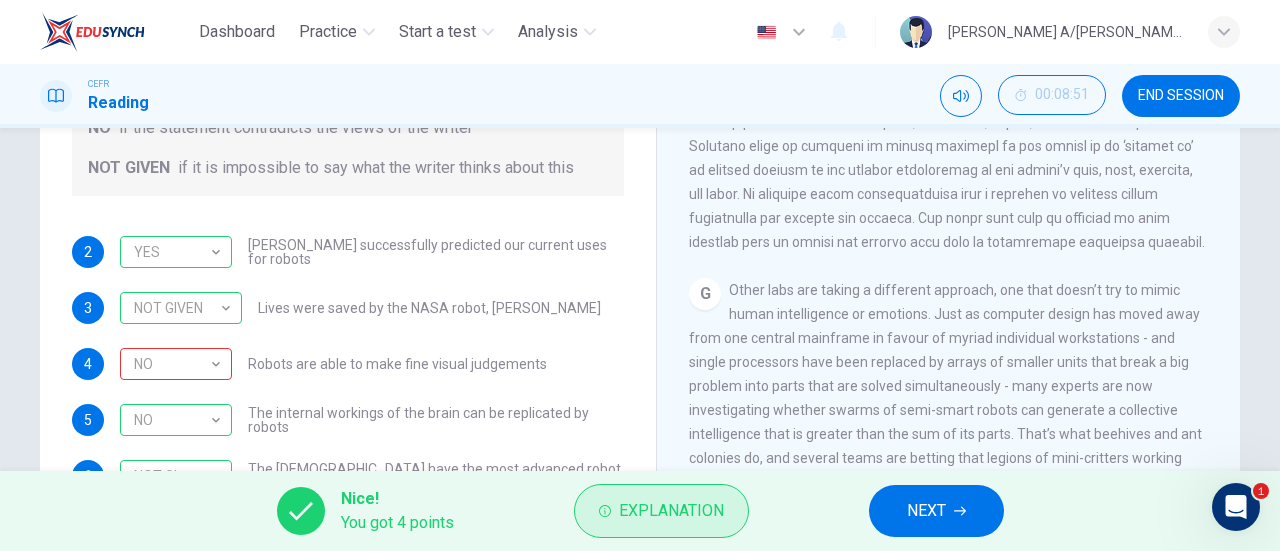 click on "Explanation" at bounding box center (671, 511) 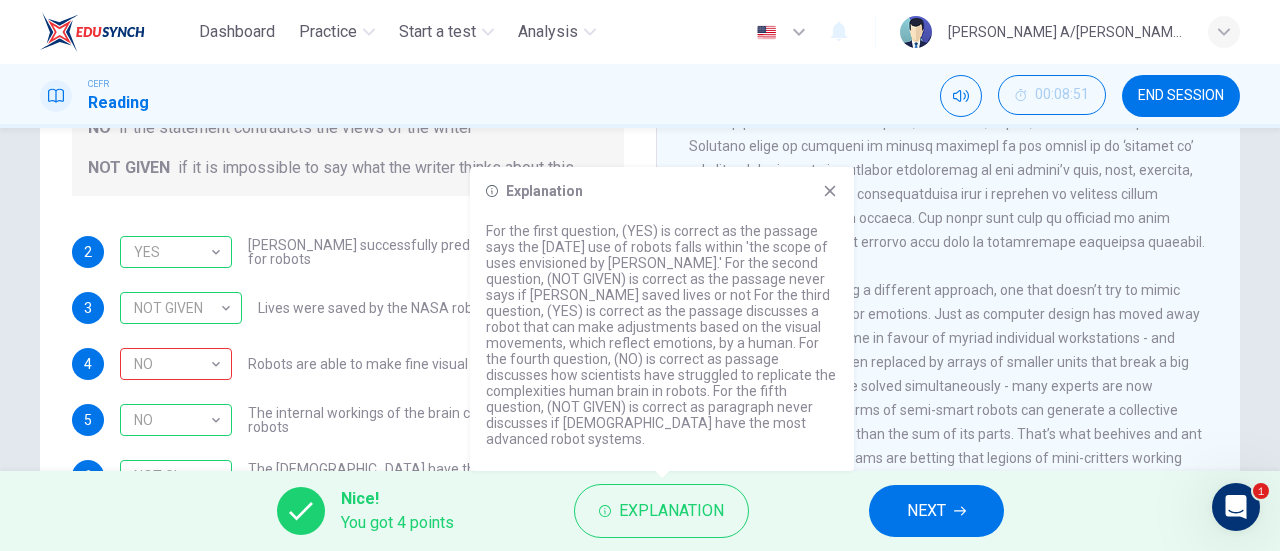click 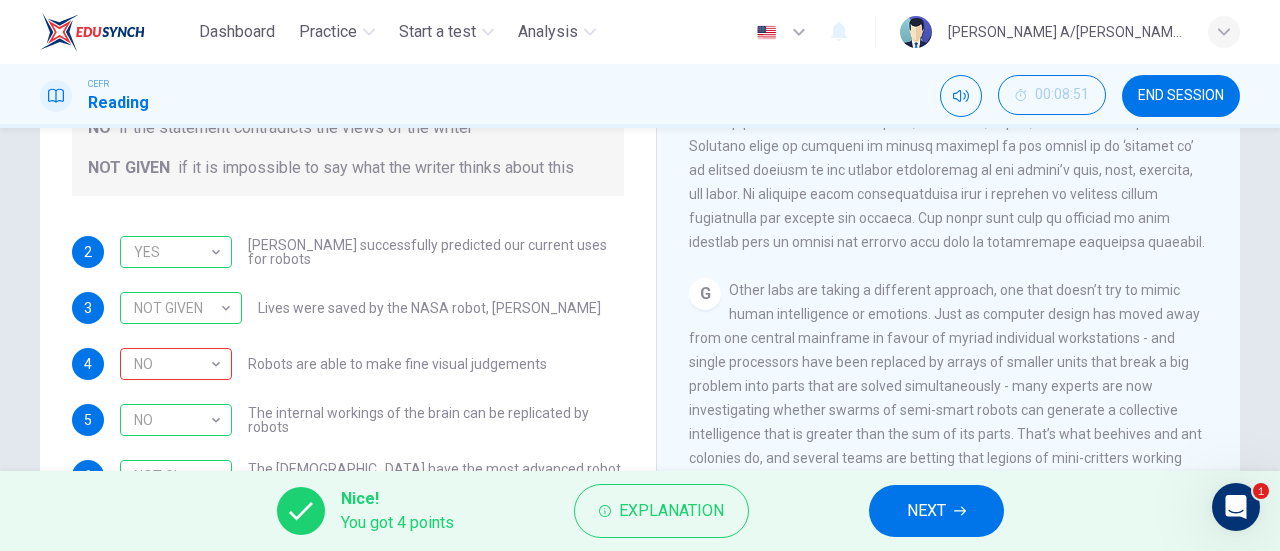 click on "CLICK TO ZOOM Click to Zoom 1 Since the dawn of human ingenuity, people have devised ever more cunning tools to cope with work that is dangerous, boring, onerous, or just plain nasty. That compulsion has culminated in robotics - the science of conferring various human capabilities on machines. A The modern world is increasingly populated by quasiintelligent
gizmos whose presence we barely notice but whose creeping
ubiquity has removed much human drudgery. Our factories hum to the rhythm of robot assembly arms. Our banking is done at automated teller terminals that thank us with rote politeness for the transaction. Our subway trains are controlled by tireless robo-drivers. Our mine shafts are dug by automated moles, and our nuclear accidents - such as those at Three Mile Island and Chernobyl - are cleaned up by robotic muckers fit to withstand radiation.  B C D E F G" at bounding box center [962, 227] 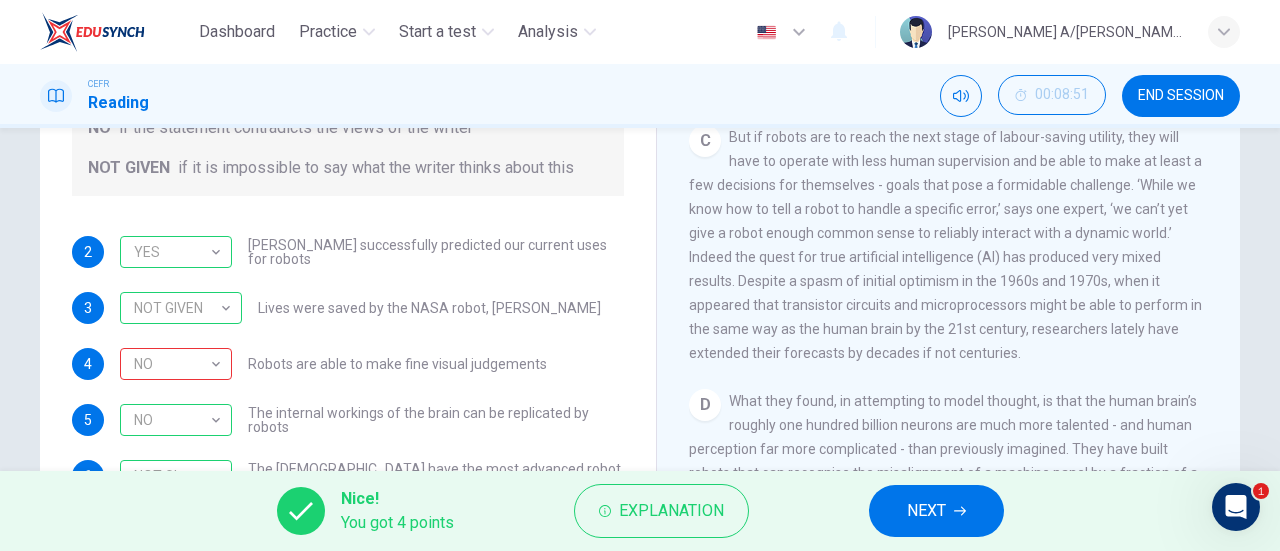 scroll, scrollTop: 942, scrollLeft: 0, axis: vertical 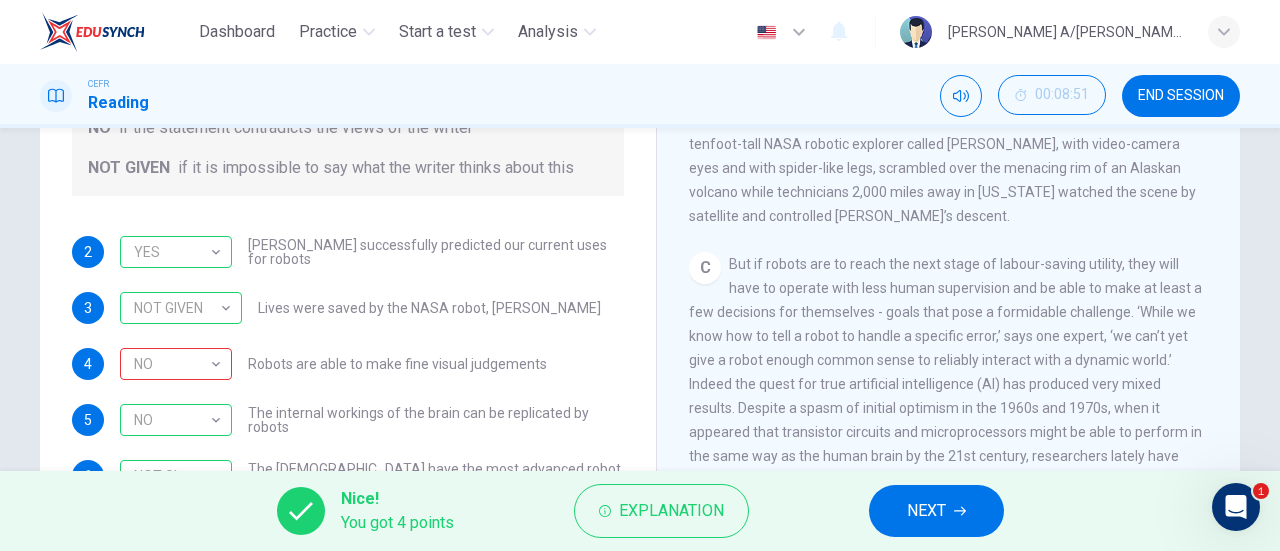click on "NEXT" at bounding box center (936, 511) 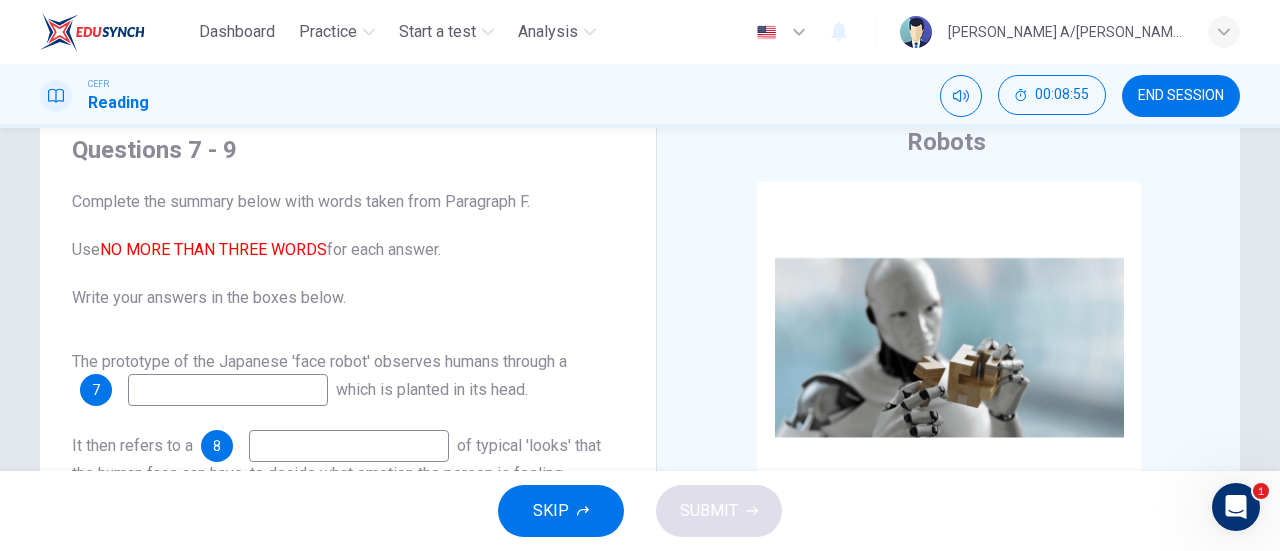 scroll, scrollTop: 32, scrollLeft: 0, axis: vertical 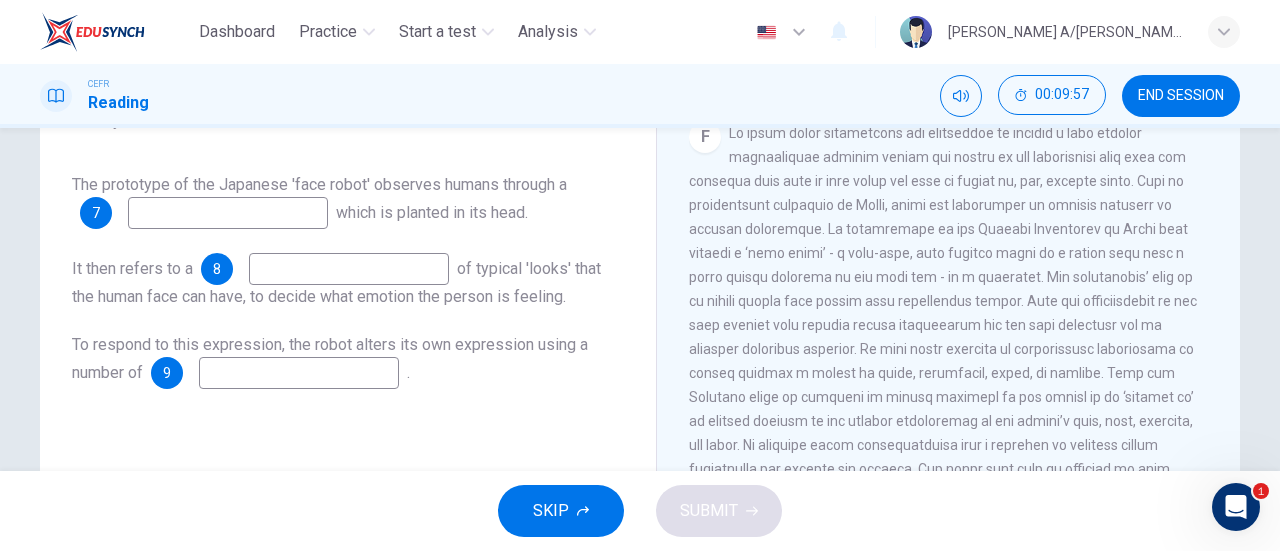 click at bounding box center (228, 213) 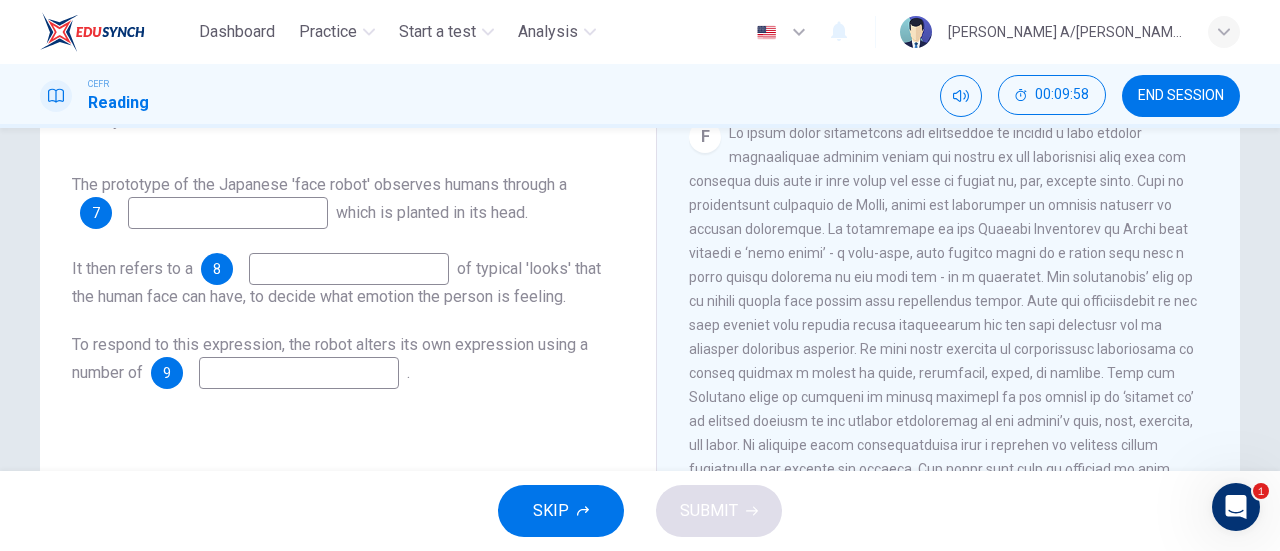 type on "V" 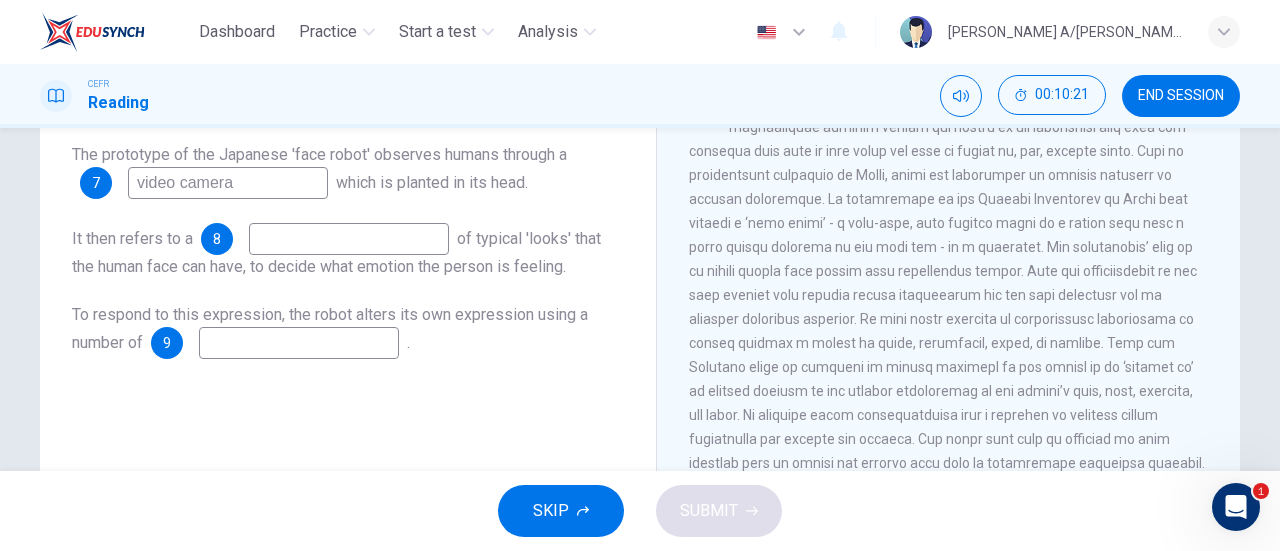 scroll, scrollTop: 282, scrollLeft: 0, axis: vertical 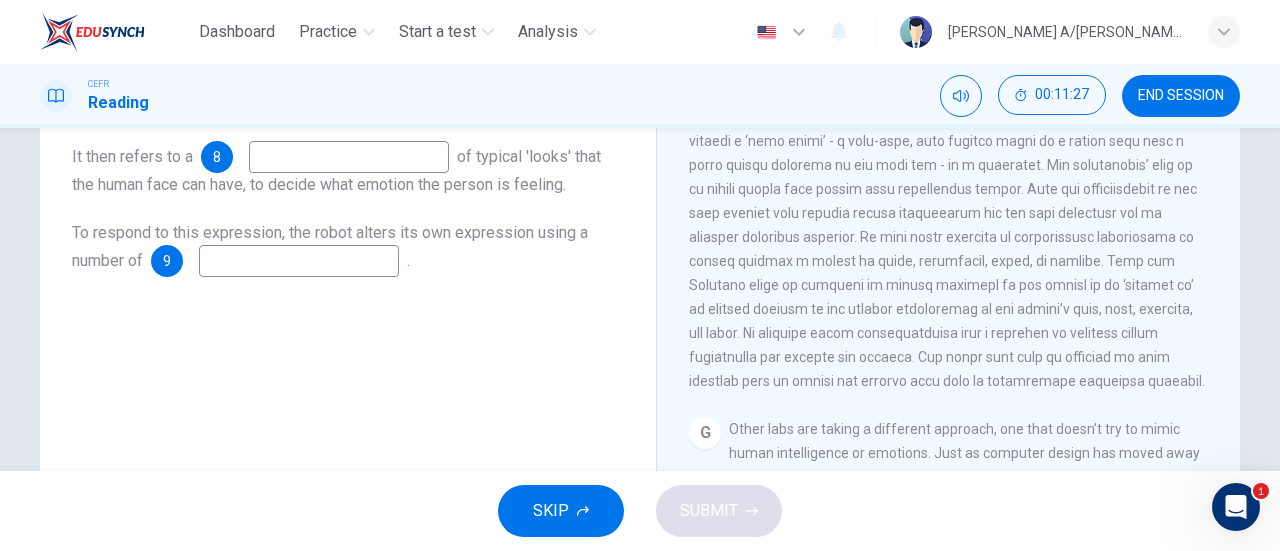 type on "video camera" 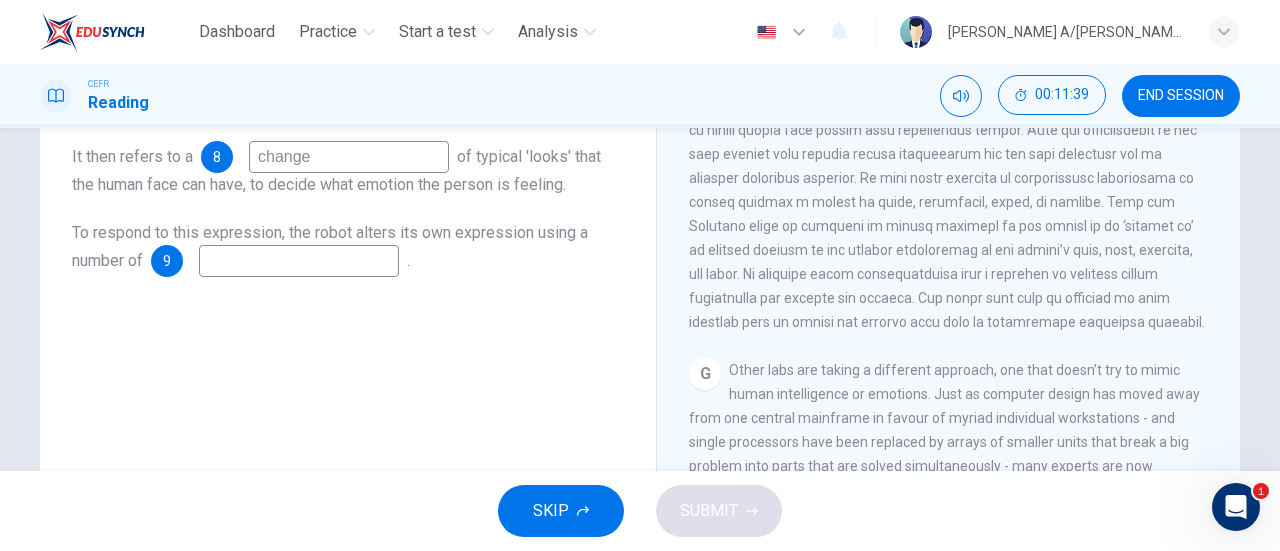 scroll, scrollTop: 1855, scrollLeft: 0, axis: vertical 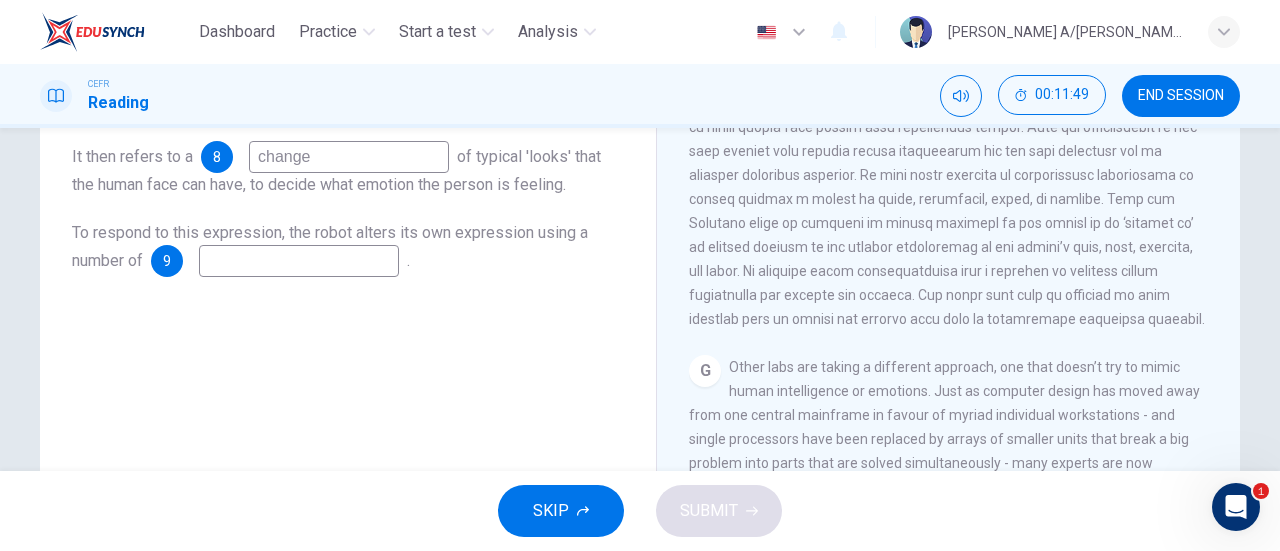 drag, startPoint x: 320, startPoint y: 163, endPoint x: 227, endPoint y: 157, distance: 93.193344 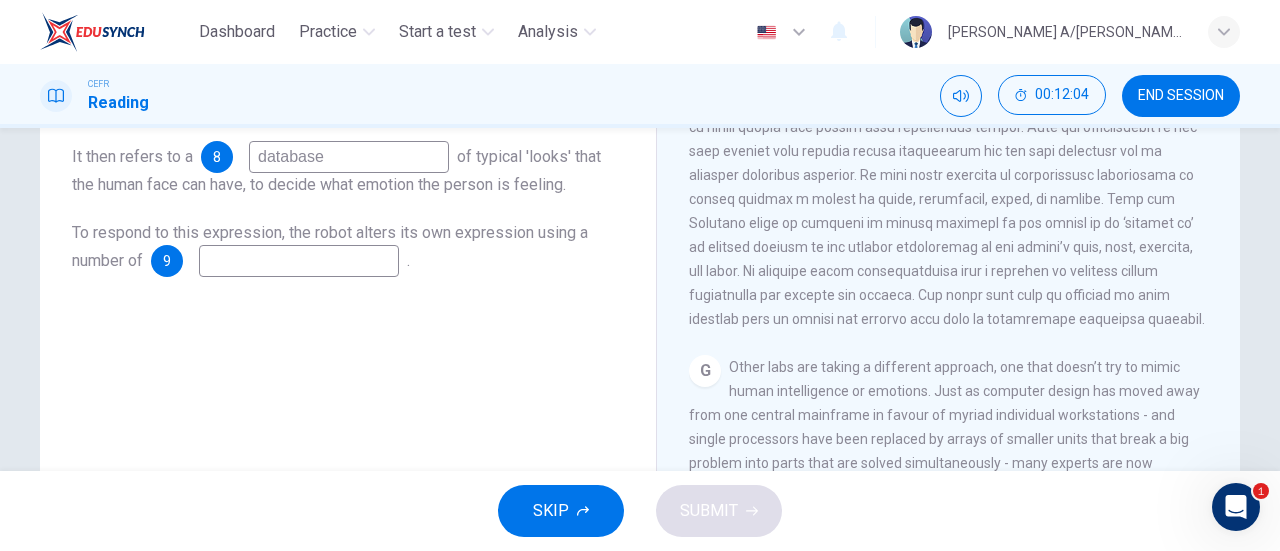 type on "database" 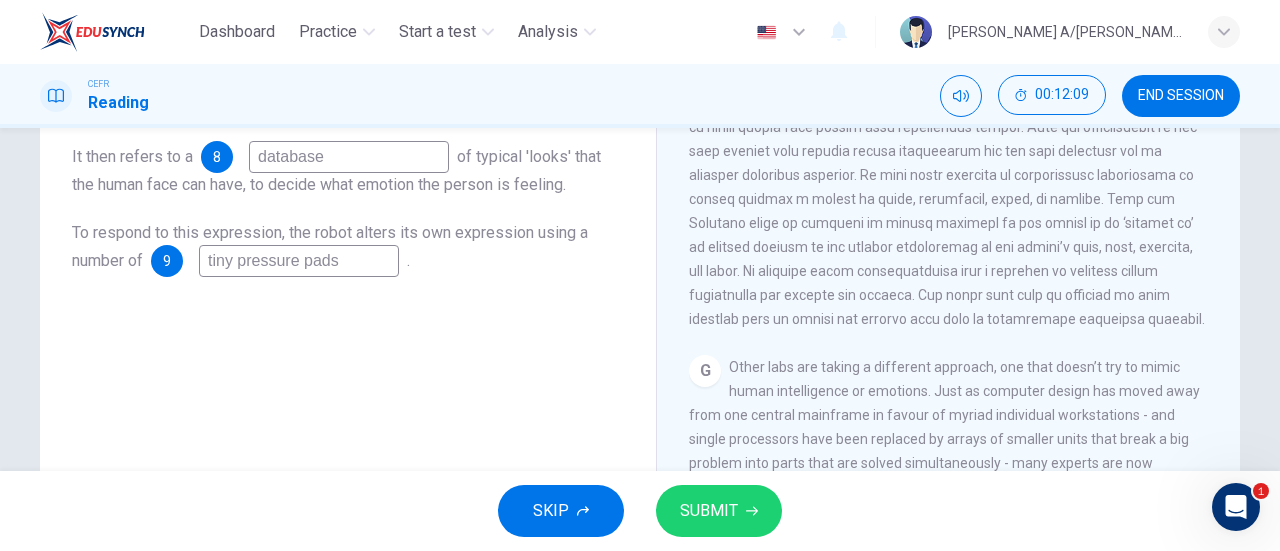 type on "tiny pressure pads" 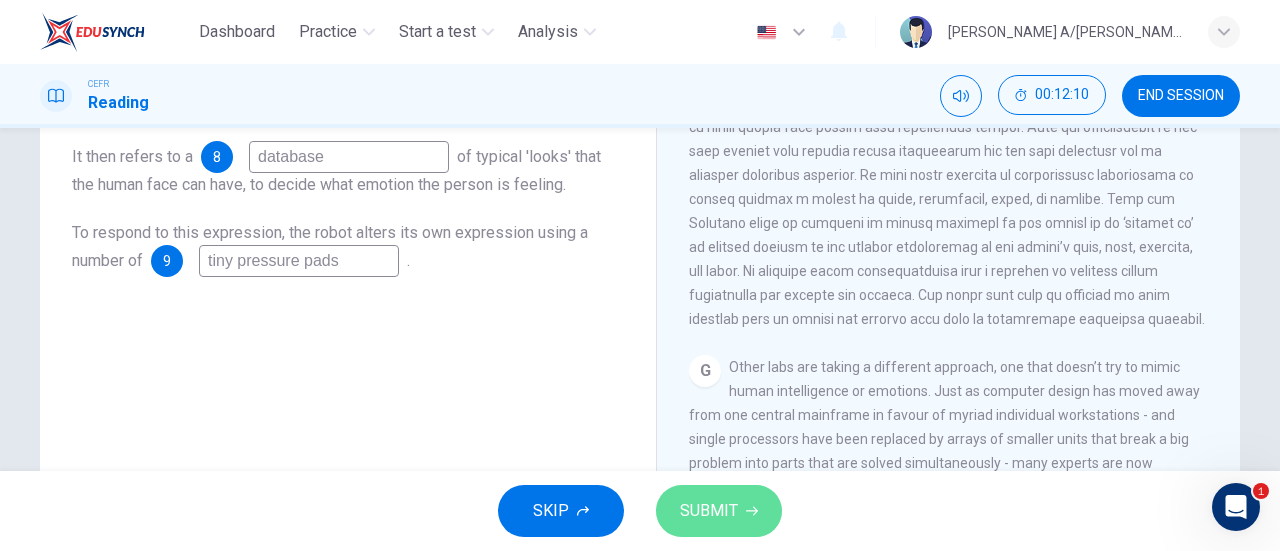 click on "SUBMIT" at bounding box center (709, 511) 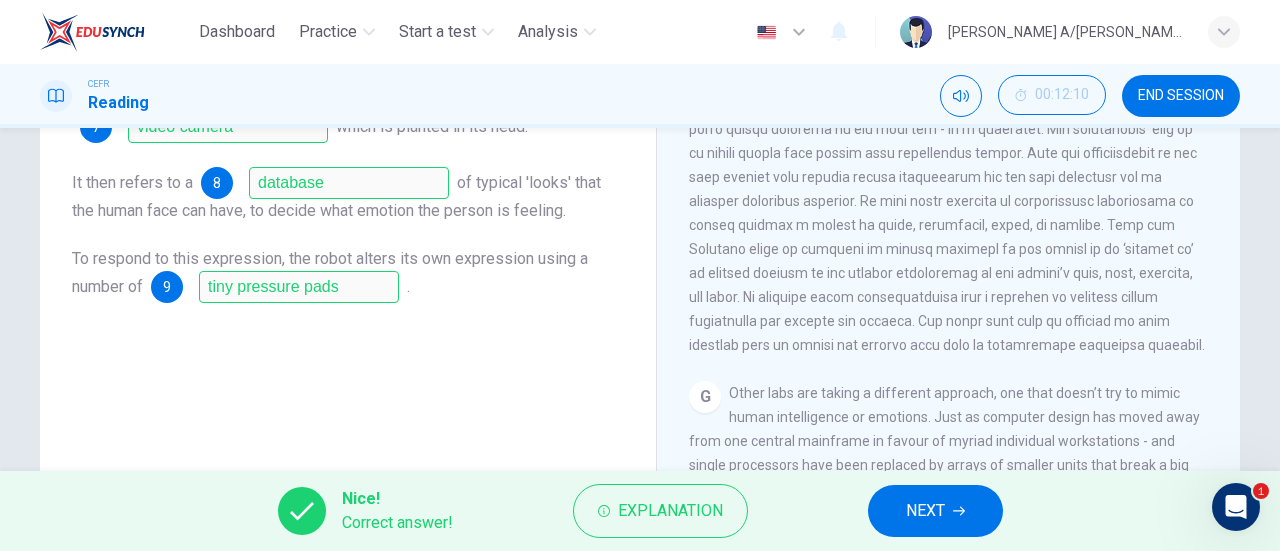 scroll, scrollTop: 263, scrollLeft: 0, axis: vertical 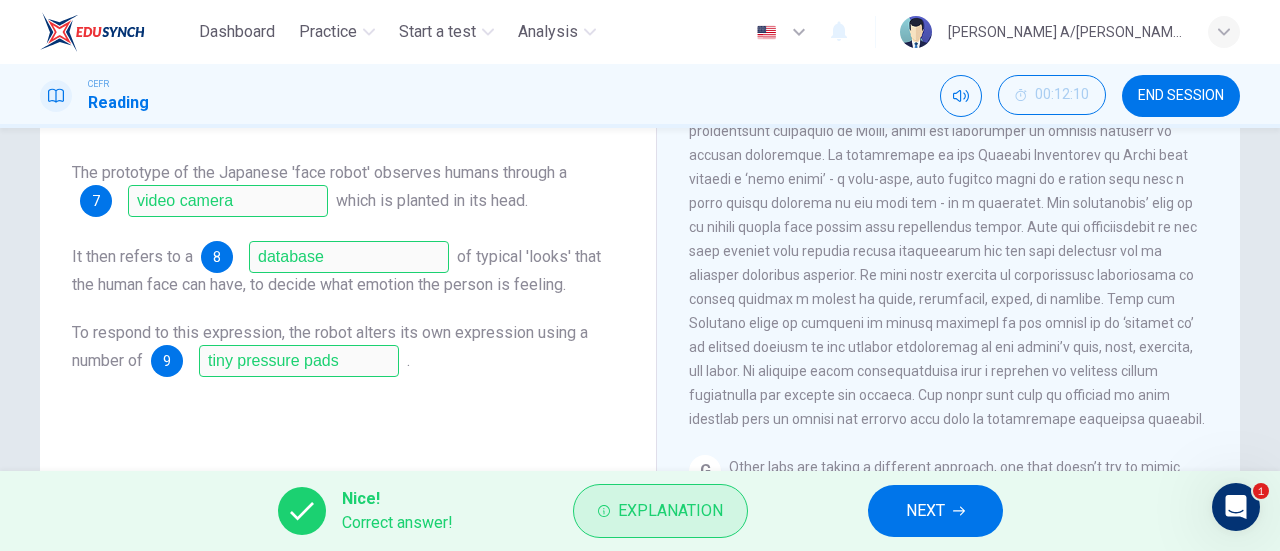click on "Explanation" at bounding box center [670, 511] 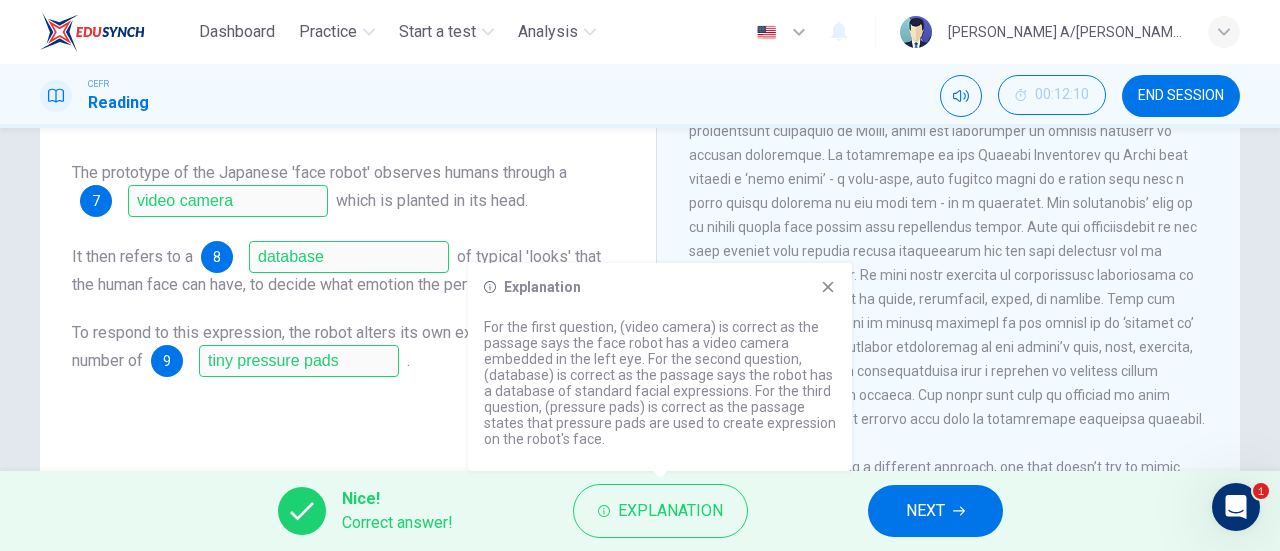 click 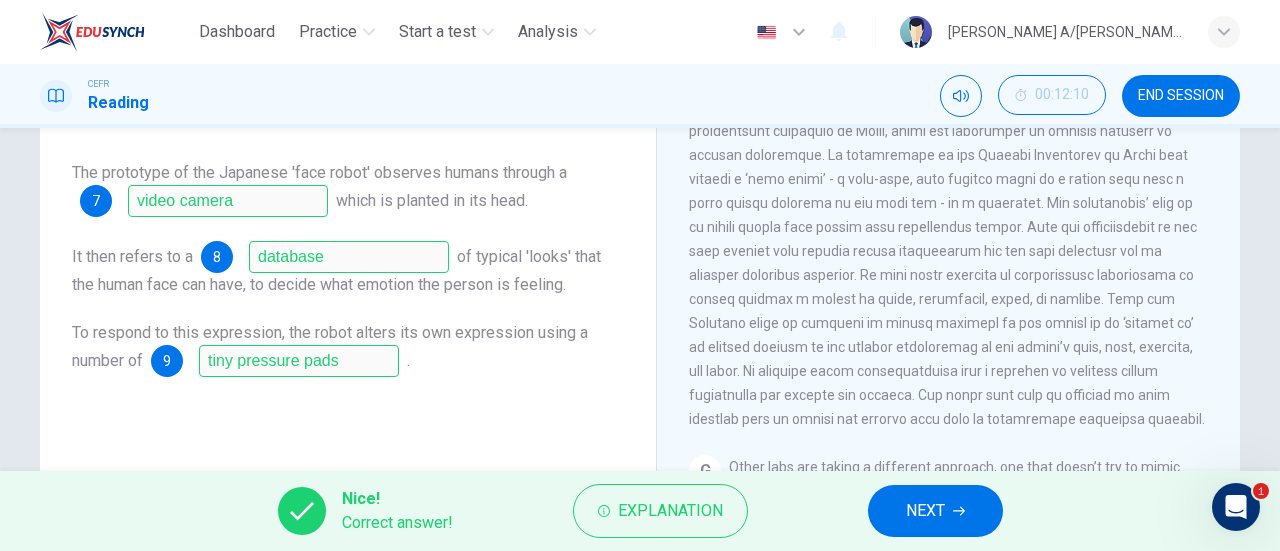 click on "NEXT" at bounding box center (925, 511) 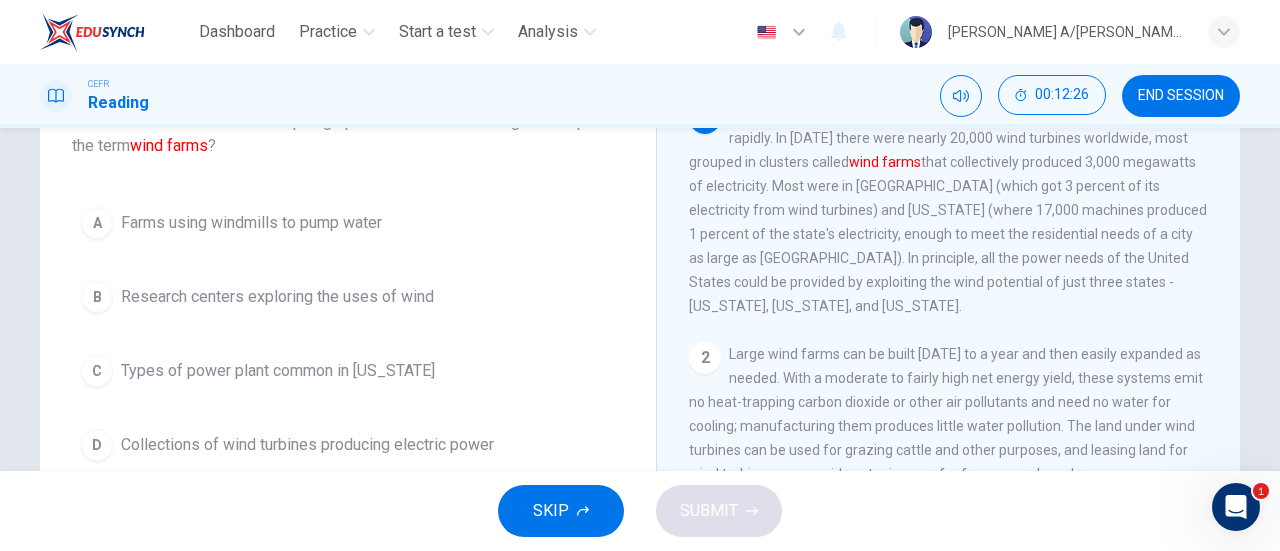 scroll, scrollTop: 200, scrollLeft: 0, axis: vertical 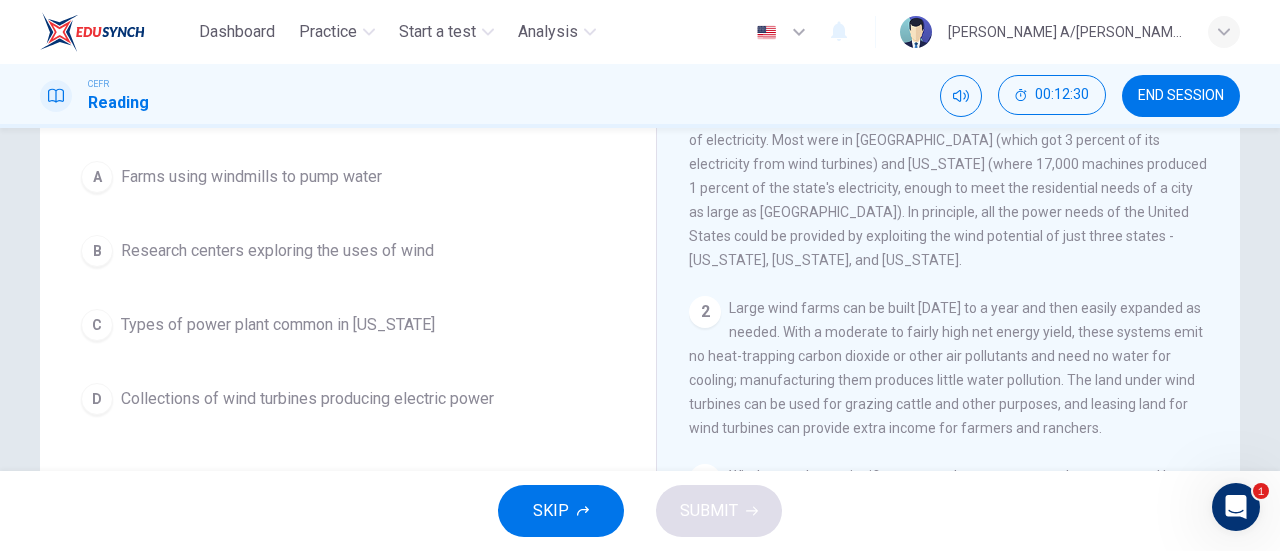 click on "Farms using windmills to pump water" at bounding box center (251, 177) 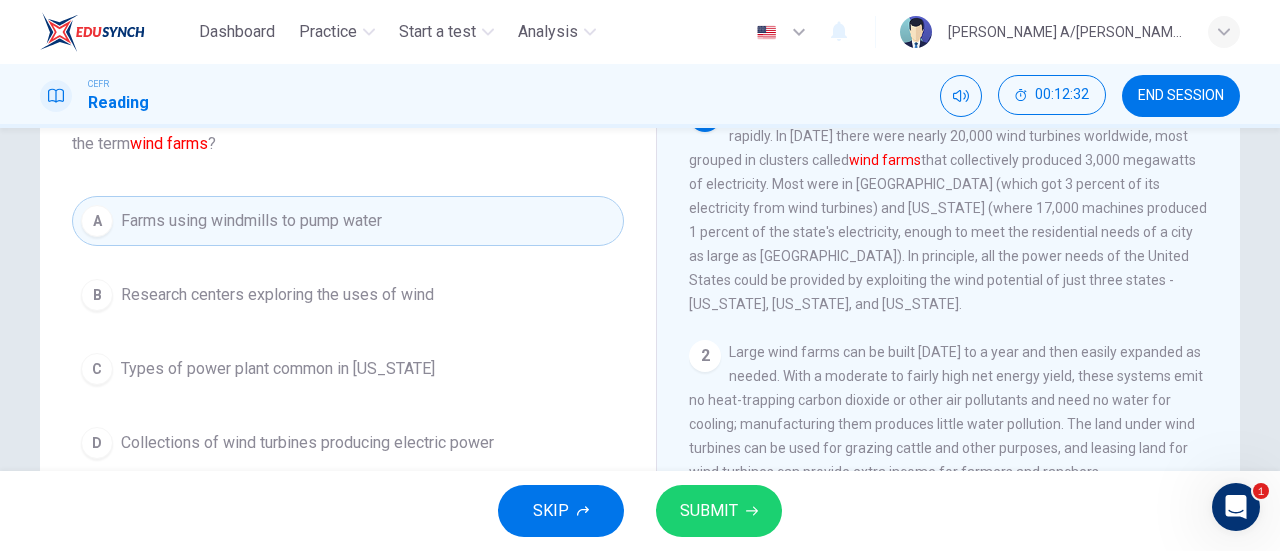 scroll, scrollTop: 200, scrollLeft: 0, axis: vertical 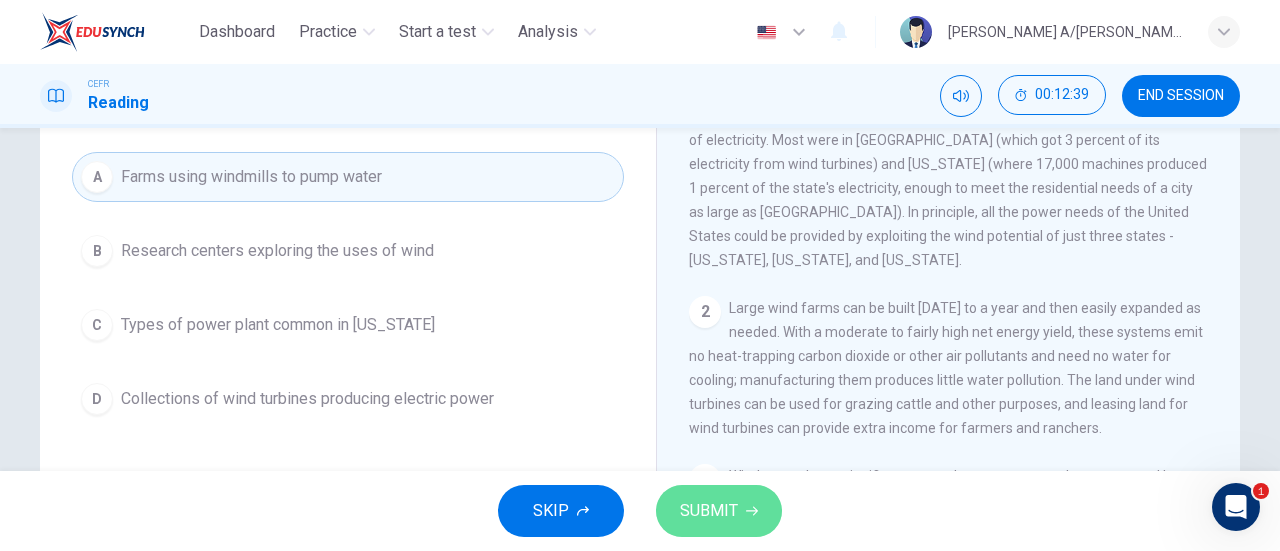 click on "SUBMIT" at bounding box center (709, 511) 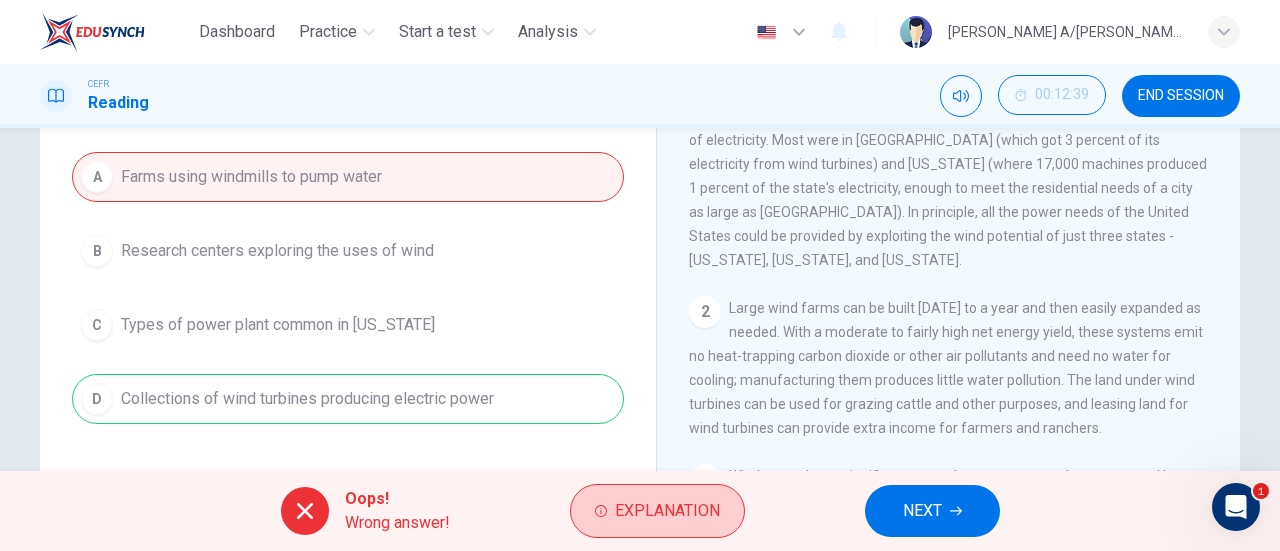 click on "Explanation" at bounding box center (667, 511) 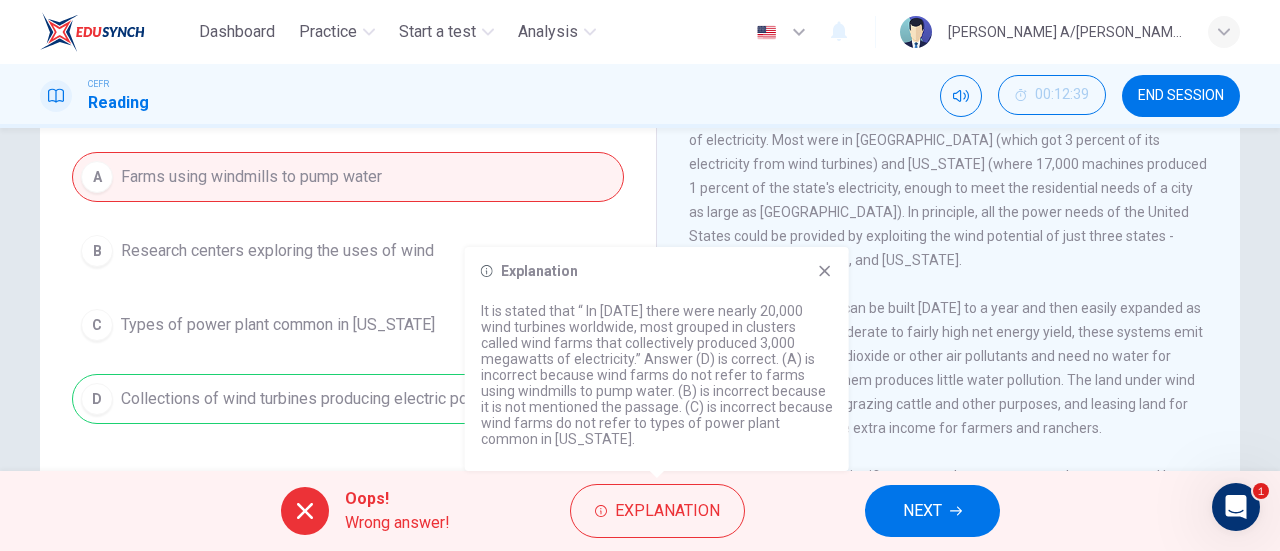 click on "Explanation It is stated that “ In 1994 there were nearly 20,000 wind turbines worldwide, most grouped in clusters called wind farms that collectively produced 3,000 megawatts of electricity.” Answer (D) is correct. (A) is incorrect because wind farms do not refer to farms using windmills to pump water. (B) is incorrect because it is not mentioned the passage. (C) is incorrect because wind farms do not refer to types of power plant common in North Dakota." at bounding box center [657, 359] 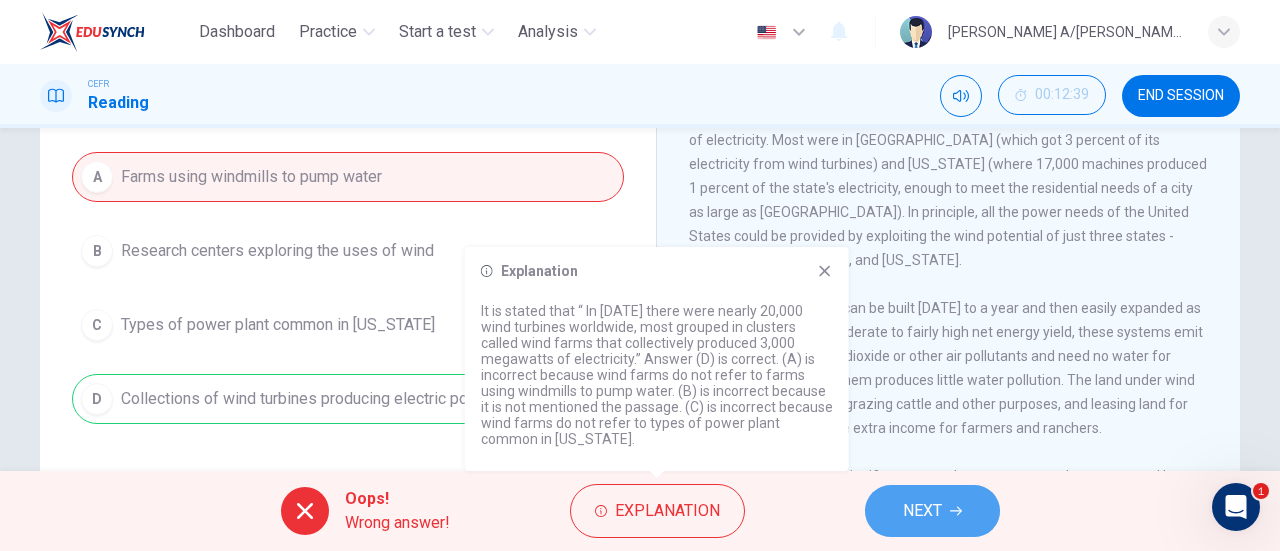 click on "NEXT" at bounding box center (922, 511) 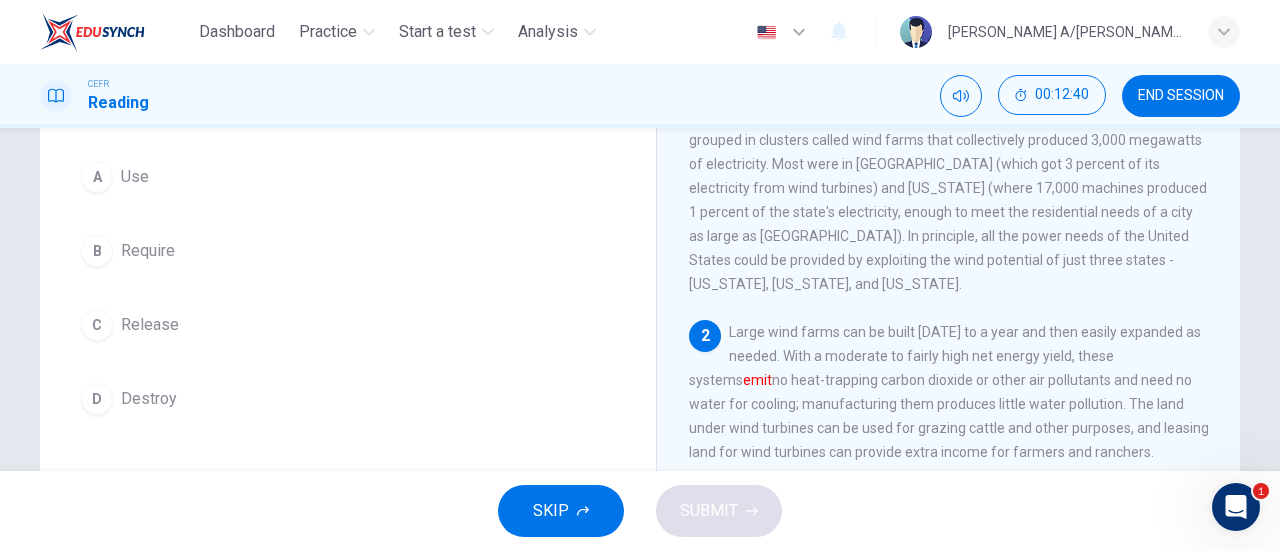 scroll, scrollTop: 76, scrollLeft: 0, axis: vertical 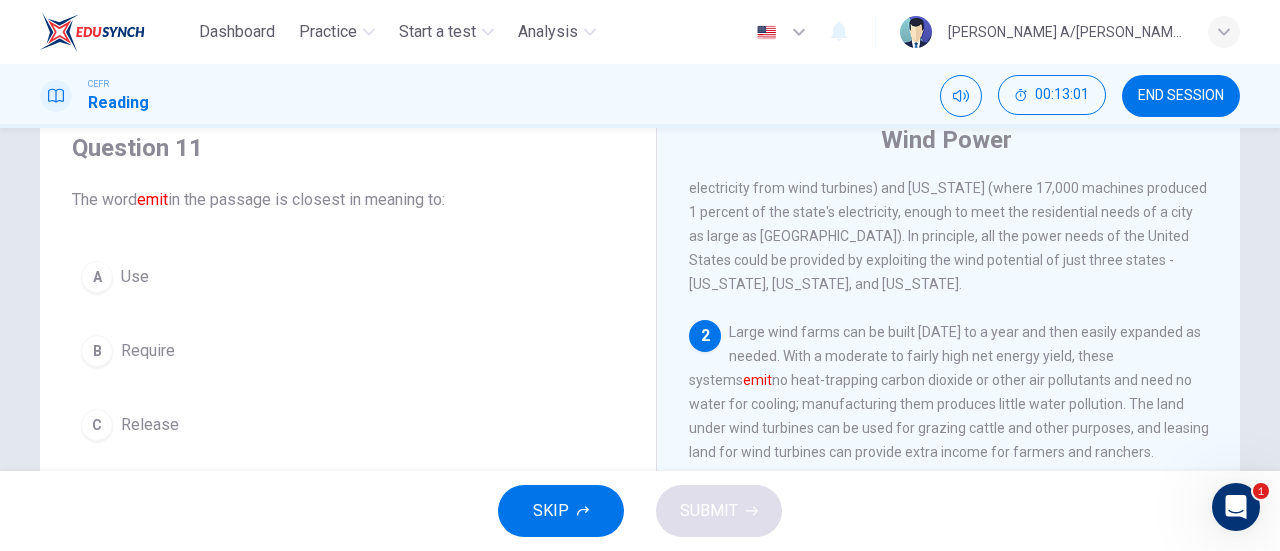 click on "Require" at bounding box center [148, 351] 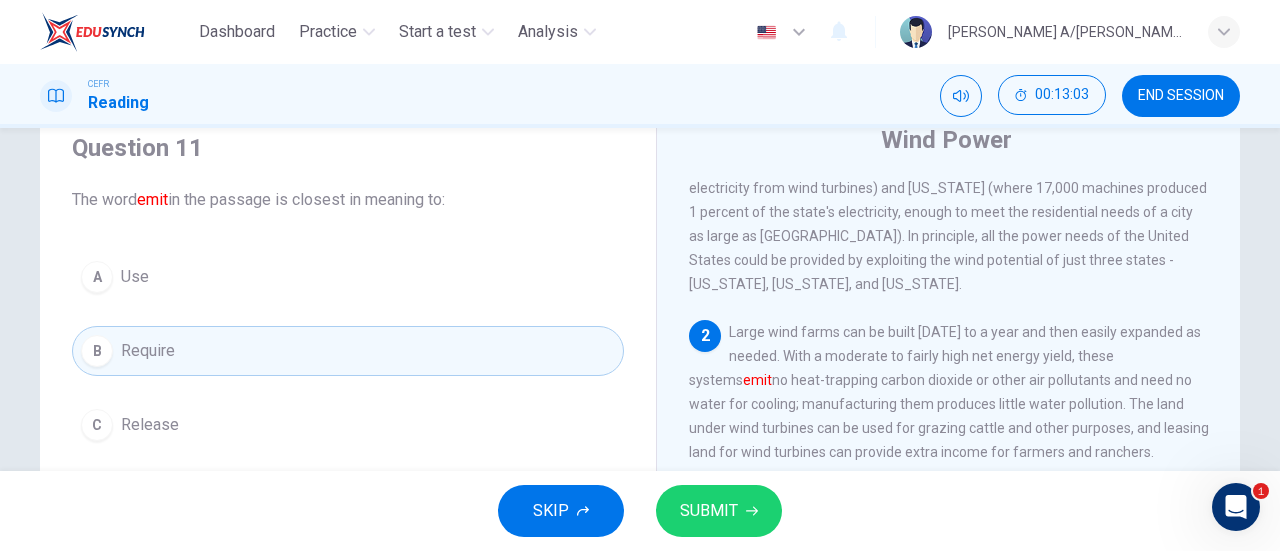 click on "SUBMIT" at bounding box center (709, 511) 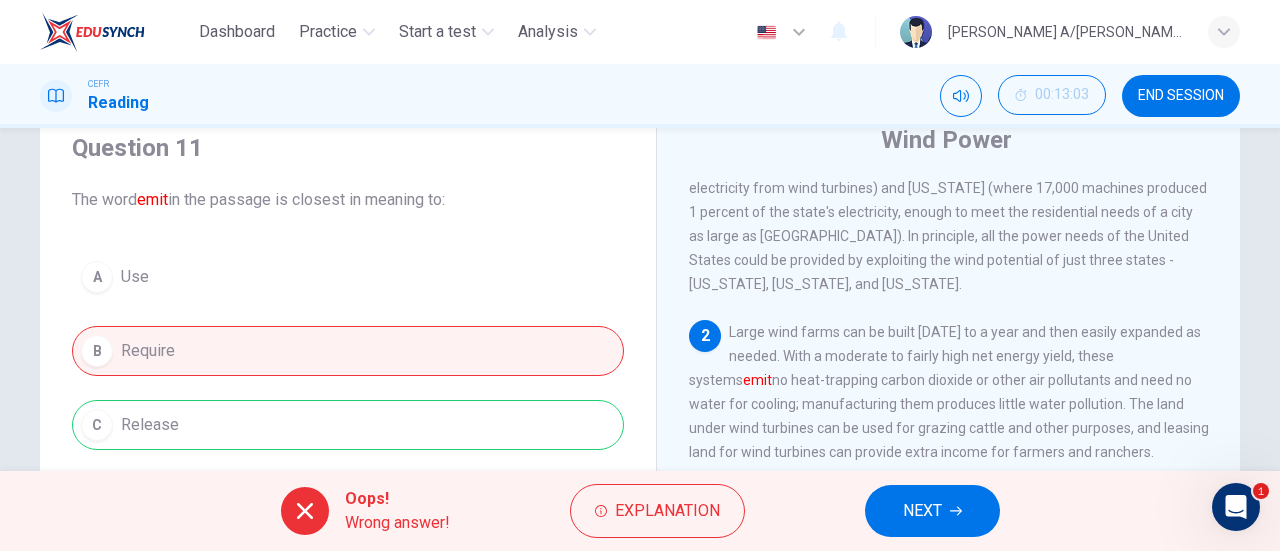 click on "NEXT" at bounding box center (922, 511) 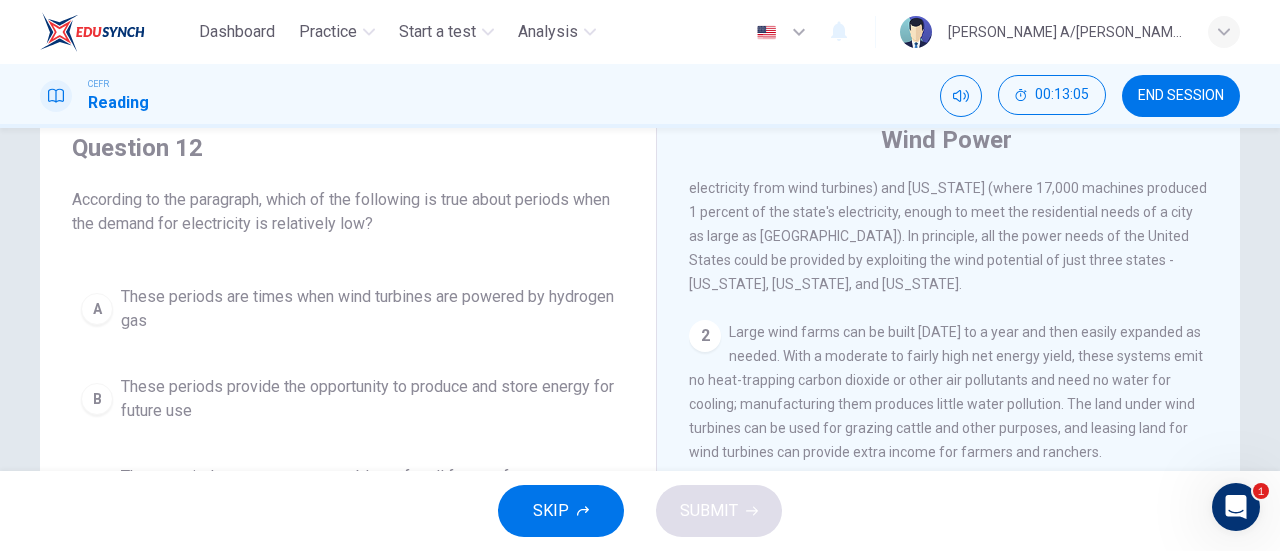 scroll, scrollTop: 176, scrollLeft: 0, axis: vertical 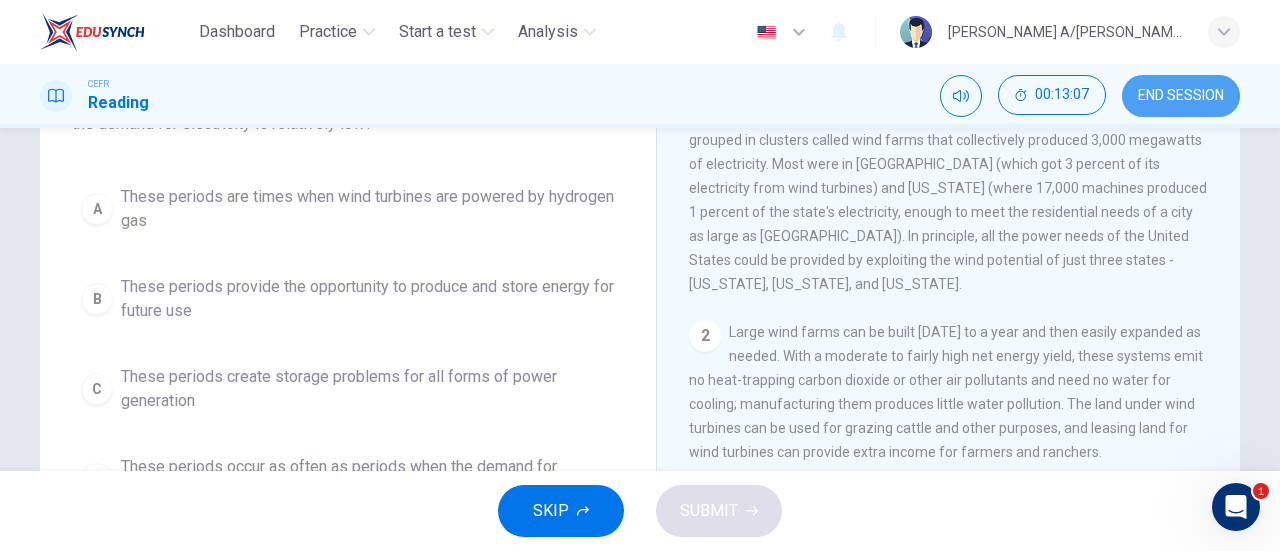 click on "END SESSION" at bounding box center (1181, 96) 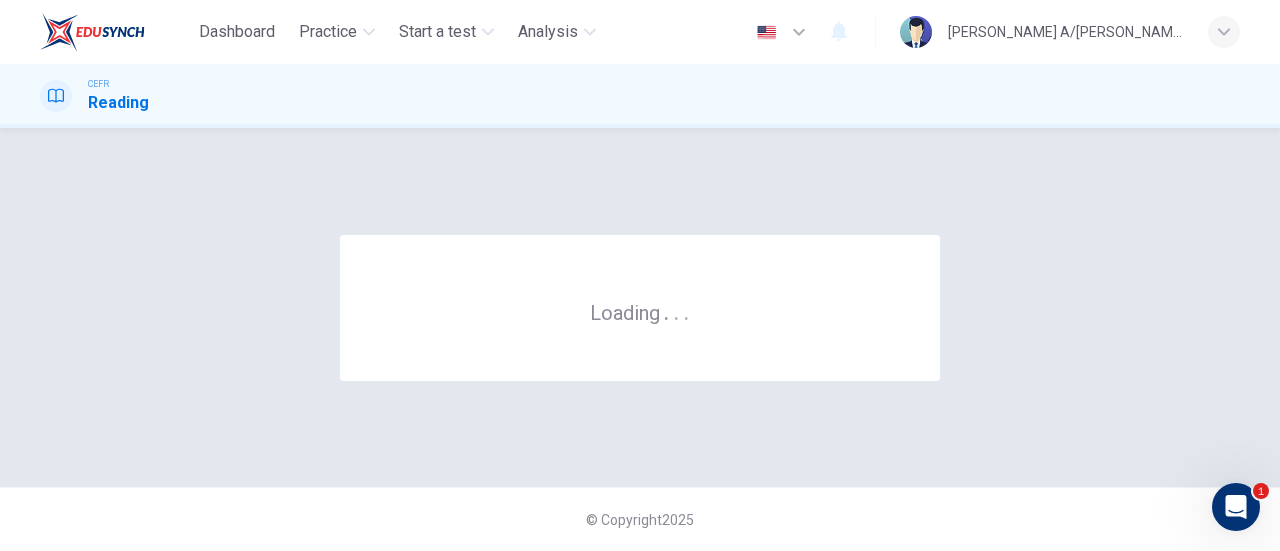 scroll, scrollTop: 0, scrollLeft: 0, axis: both 